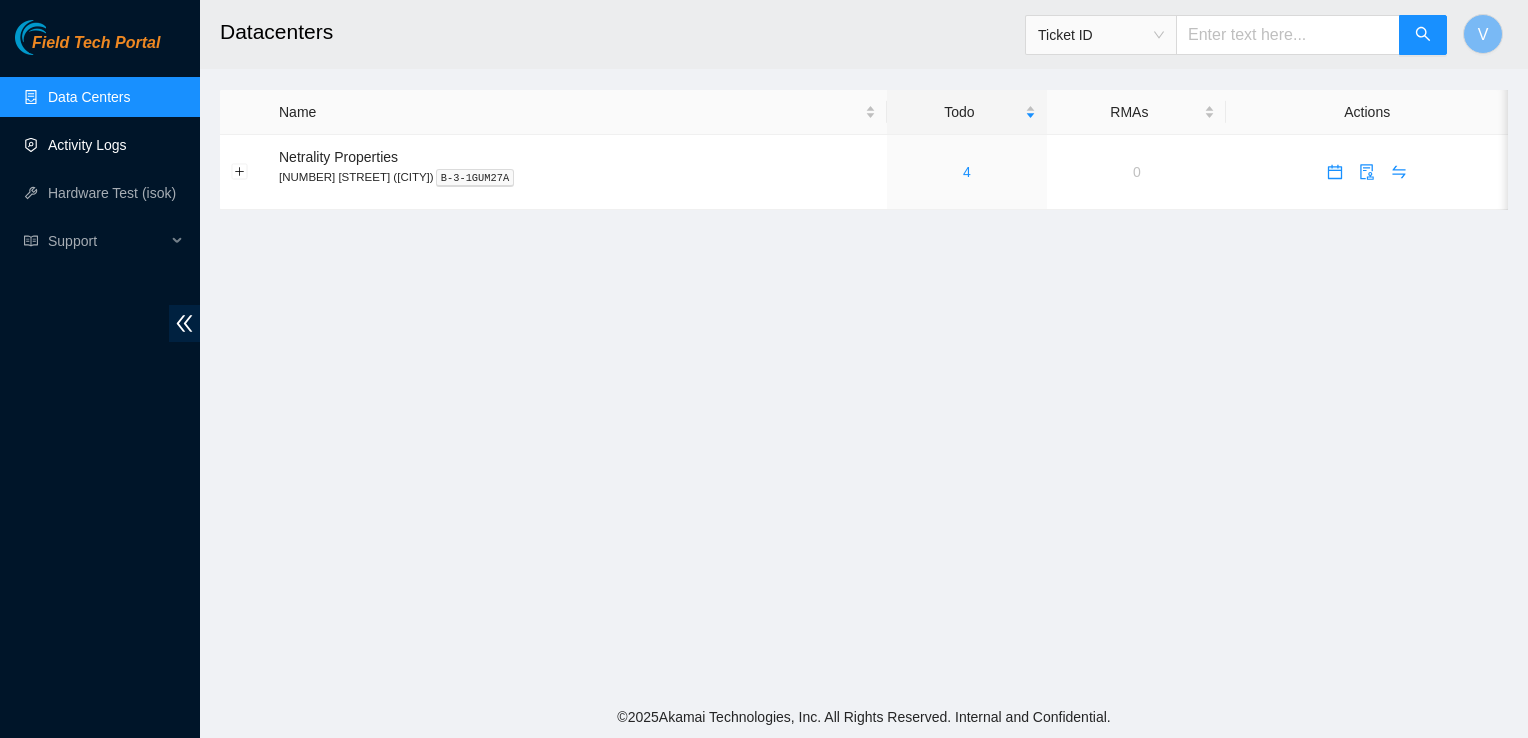 scroll, scrollTop: 0, scrollLeft: 0, axis: both 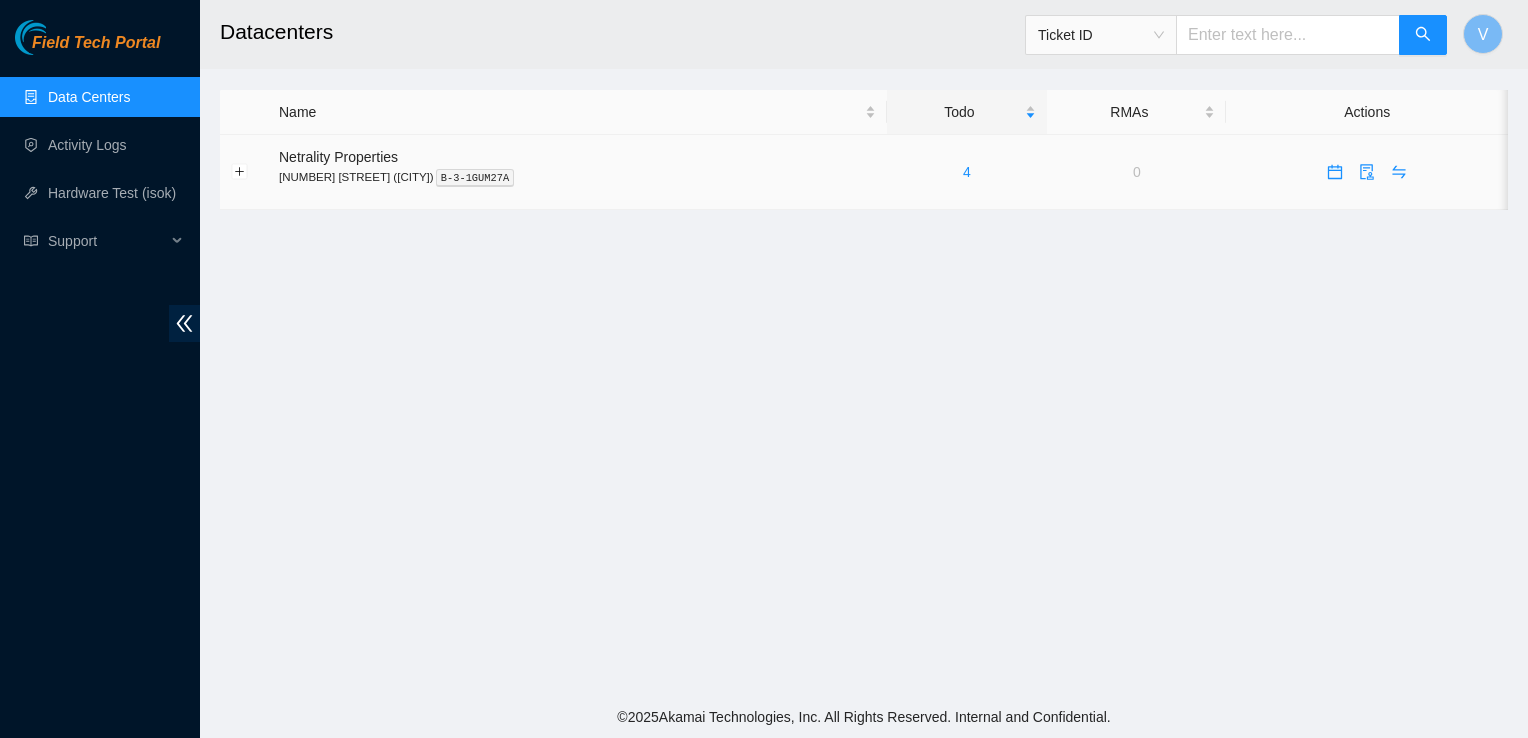 click on "4" at bounding box center (967, 172) 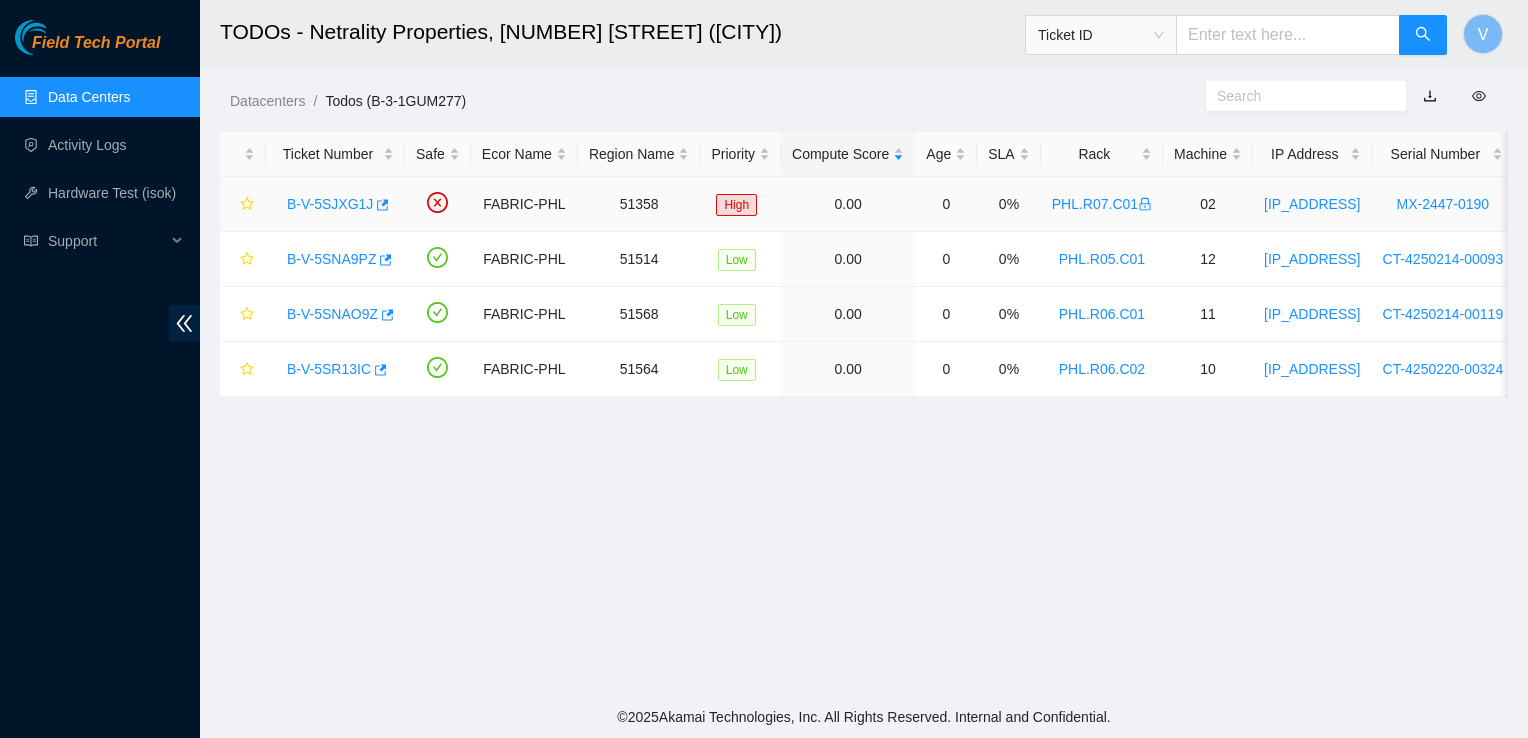 click on "B-V-5SJXG1J" at bounding box center (330, 204) 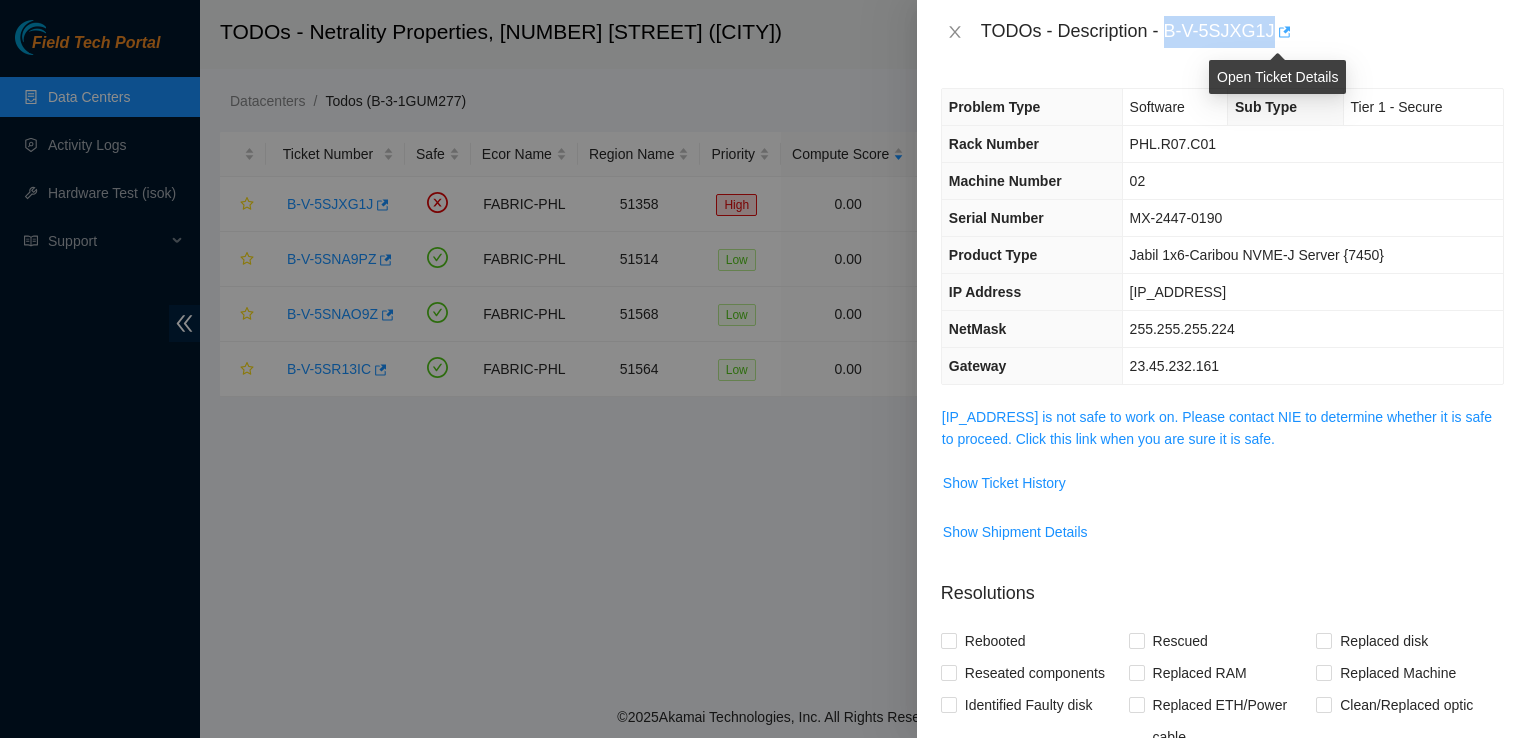 drag, startPoint x: 1166, startPoint y: 33, endPoint x: 1270, endPoint y: 30, distance: 104.04326 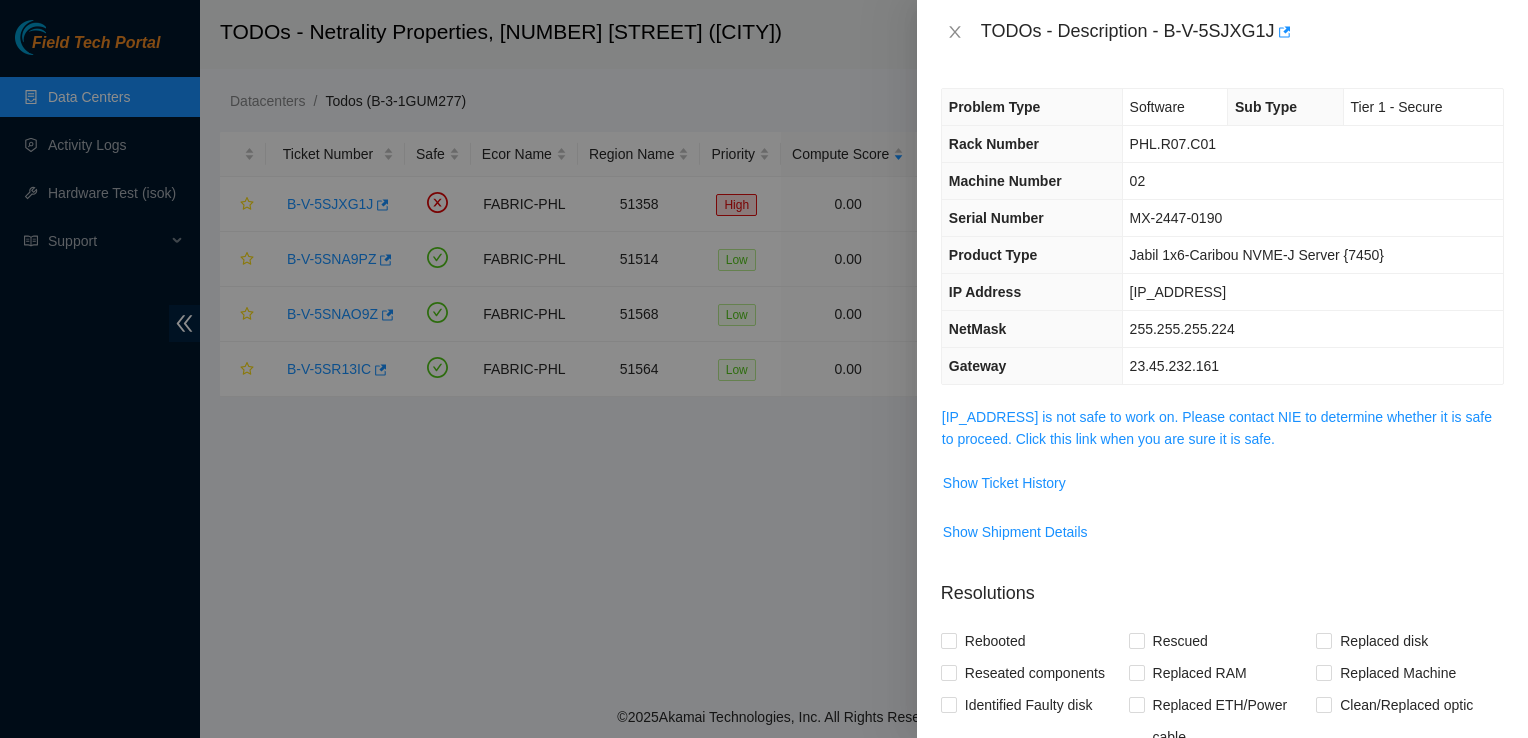 click on "Problem Type Software Sub Type Tier 1 - Secure Rack Number PHL.R07.C01 Machine Number 02 Serial Number MX-2447-0190 Product Type Jabil 1x6-Caribou NVME-J Server {7450} IP Address 23.45.232.165 NetMask 255.255.255.224 Gateway 23.45.232.161 23.45.232.165 is not safe to work on. Please contact NIE to determine whether it is safe to proceed. Click this link when you are sure it is safe. Show Ticket History Show Shipment Details Resolutions Rebooted Rescued Replaced disk Reseated components Replaced RAM Replaced Machine Identified Faulty disk Replaced ETH/Power cable Clean/Replaced optic Other Run Hardware Test Return Tracking Add Notes    Comment Submit Close" at bounding box center (1222, 401) 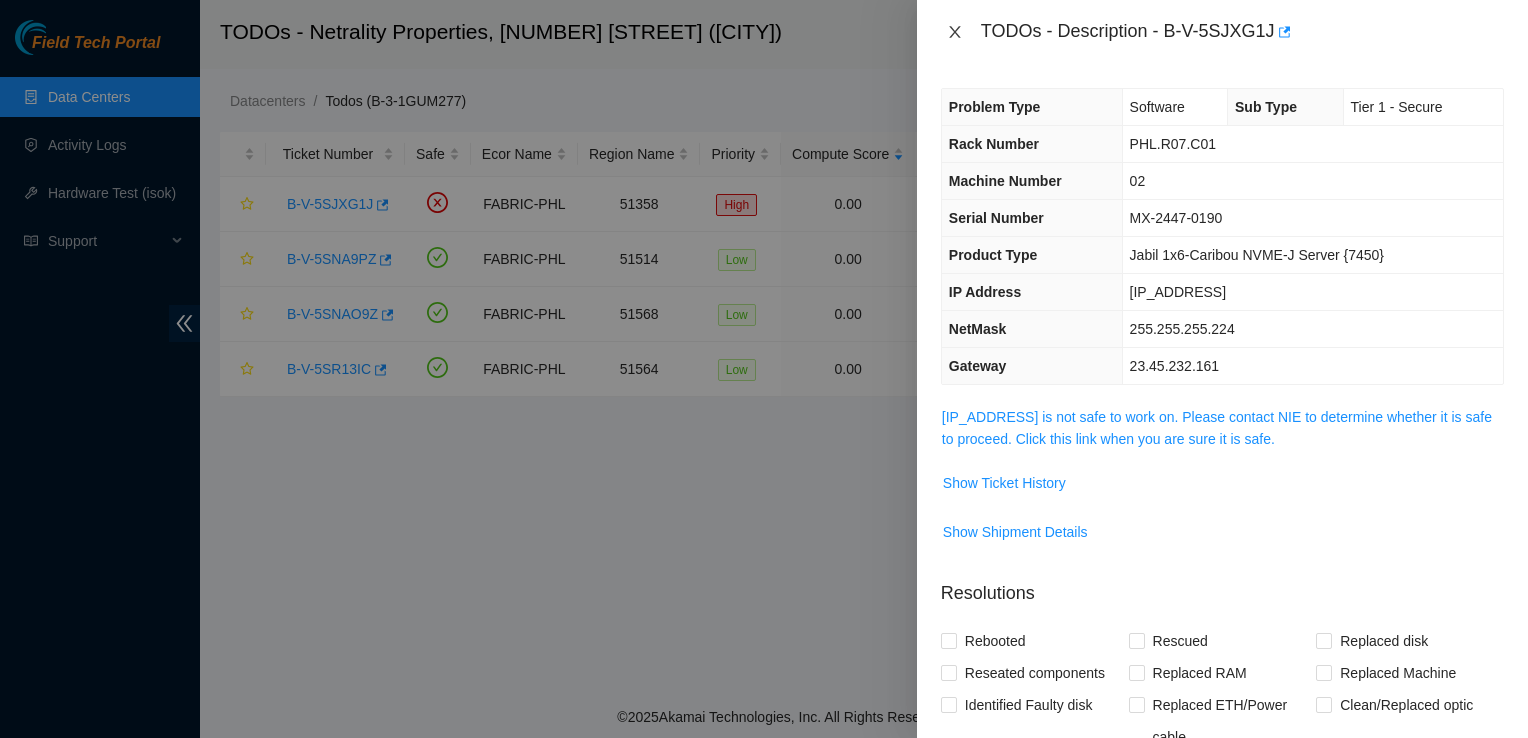 click 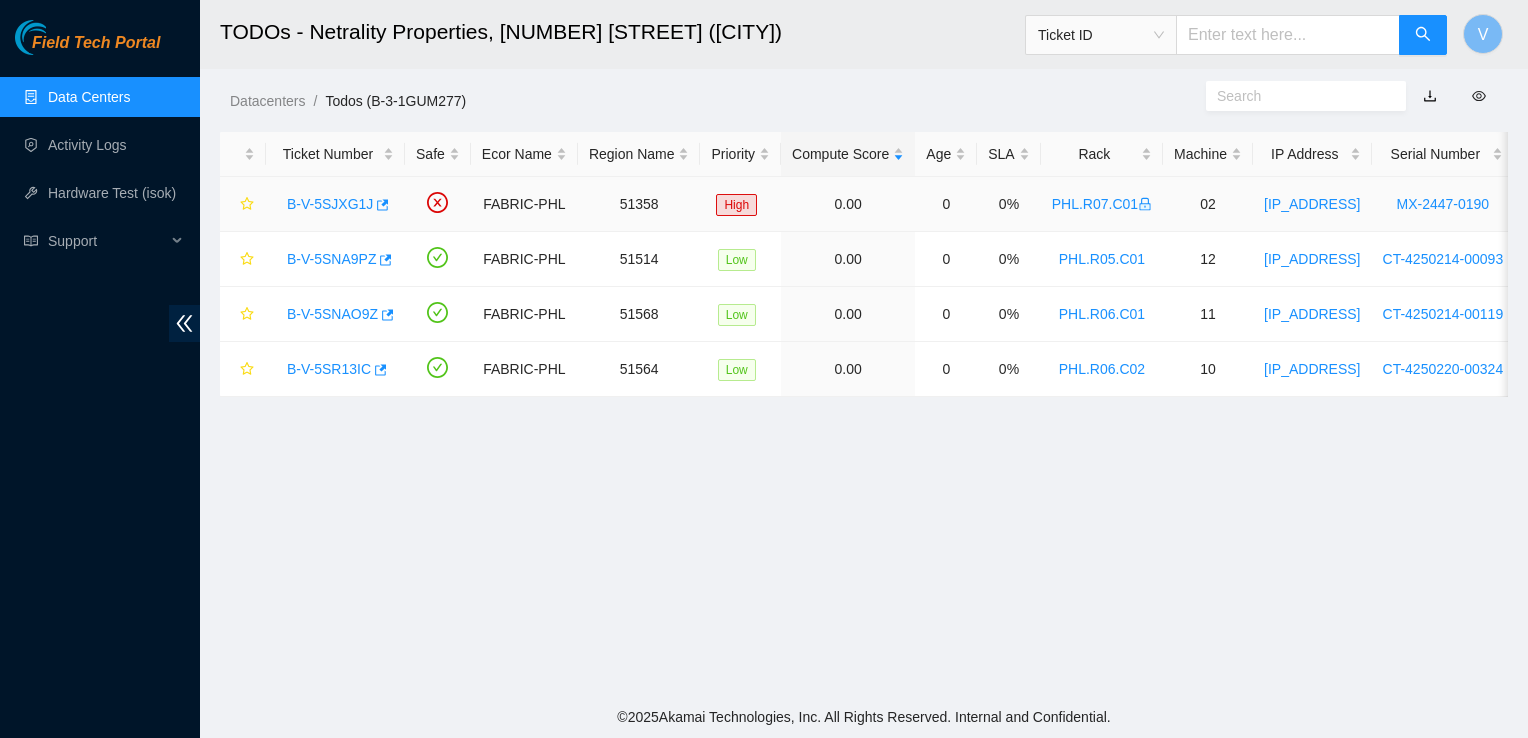 click on "B-V-5SJXG1J" at bounding box center (330, 204) 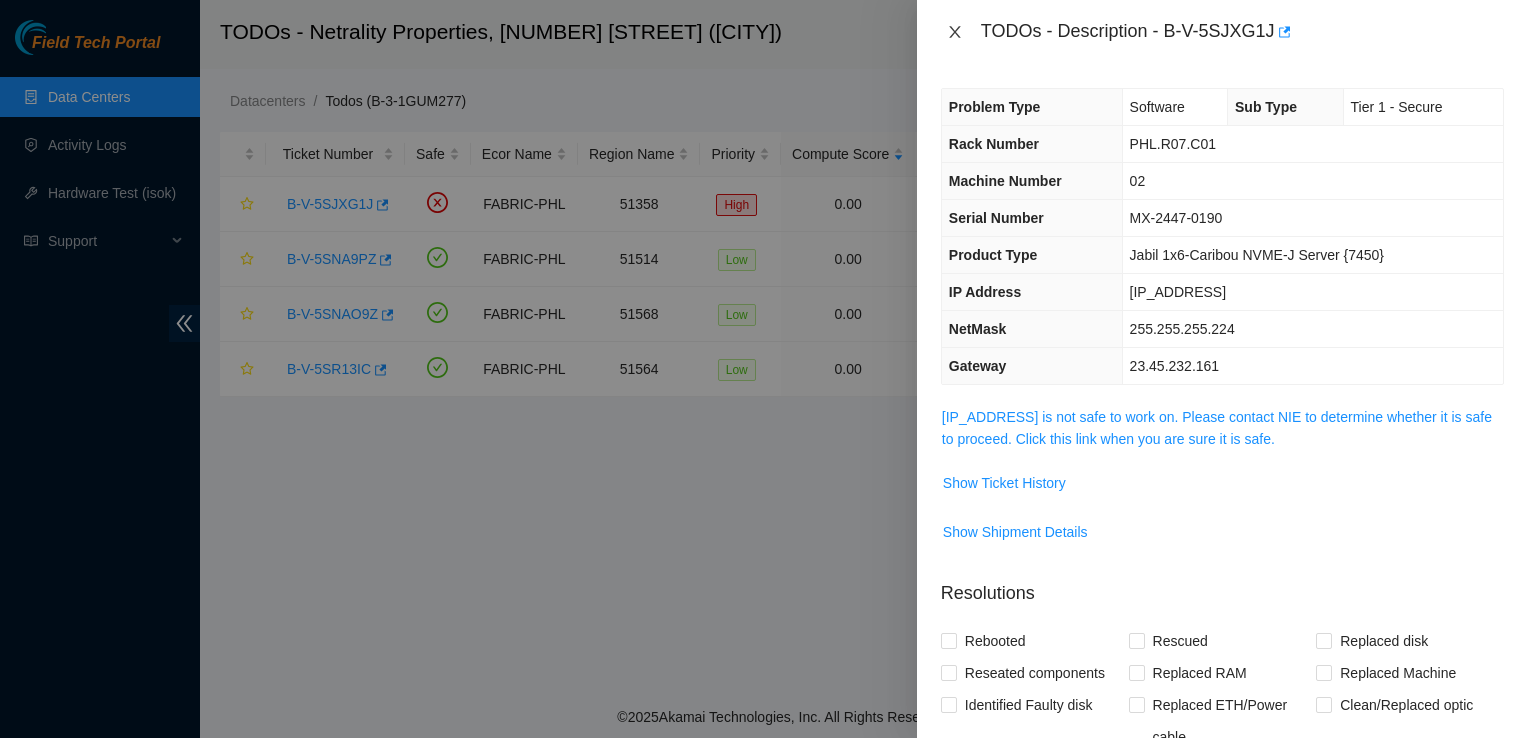 click 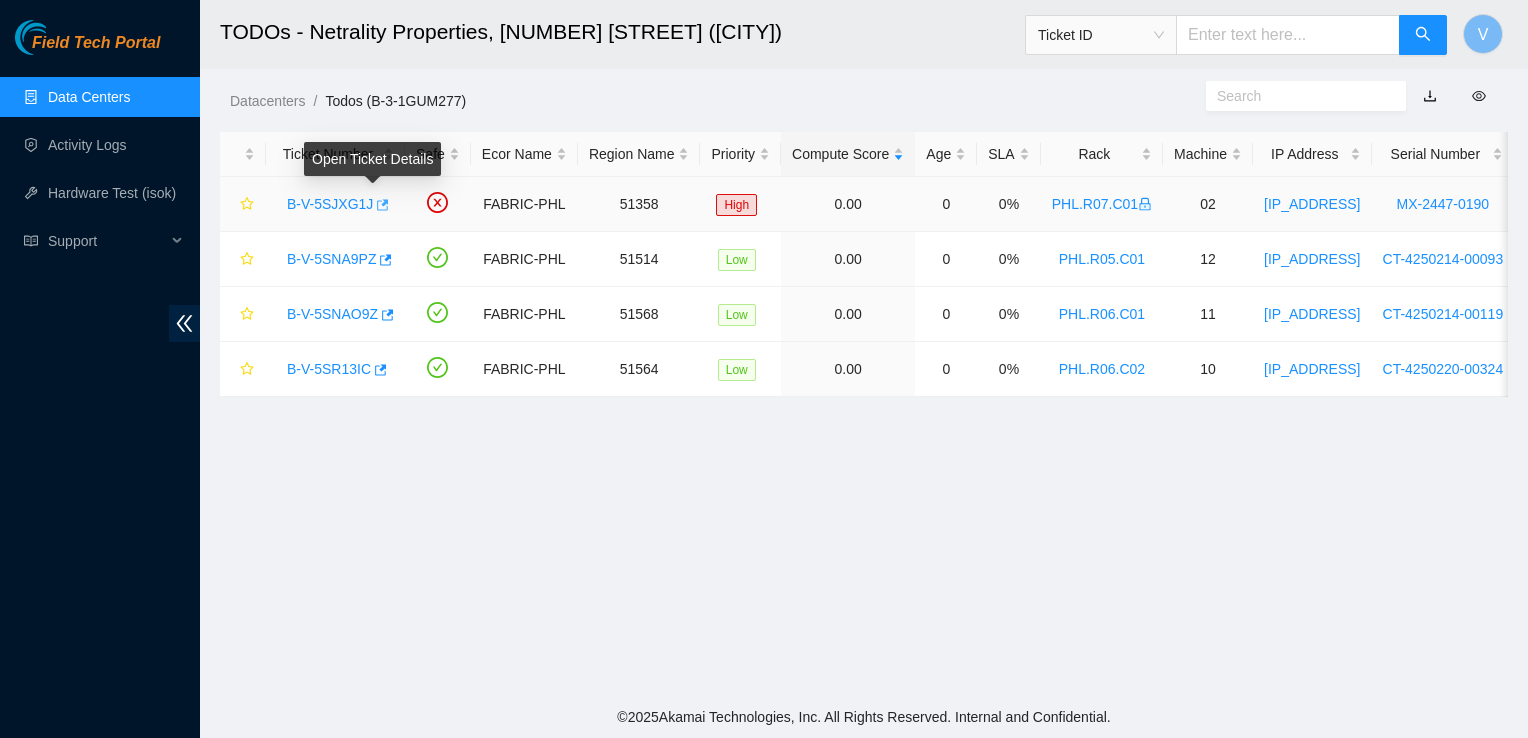 click 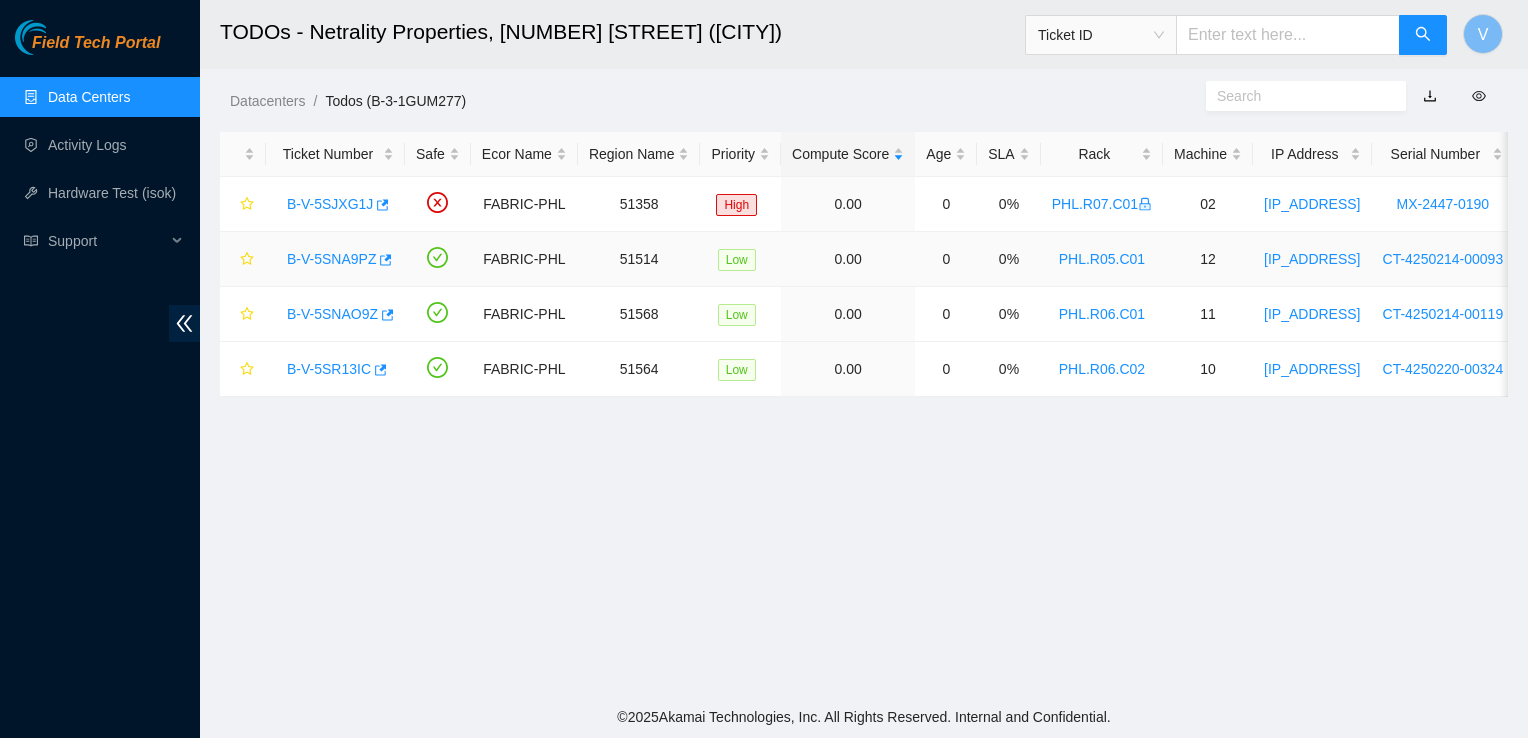 click on "B-V-5SNA9PZ" at bounding box center [335, 259] 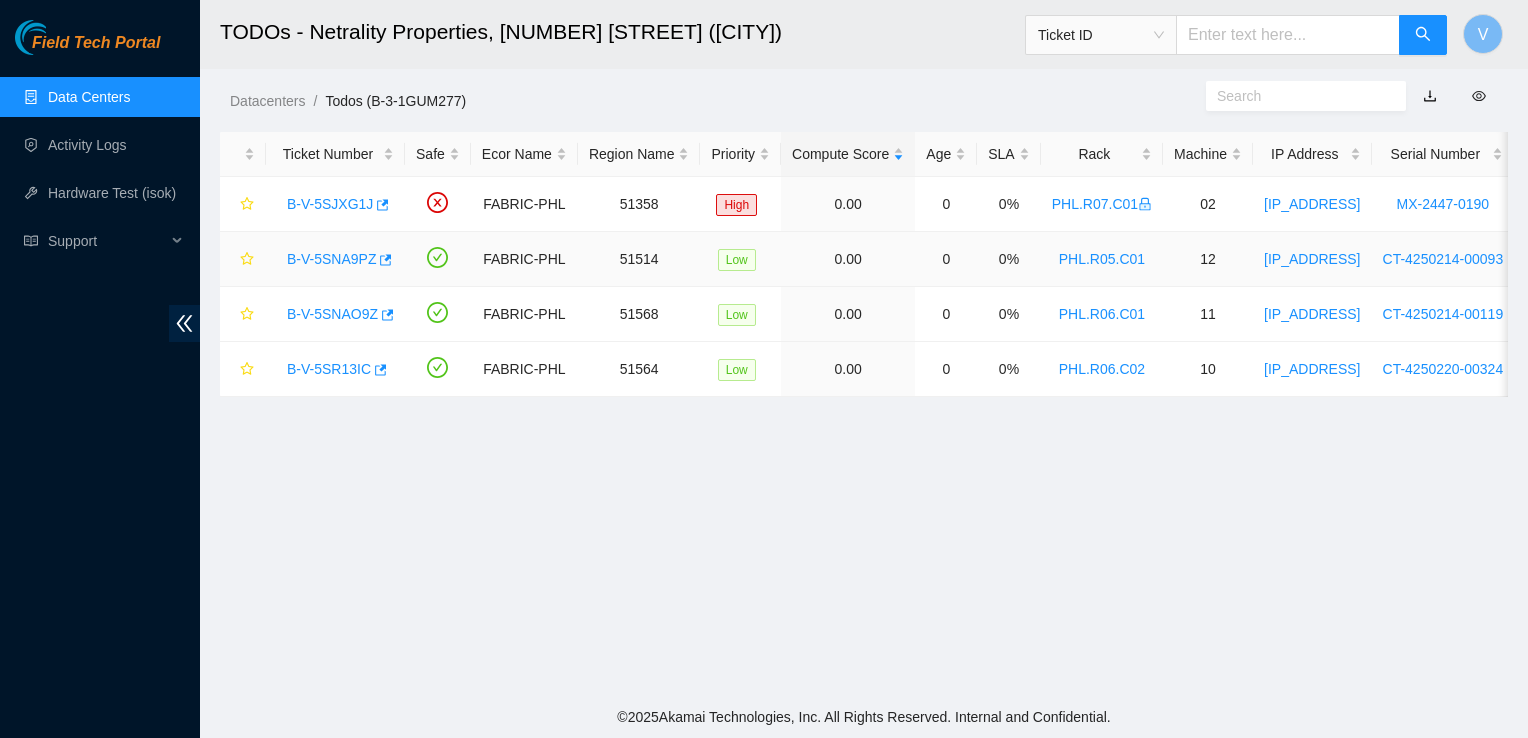 click on "B-V-5SNA9PZ" at bounding box center [331, 259] 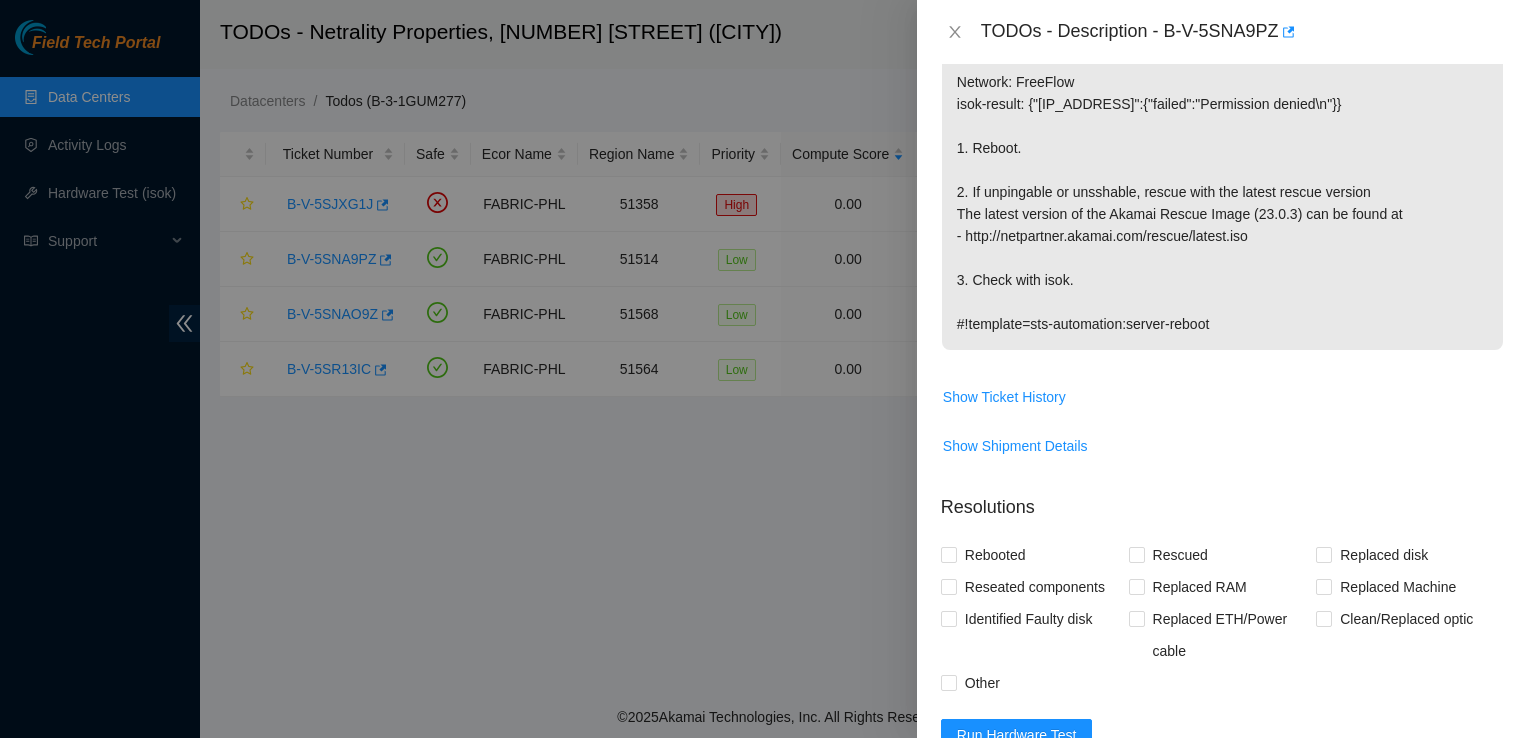 scroll, scrollTop: 0, scrollLeft: 0, axis: both 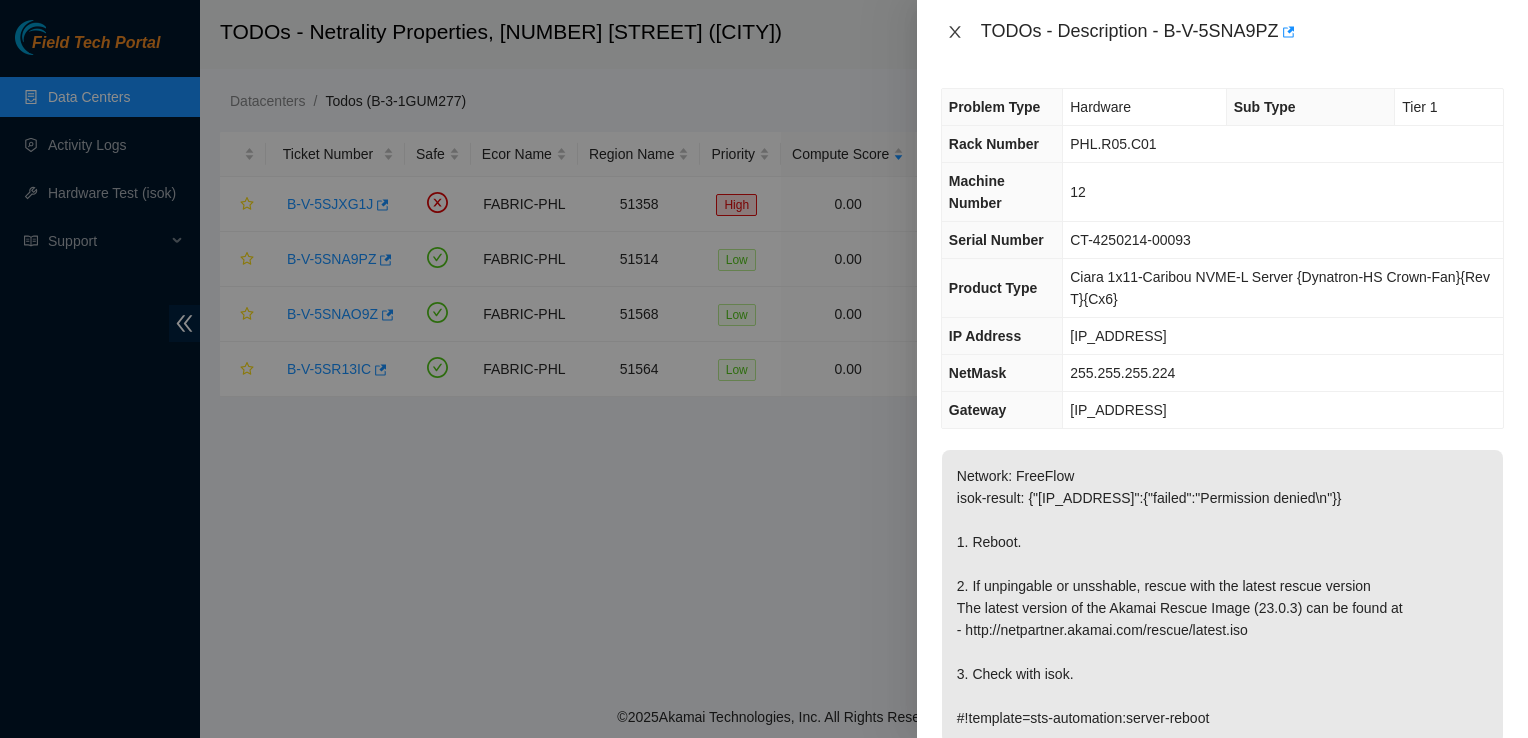 click 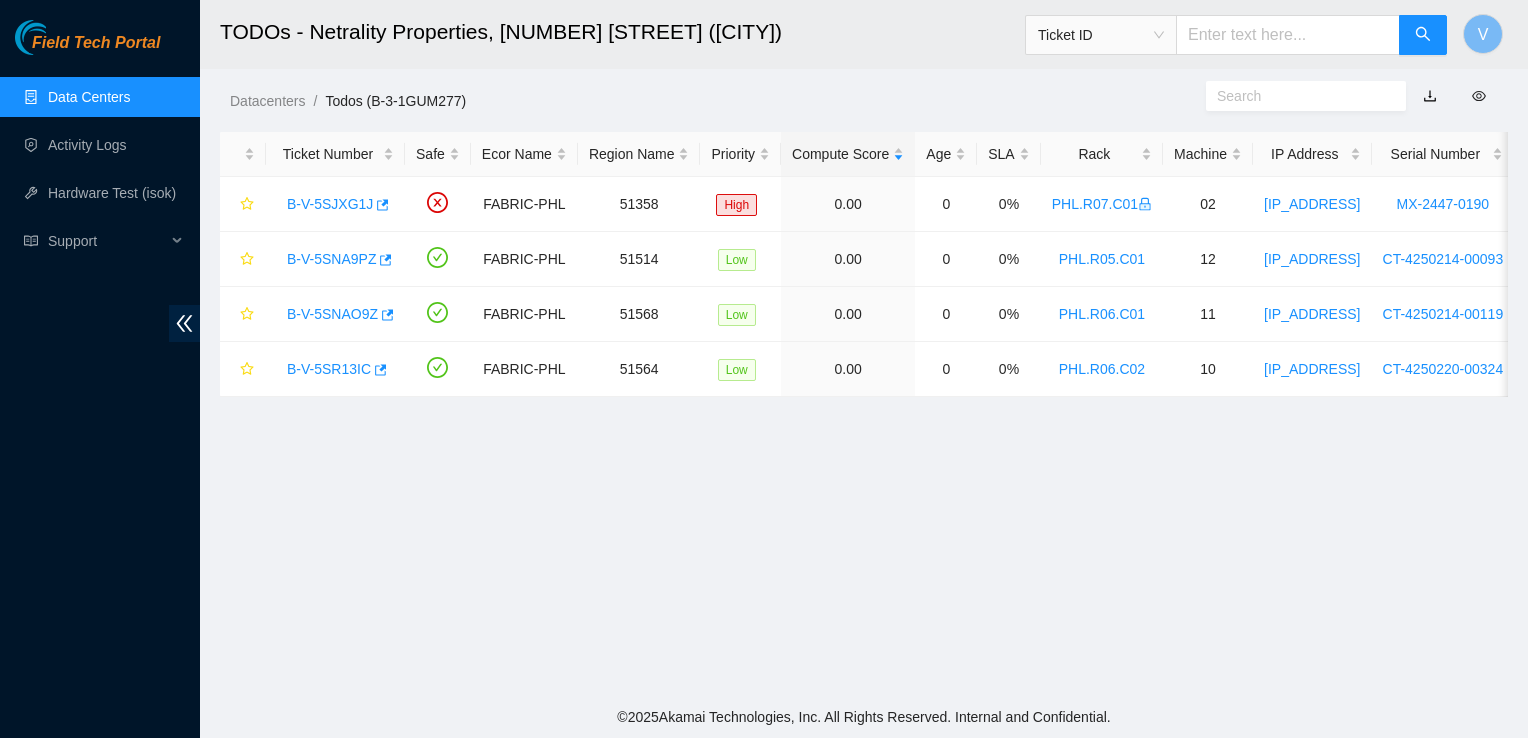 click on "TODOs - Netrality Properties, 401 N. Broad (Philadelphia)    Ticket ID V Datacenters / Todos (B-3-1GUM277) / Ticket Number Safe Ecor Name Region Name Priority Compute Score Age SLA Rack Machine IP Address Serial Number Server Type                               B-V-5SJXG1J FABRIC-PHL 51358 High 0.00 0 0% PHL.R07.C01  02 23.45.232.165 MX-2447-0190 Jabil 1x6-Caribou NVME-J Server {7450}   B-V-5SNA9PZ FABRIC-PHL 51514 Low 0.00 0 0%  PHL.R05.C01    12 23.45.232.79 CT-4250214-00093 Ciara 1x11-Caribou NVME-L Server {Dynatron-HS Crown-Fan}{Rev T}{Cx6}   B-V-5SNAO9Z FABRIC-PHL 51568 Low 0.00 0 0%  PHL.R06.C01    11 23.45.232.14 CT-4250214-00119 Ciara 1x11-Caribou NVME-L Server {Dynatron-HS Crown-Fan}{Rev T}{Cx6}   B-V-5SR13IC FABRIC-PHL 51564 Low 0.00 0 0%  PHL.R06.C02    10 23.46.12.237 CT-4250220-00324 Ciara 1x11-Caribou NVME-L Server {Dynatron-HS Crown-Fan}{Rev T}{Cx6}" at bounding box center (864, 348) 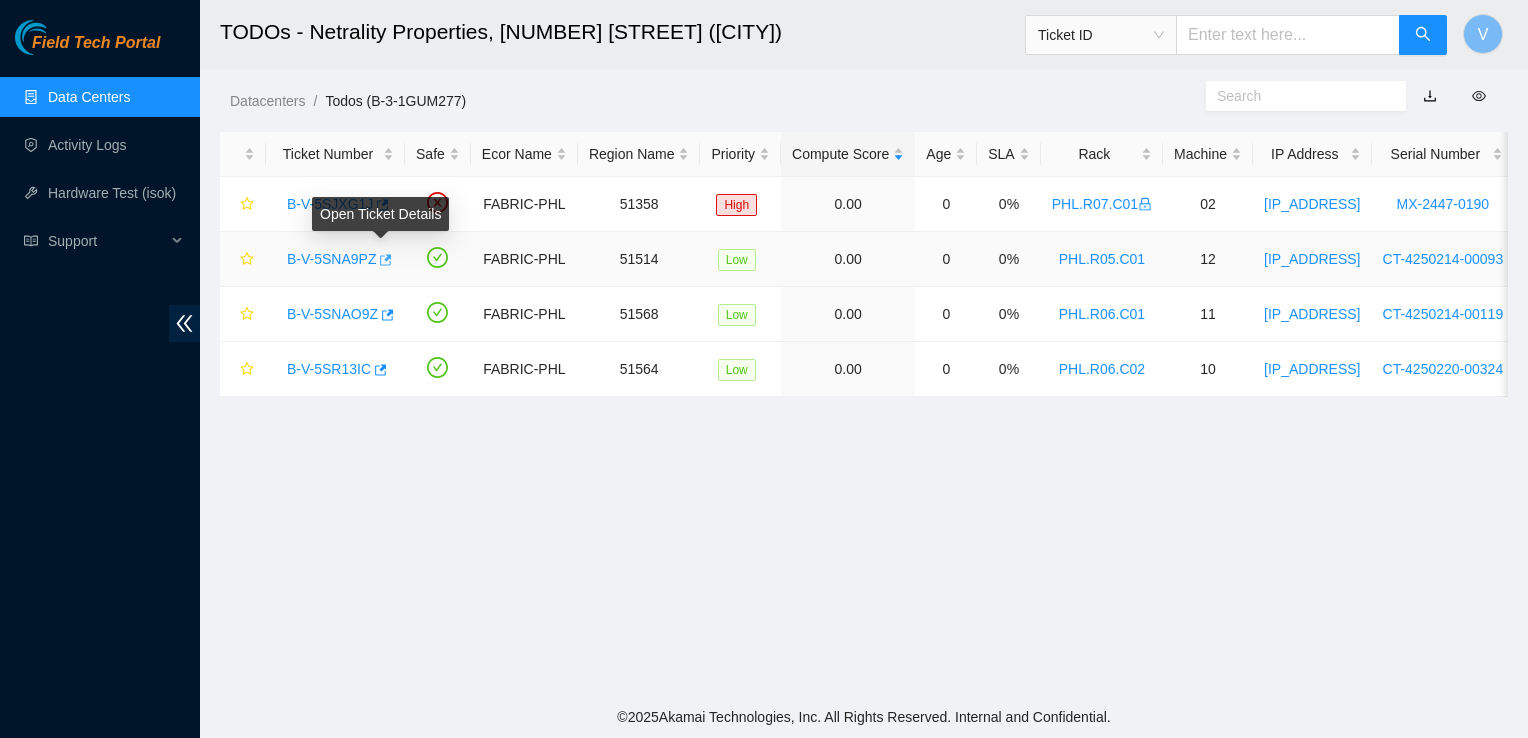 click 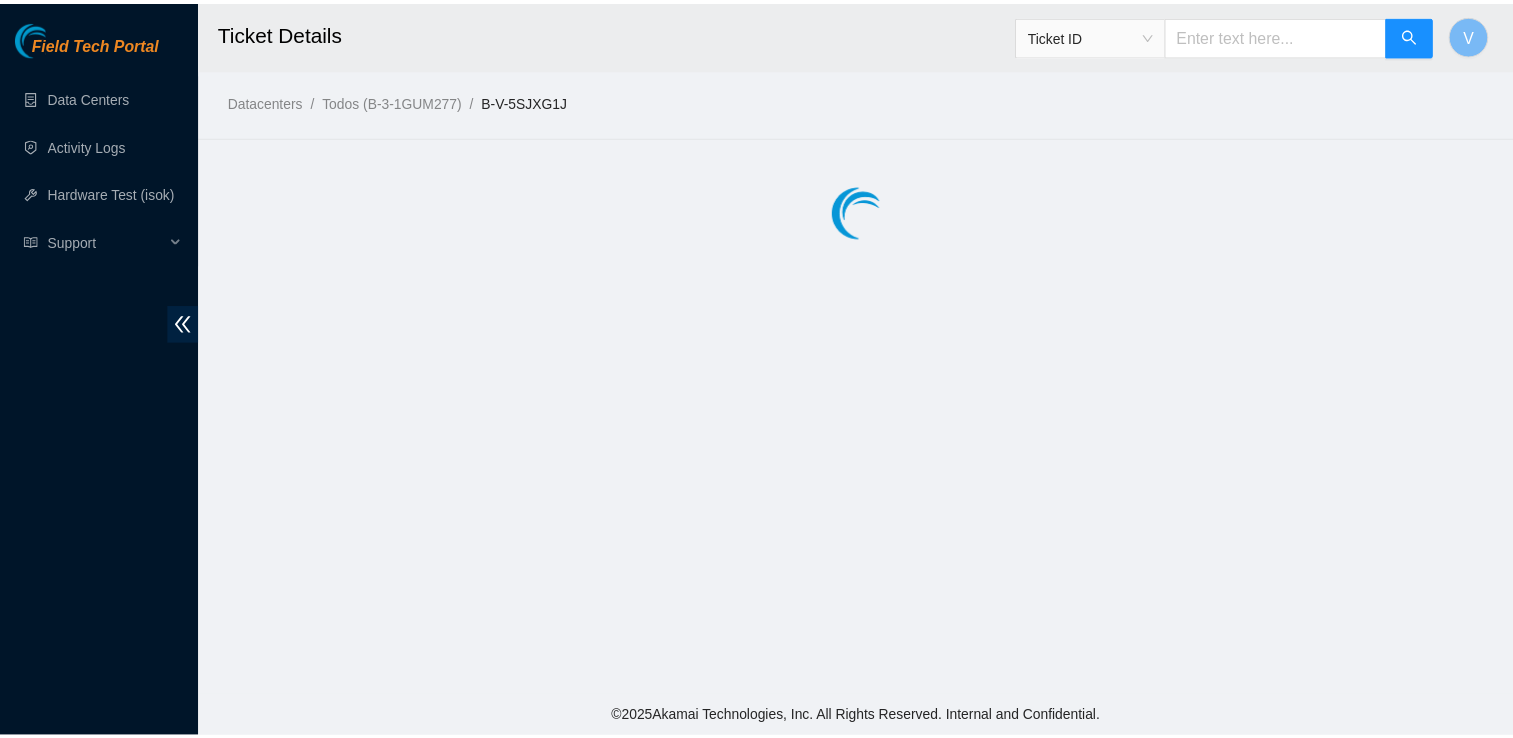 scroll, scrollTop: 0, scrollLeft: 0, axis: both 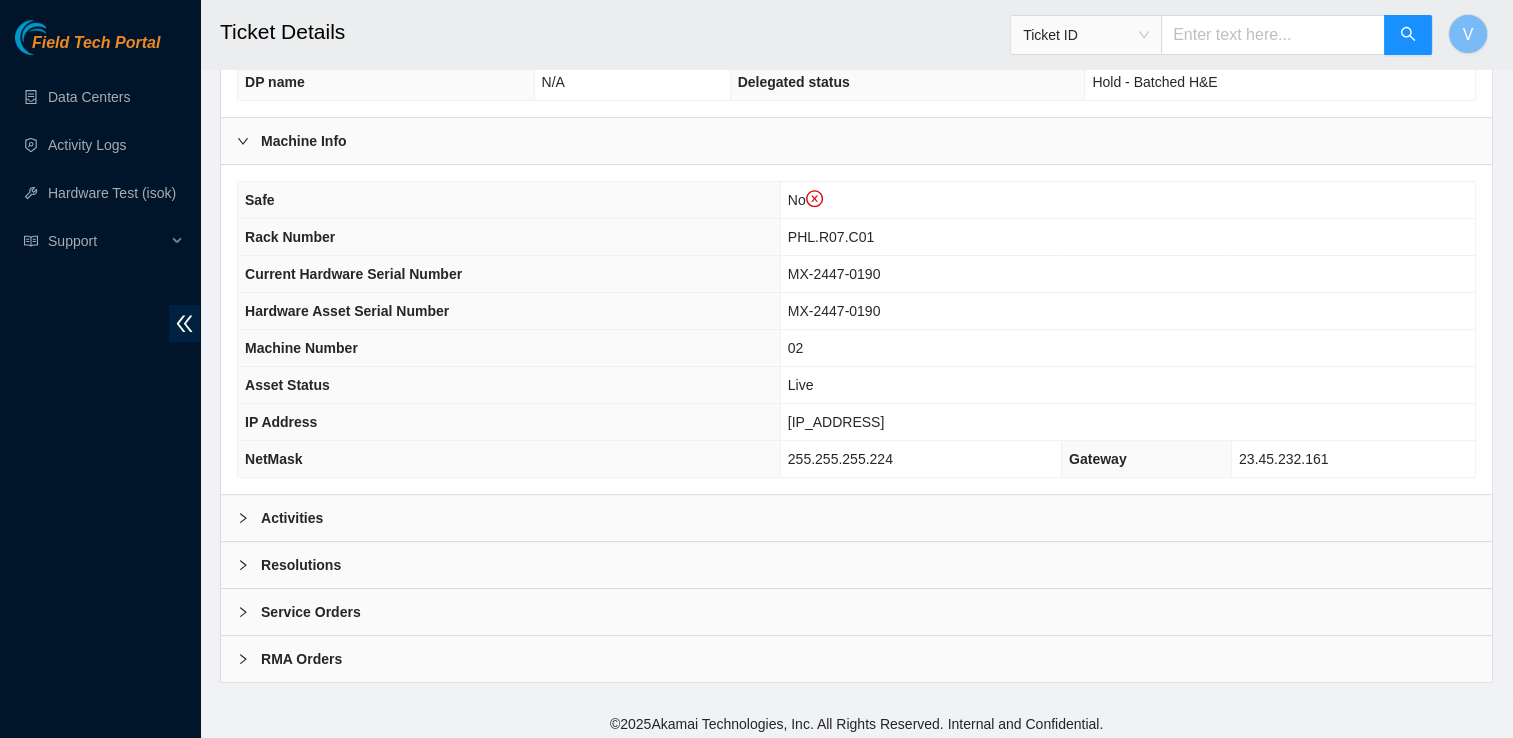 click on "Activities" at bounding box center [292, 518] 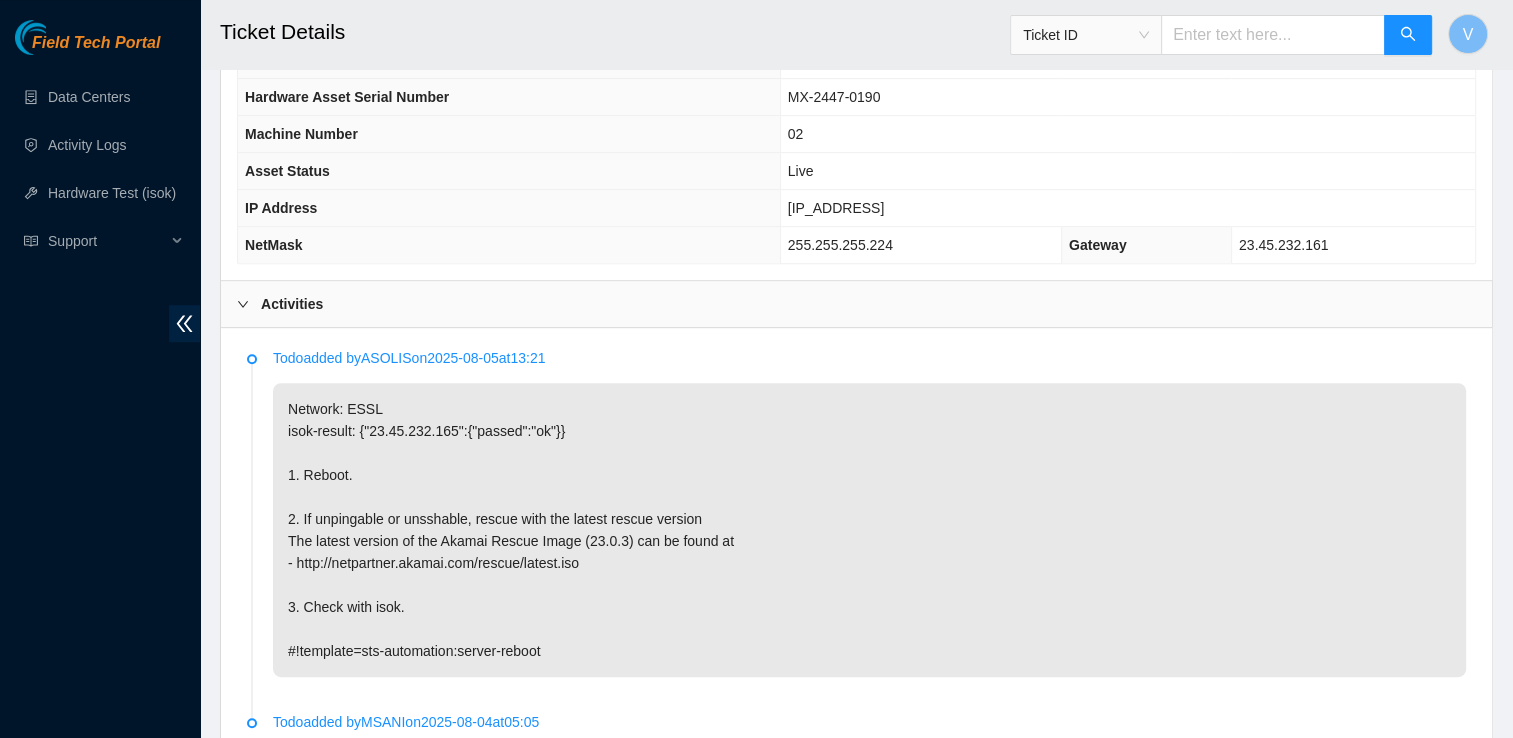 scroll, scrollTop: 865, scrollLeft: 0, axis: vertical 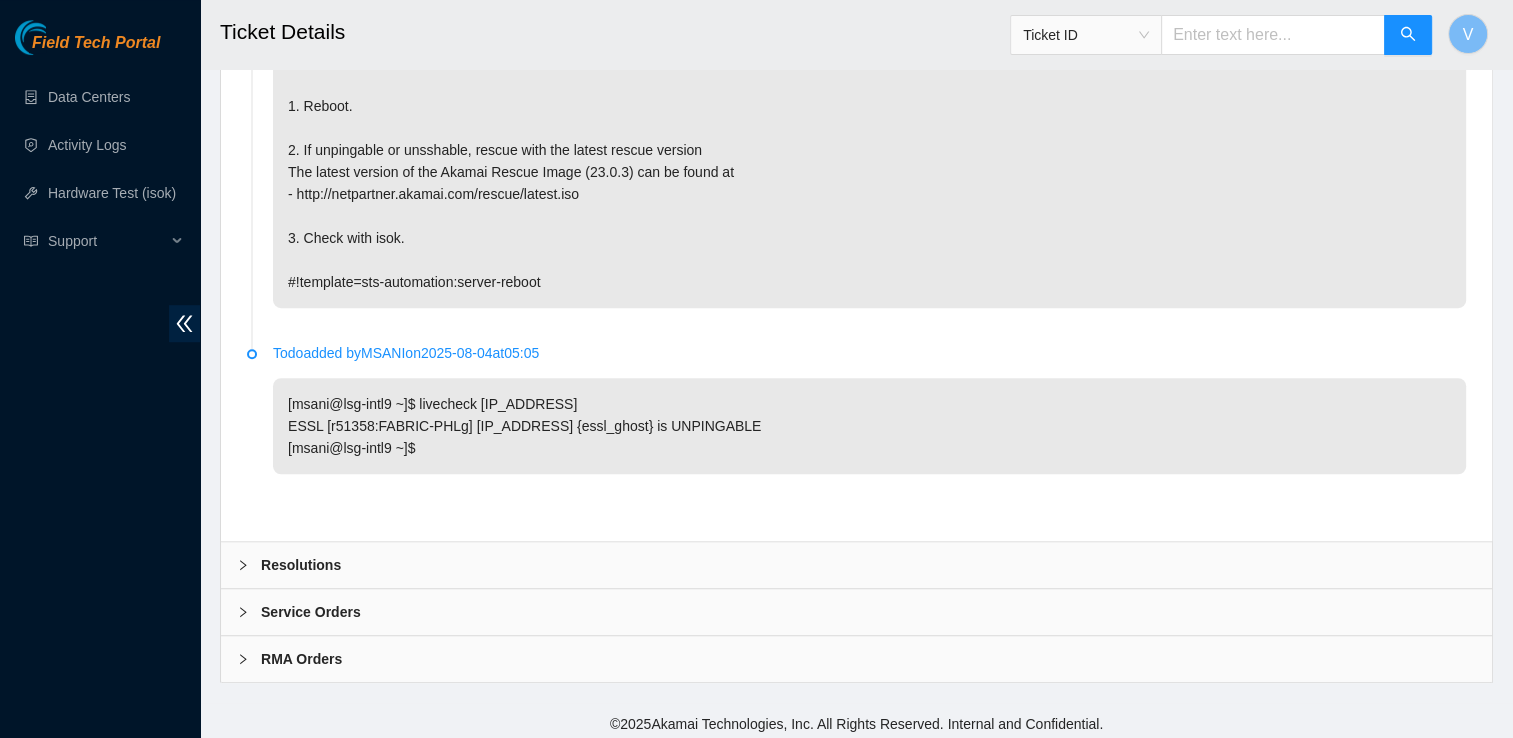 click on "Ticket Details    Ticket ID V This Ticket  is not safe to work on. Please contact NIE to determine whether it is safe to proceed. Datacenters / Todos (B-3-1GUM277) / B-V-5SJXG1J / Data Center Info Data Center ID B-3-1GUM277 Data Center Name Netrality Properties Data Center Location 401 N. Broad (Philadelphia) Data Center Instructions A Certificate of Insurance (COI) is required for any oversized/irregular deliveries NOT being made by the following major logistics companies: USPS, FedEx, UPS, or DHL. Any independent logistics provider must provide a current COI via email to operations@401northbroad.com in advance. If there is not a valid COI on record for the carrier, the delivery will not be accepted. See Section 3.1 for more information on COI’s.
Netrality will store packages for up to 10 days, free of charge. If packages are NOT retrieved by the customer within 10 days, long-term storage charges may apply.
Facility needs a liftgate and "inside delivery" to the storage area on the second floor.
0 02" at bounding box center [856, -265] 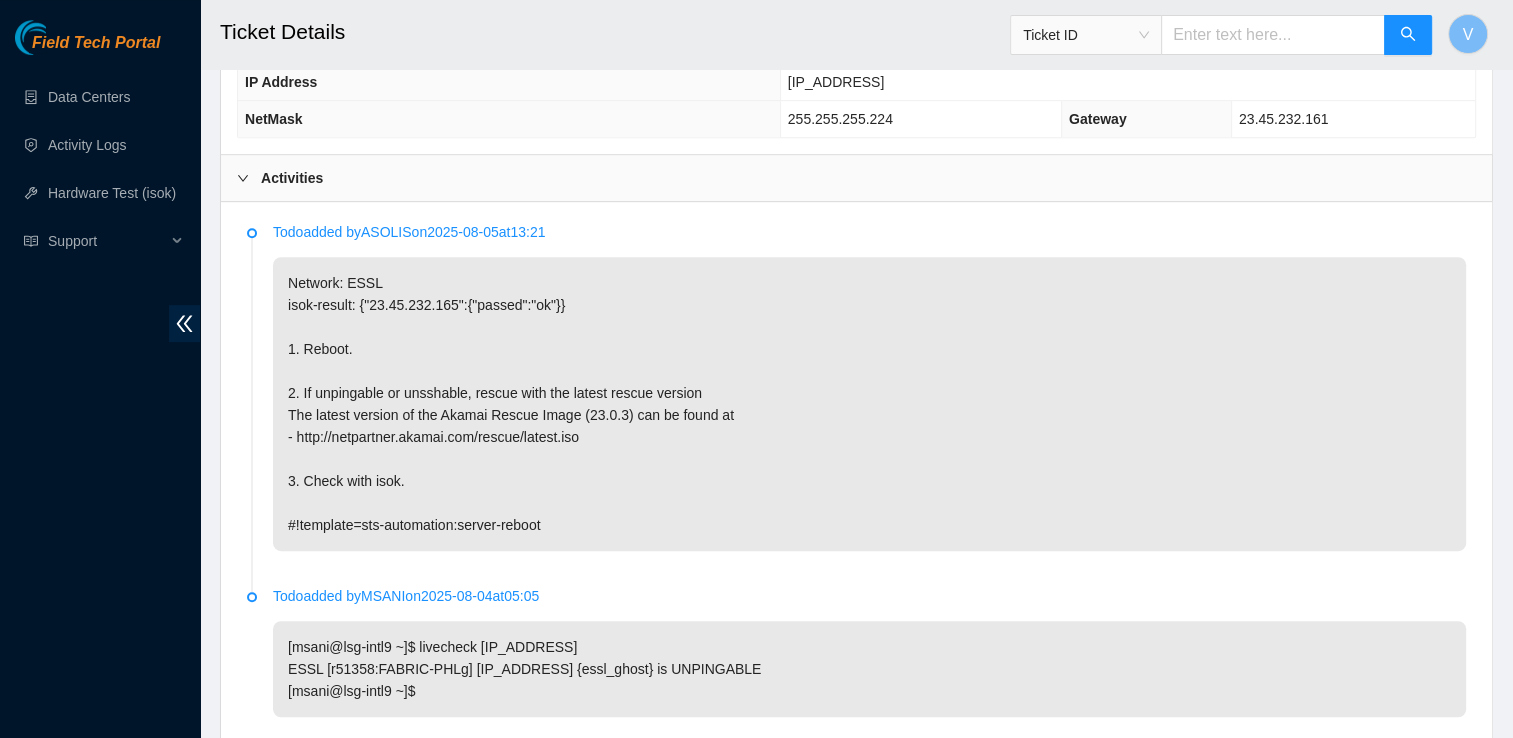 scroll, scrollTop: 986, scrollLeft: 0, axis: vertical 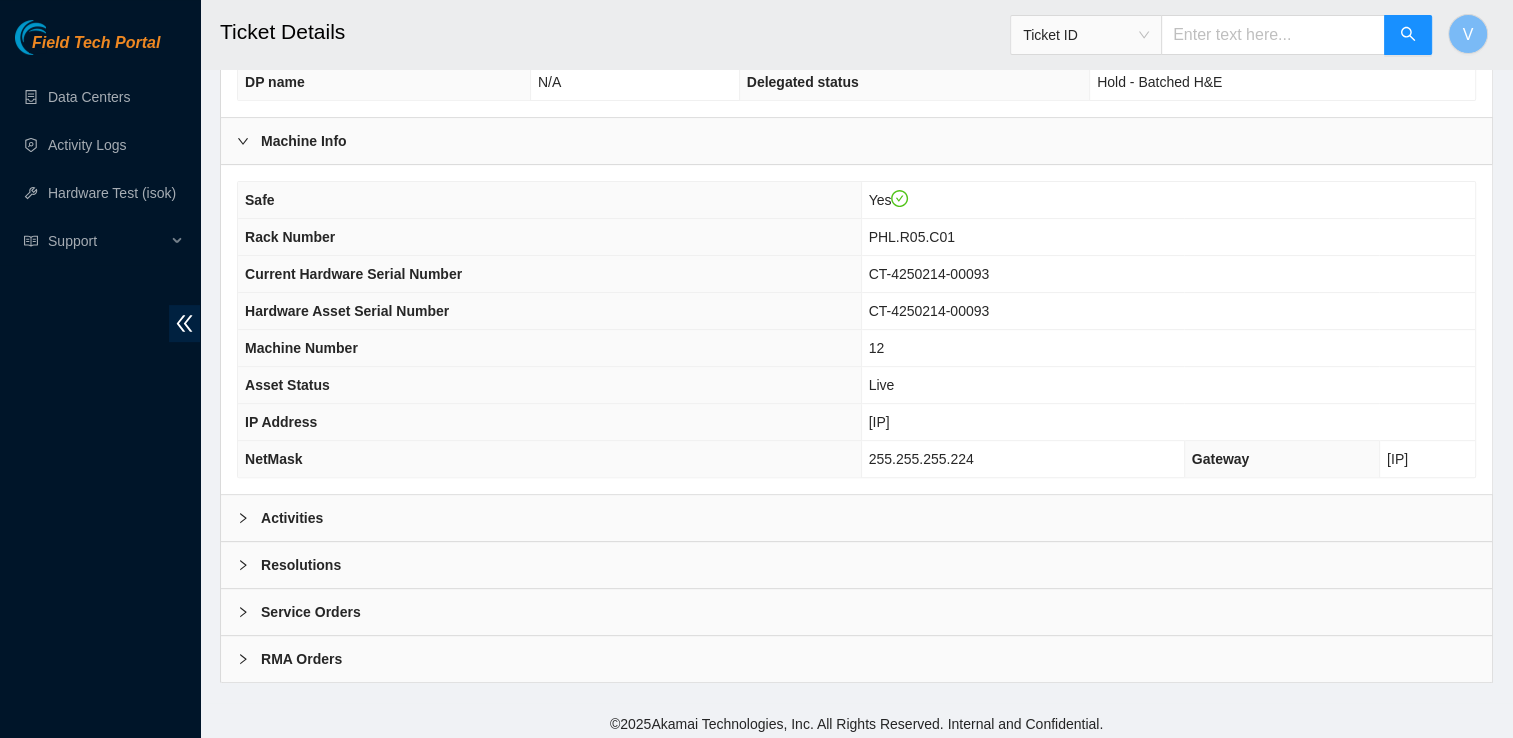 click on "Activities" at bounding box center [292, 518] 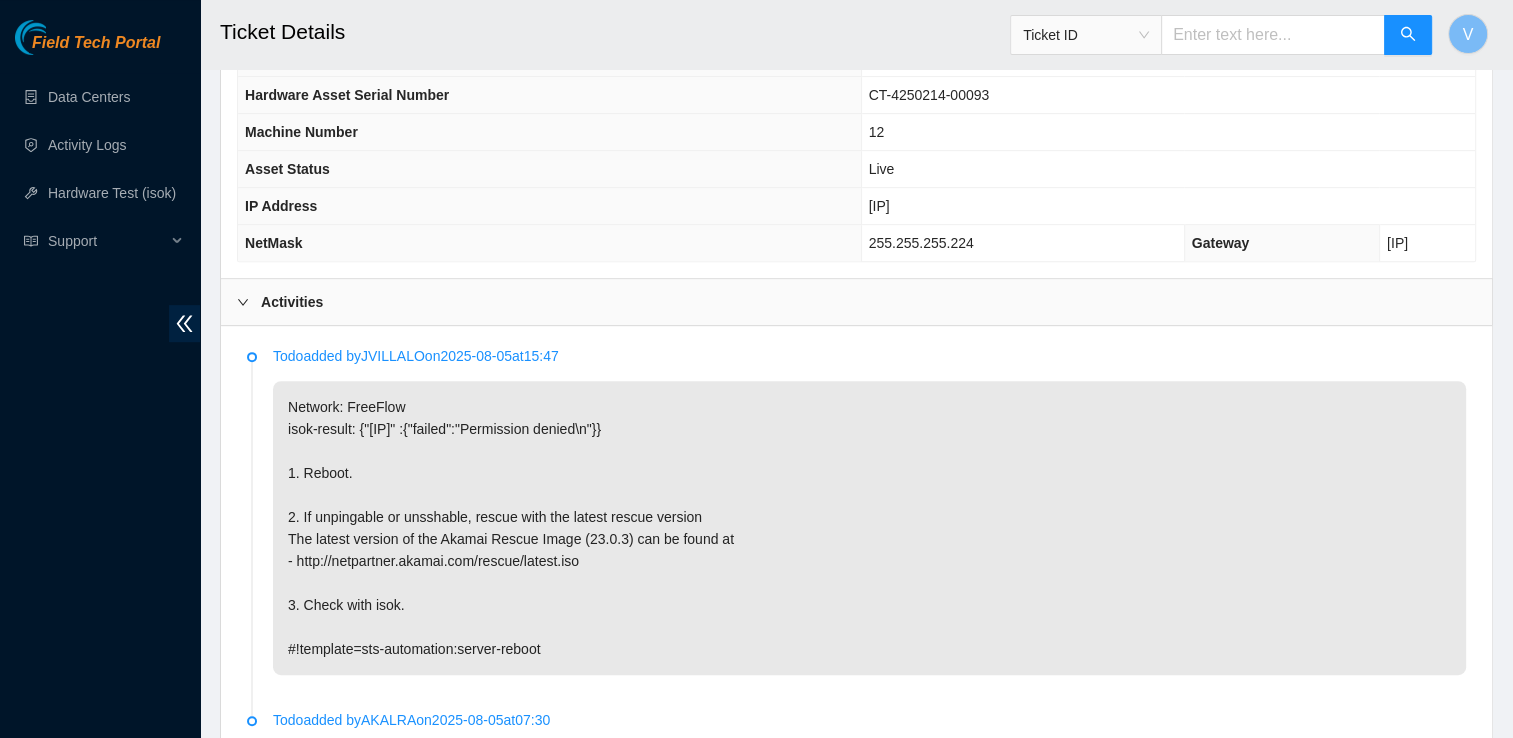 scroll, scrollTop: 831, scrollLeft: 0, axis: vertical 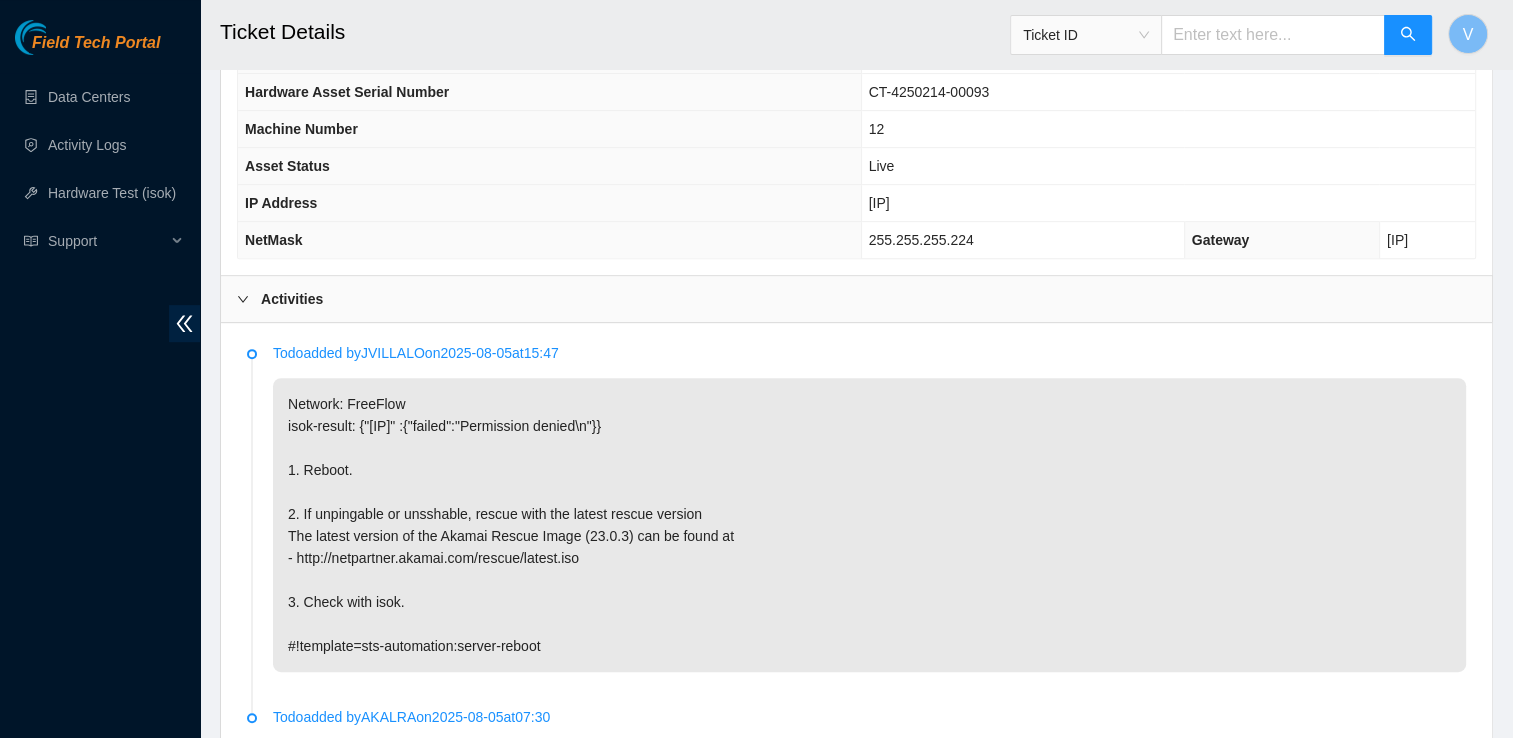 click on "[IP_ADDRESS]" at bounding box center (879, 203) 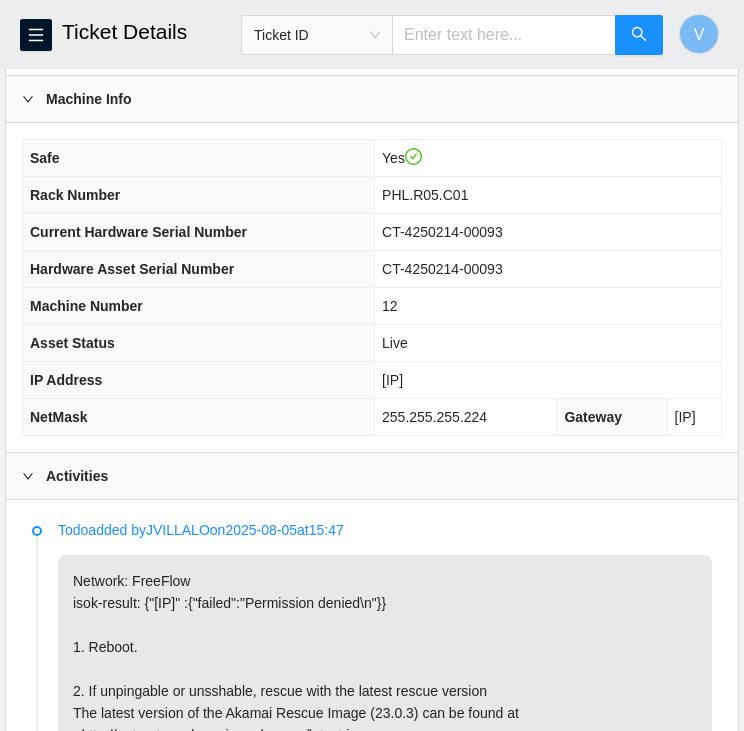scroll, scrollTop: 743, scrollLeft: 0, axis: vertical 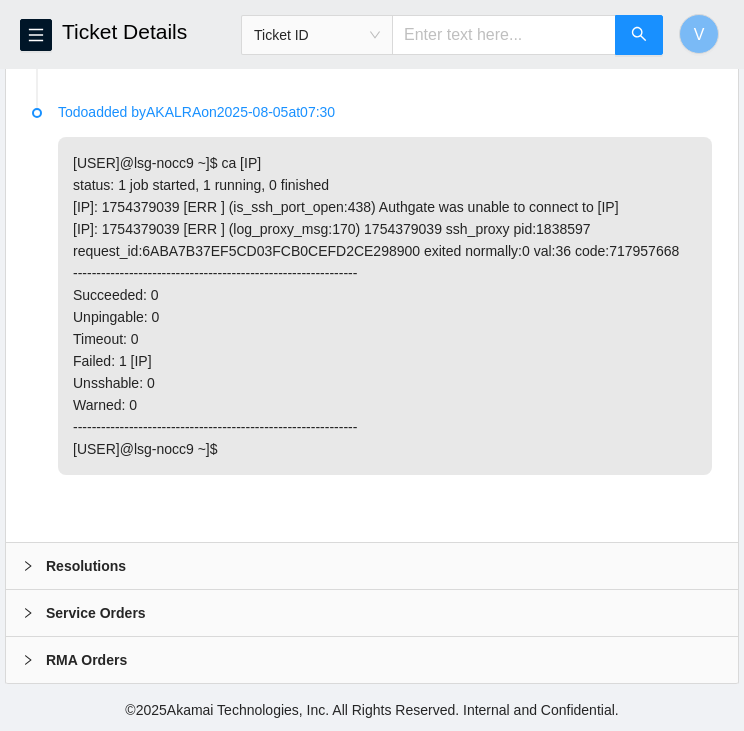 click on "Resolutions" at bounding box center [372, 566] 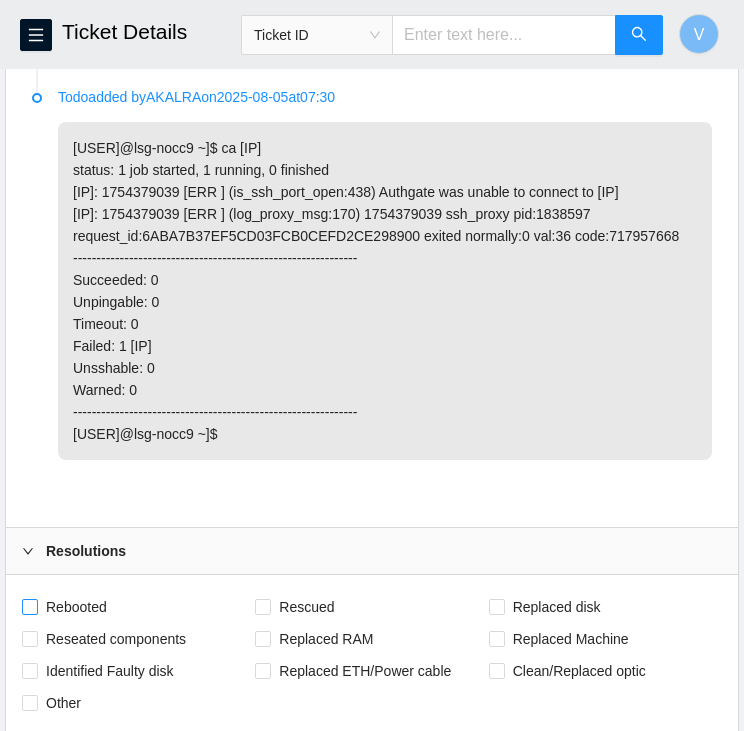 click on "Rebooted" at bounding box center [76, 607] 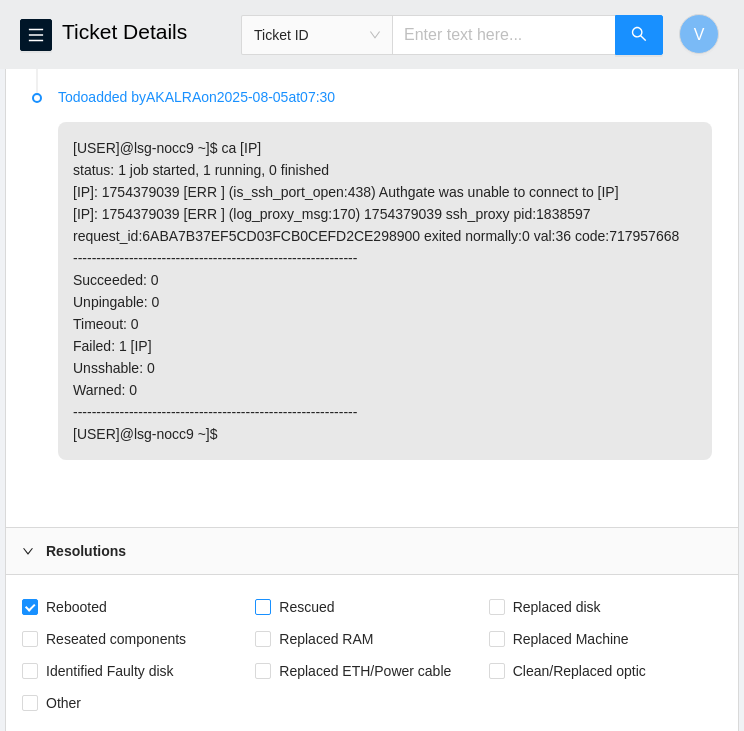 click on "Rescued" at bounding box center (306, 607) 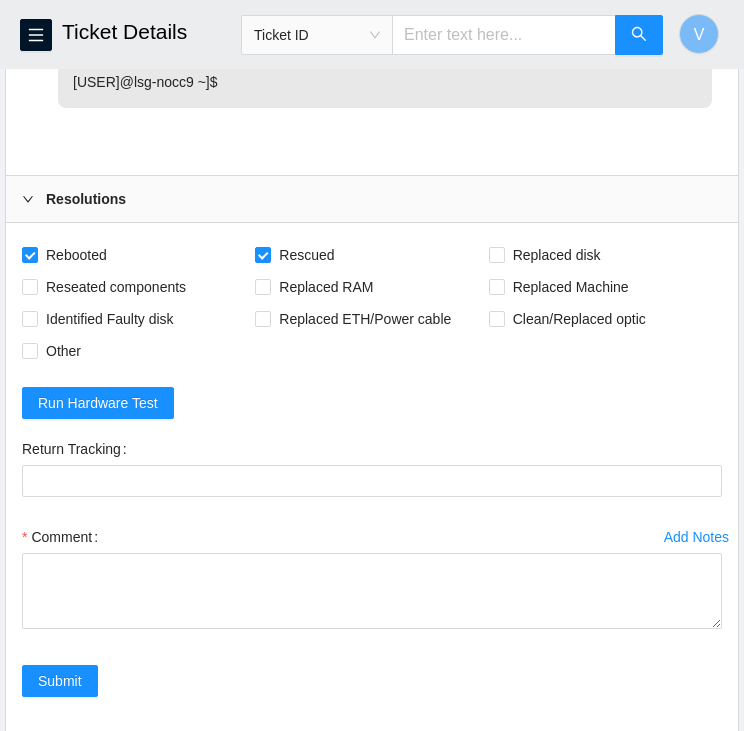 scroll, scrollTop: 1998, scrollLeft: 0, axis: vertical 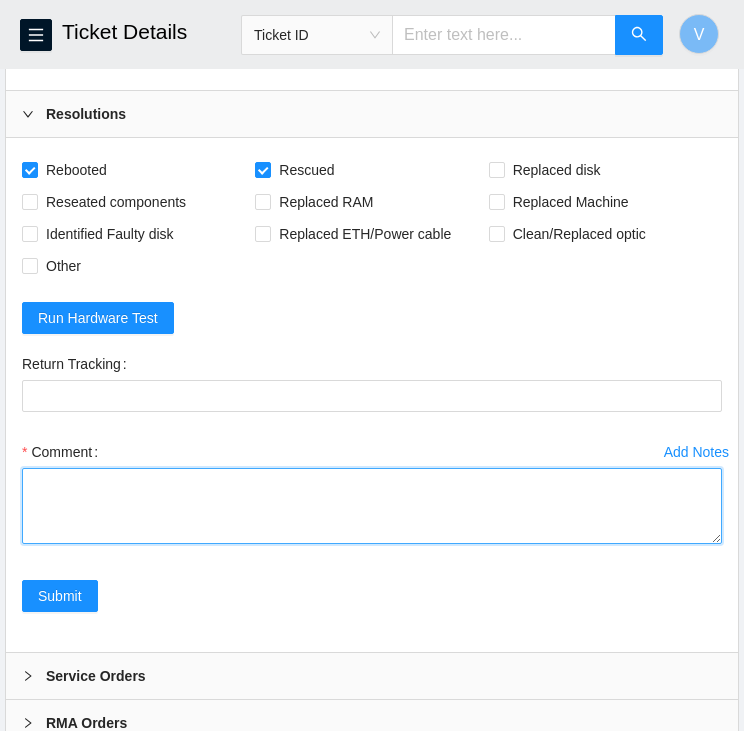 click on "Comment" at bounding box center [372, 506] 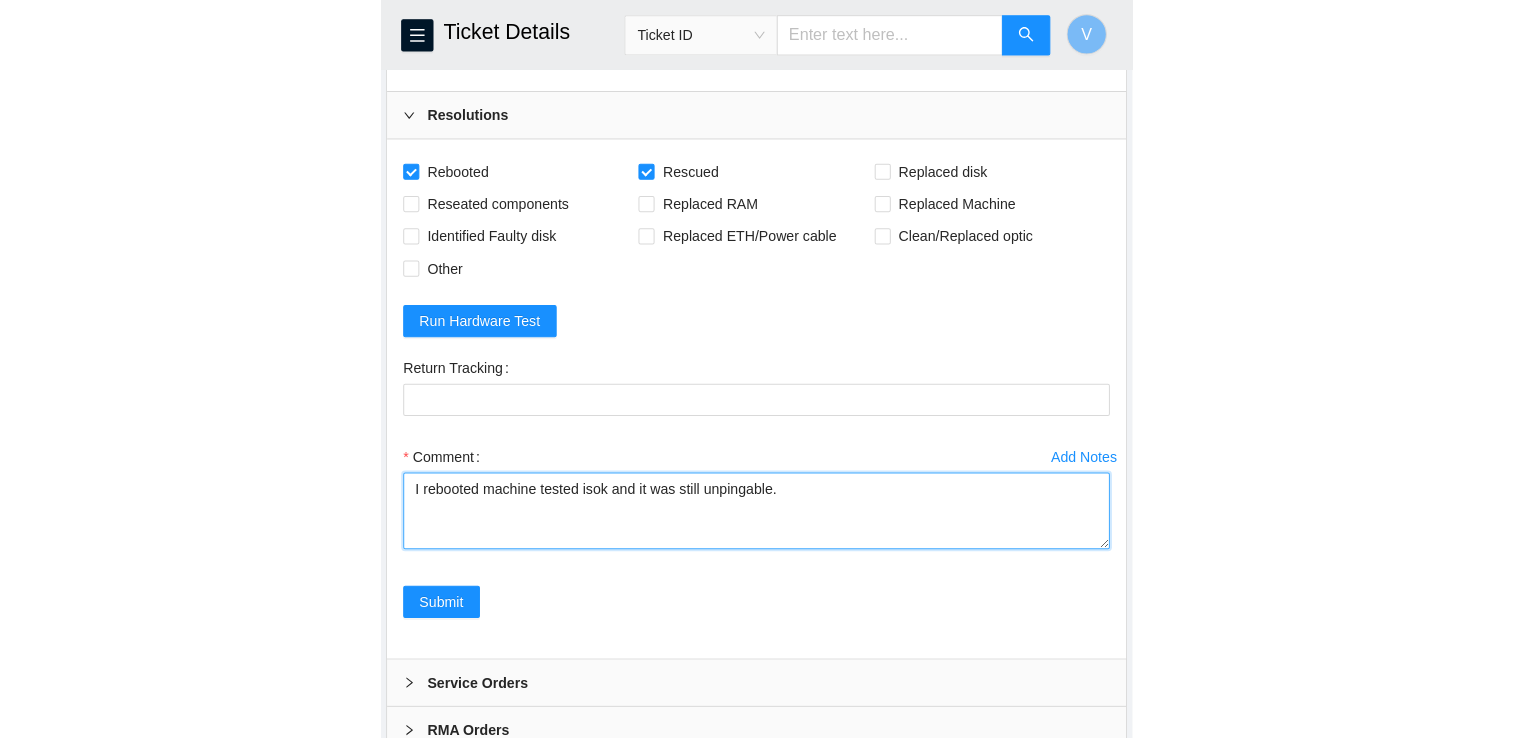 scroll, scrollTop: 1929, scrollLeft: 0, axis: vertical 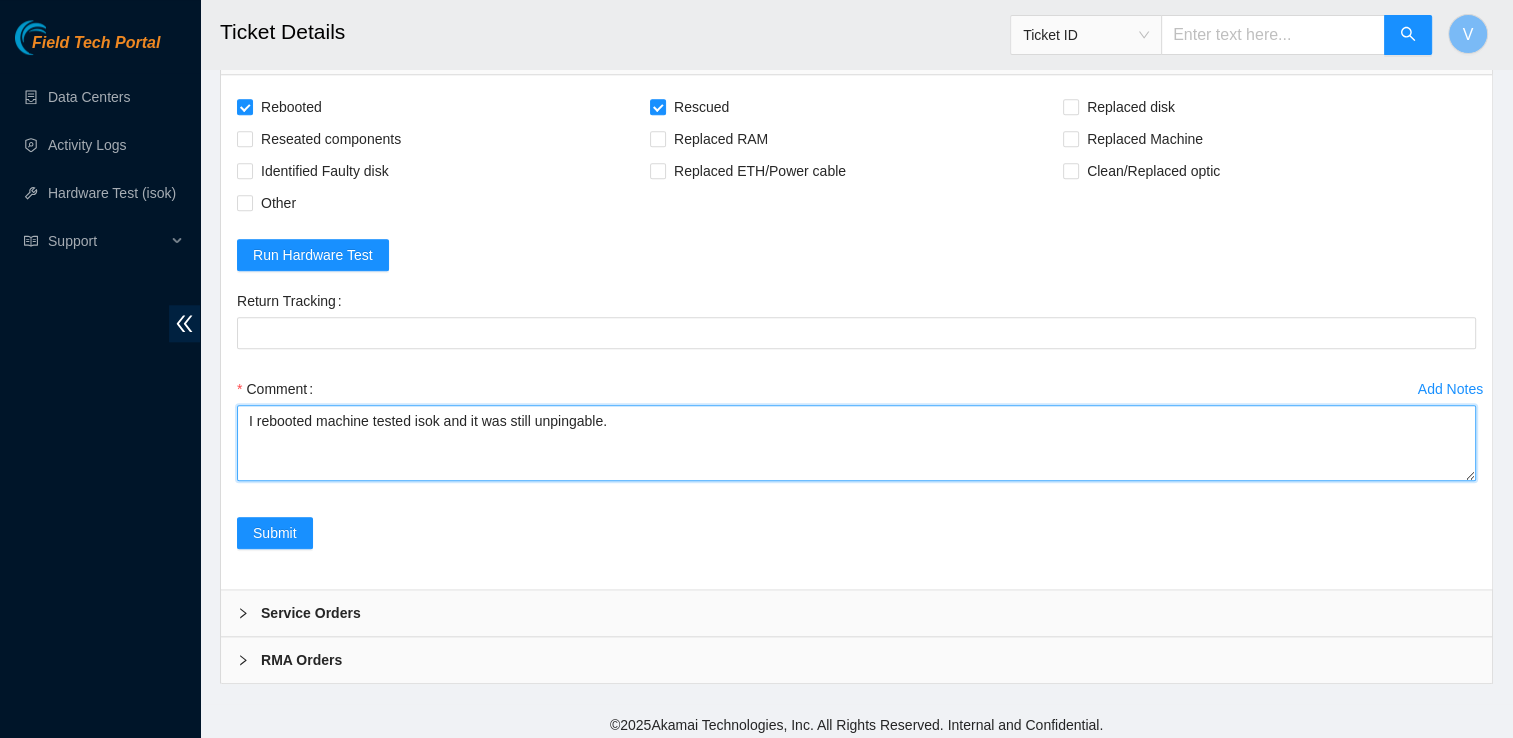 drag, startPoint x: 570, startPoint y: 419, endPoint x: 815, endPoint y: 449, distance: 246.8299 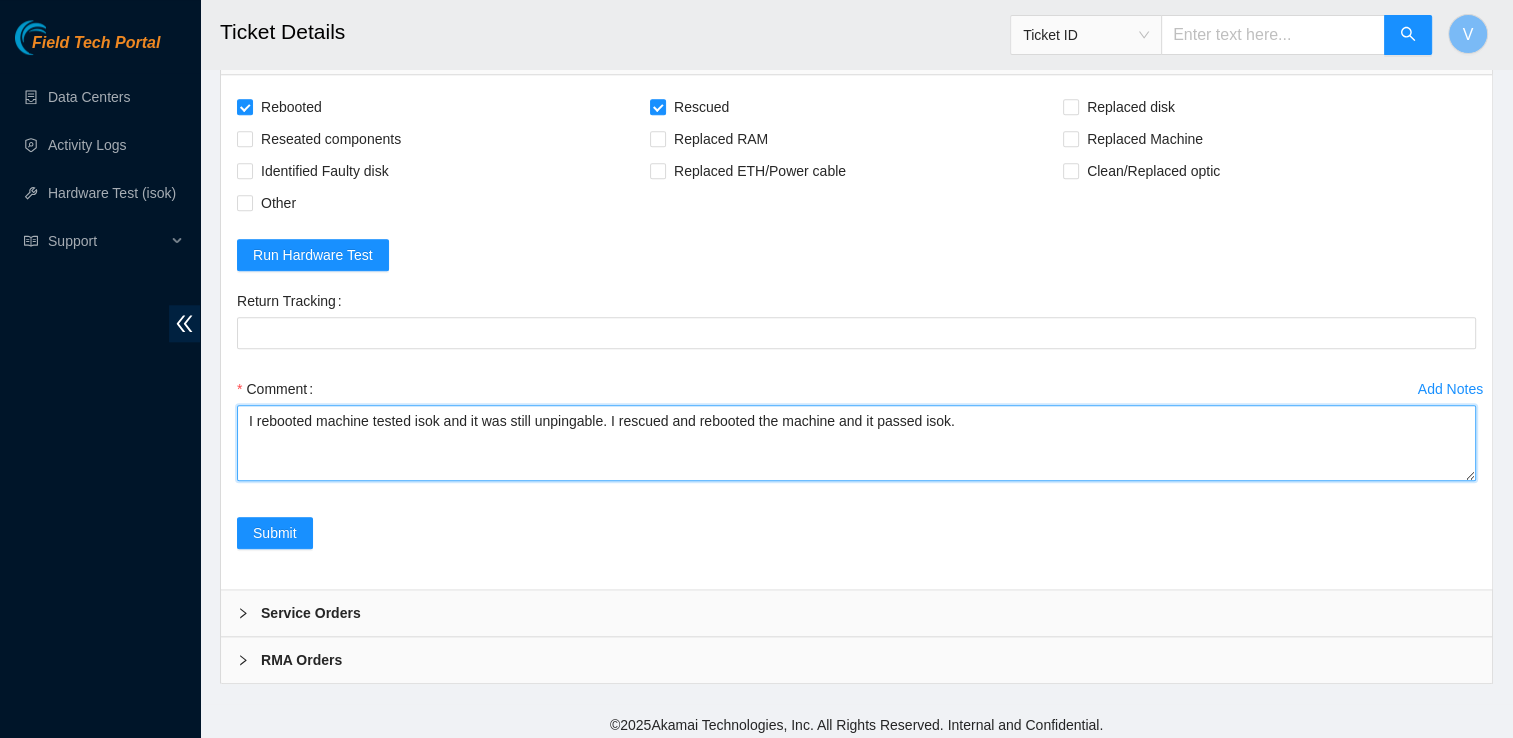 paste on "23.45.232.79 :   passed: ok" 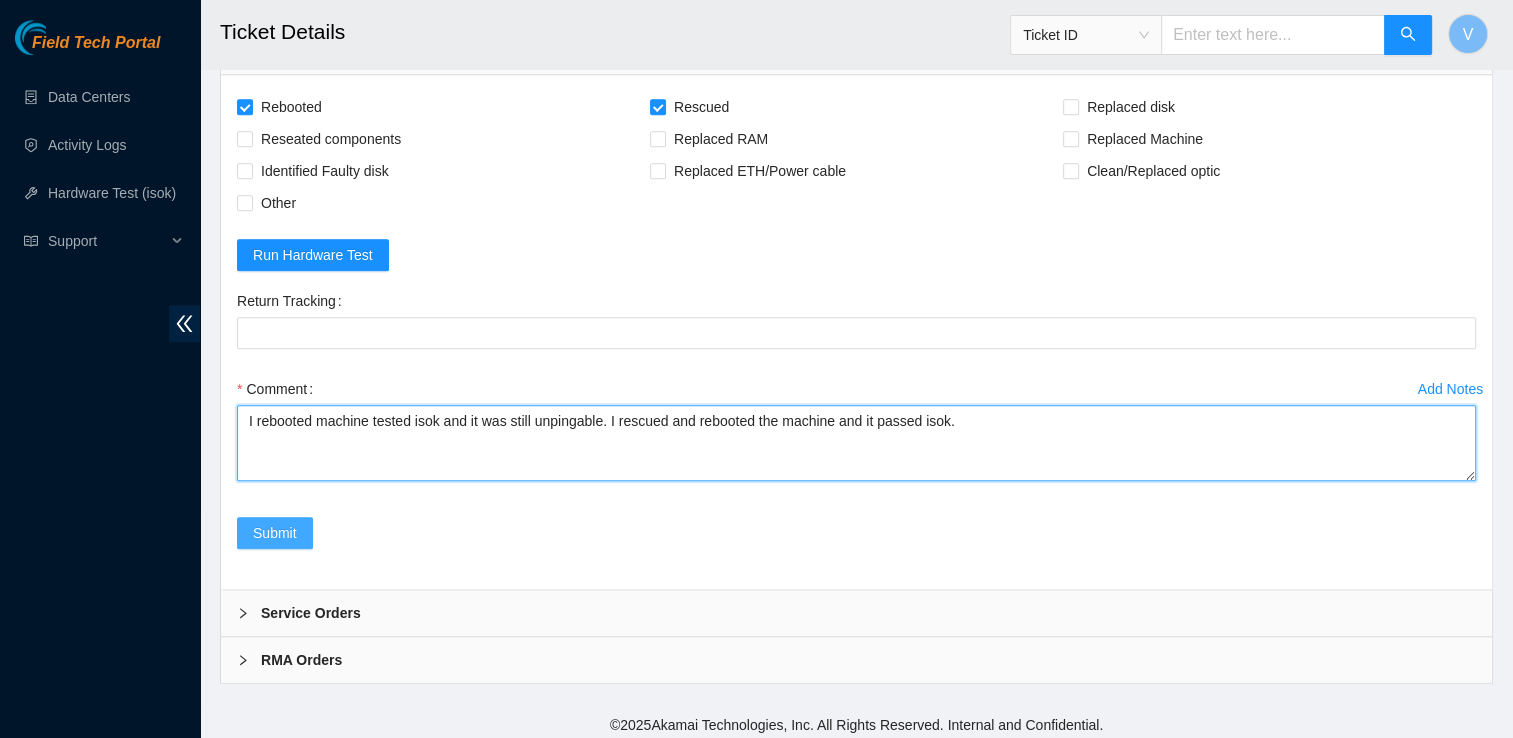 type on "I rebooted machine tested isok and it was still unpingable. I rescued and rebooted the machine and it passed isok.
23.45.232.79 :   passed: ok" 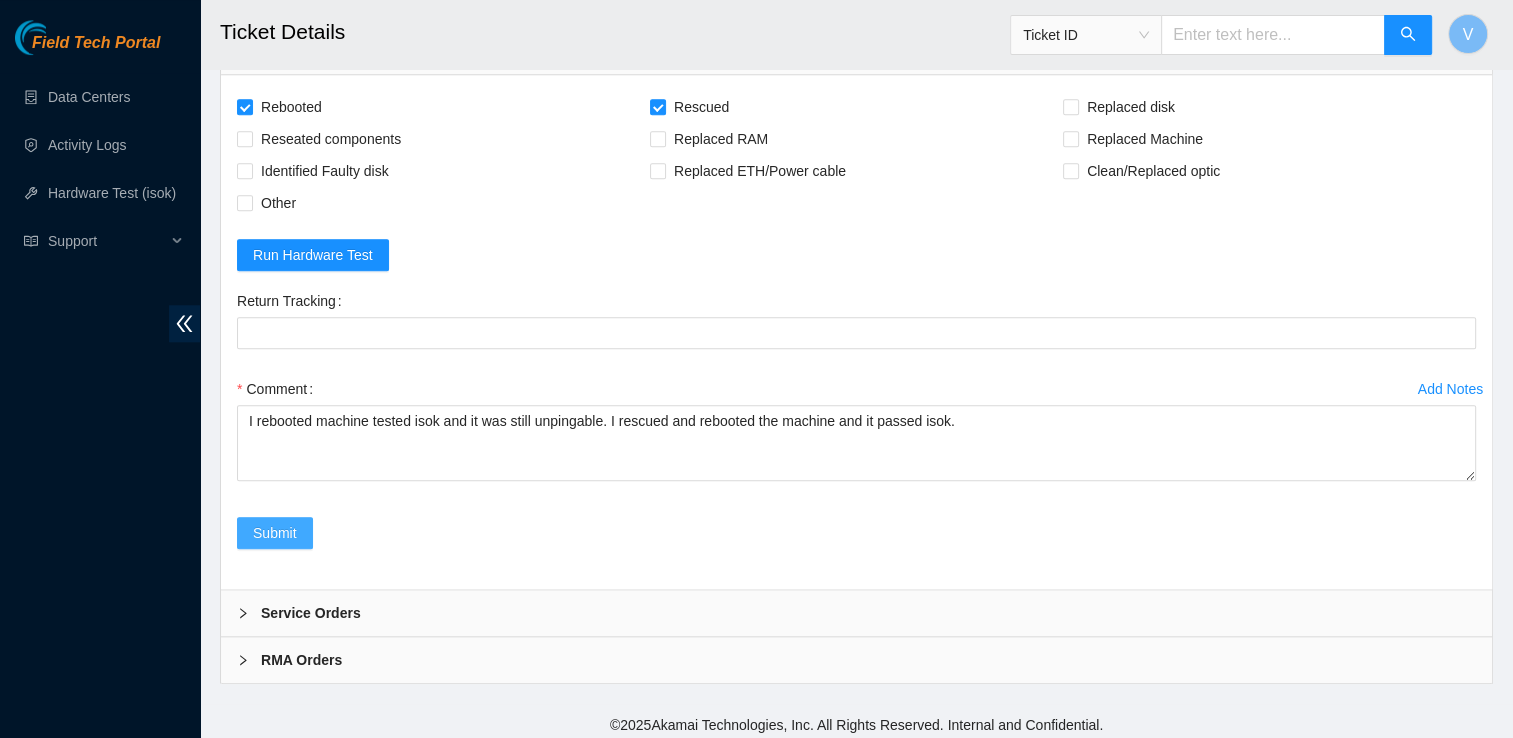 click on "Submit" at bounding box center [275, 533] 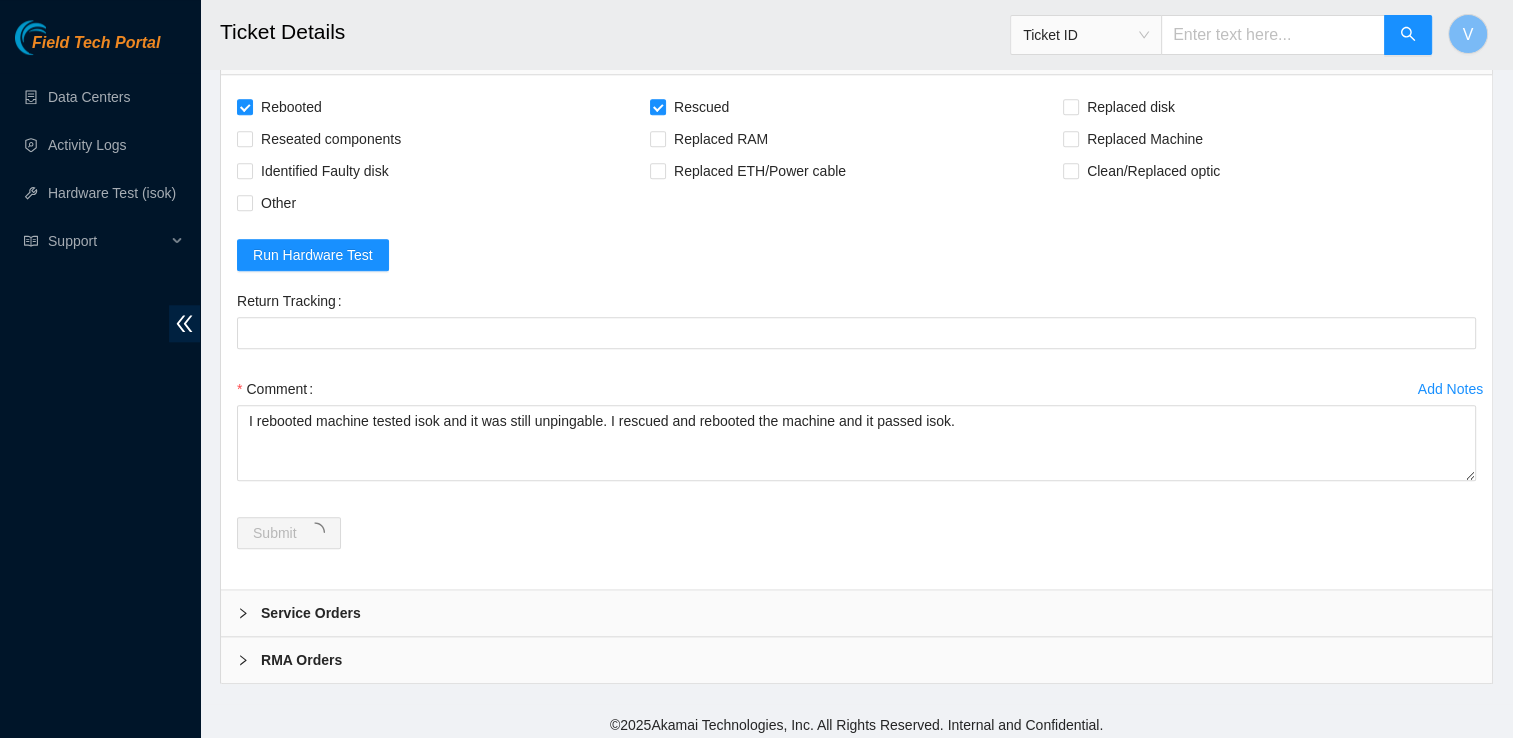 scroll, scrollTop: 0, scrollLeft: 0, axis: both 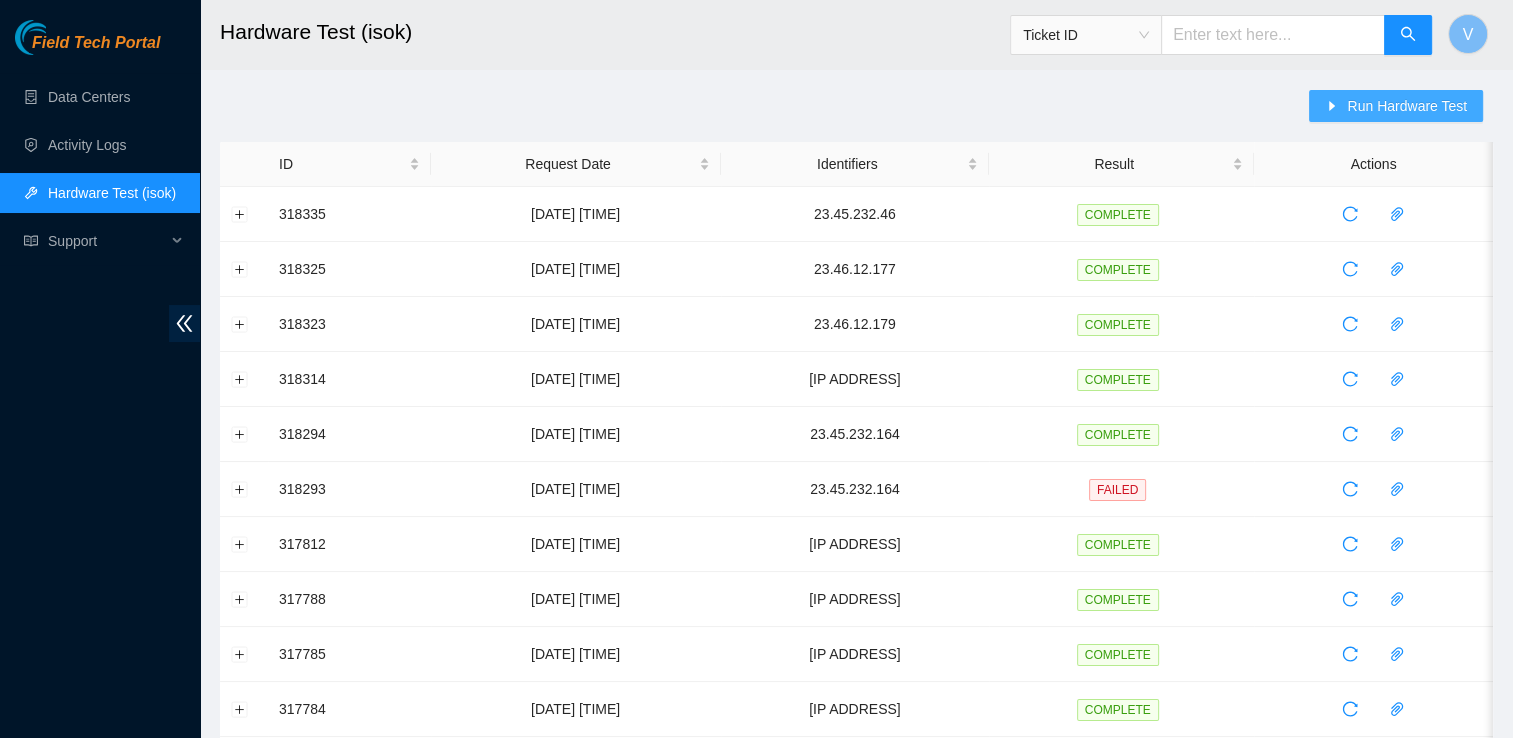 click on "Run Hardware Test" at bounding box center [1407, 106] 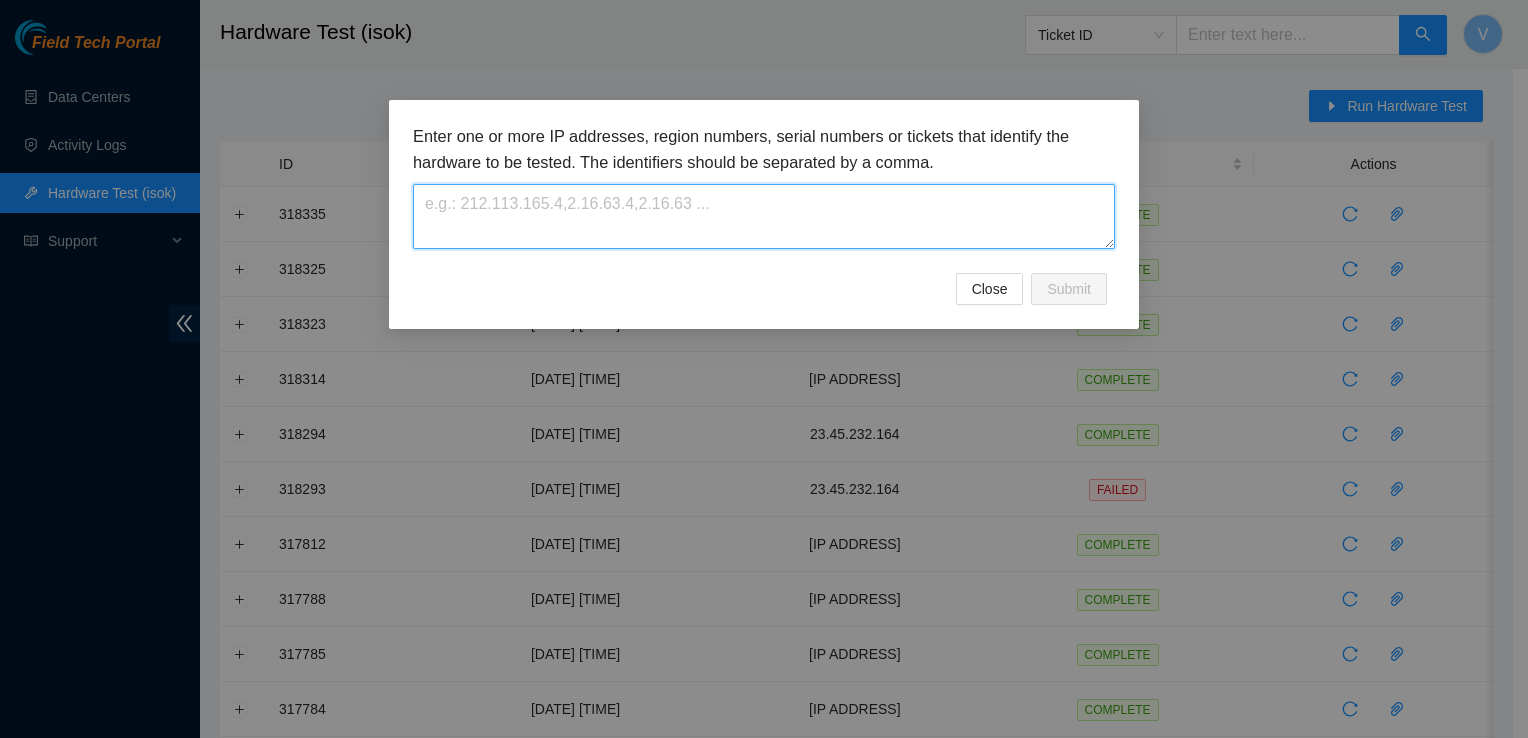 click at bounding box center [764, 216] 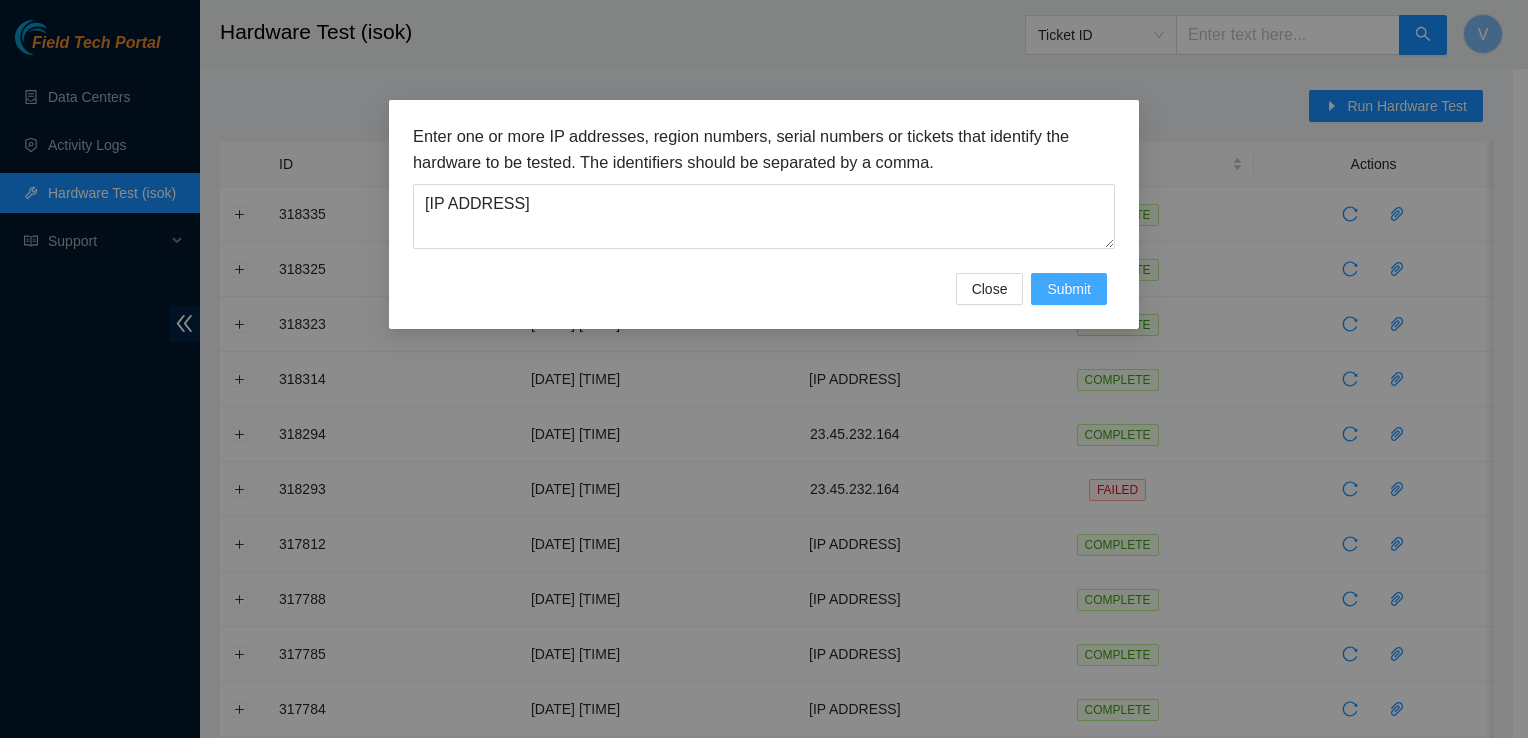 click on "Submit" at bounding box center (1069, 289) 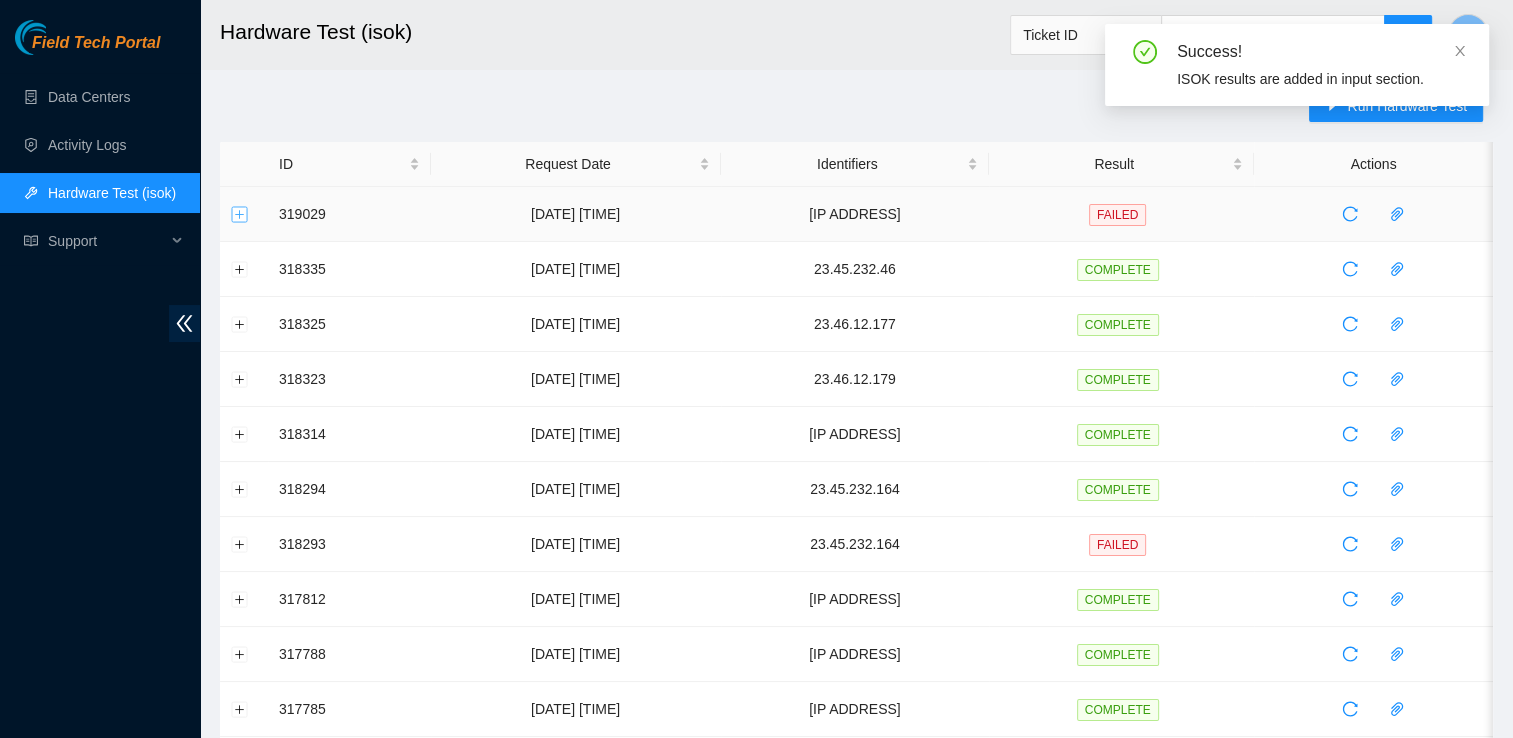 click at bounding box center (240, 214) 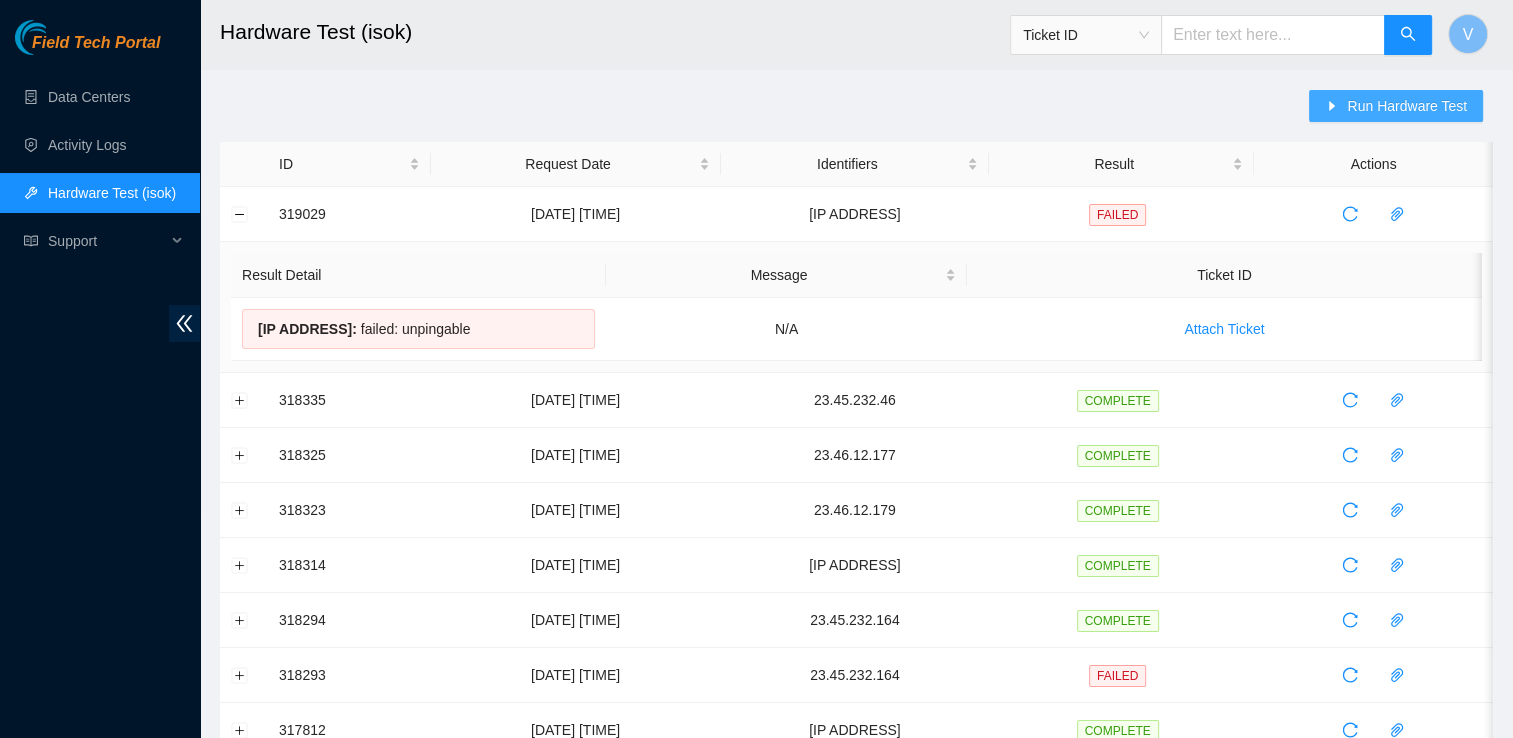 click on "Run Hardware Test" at bounding box center [1407, 106] 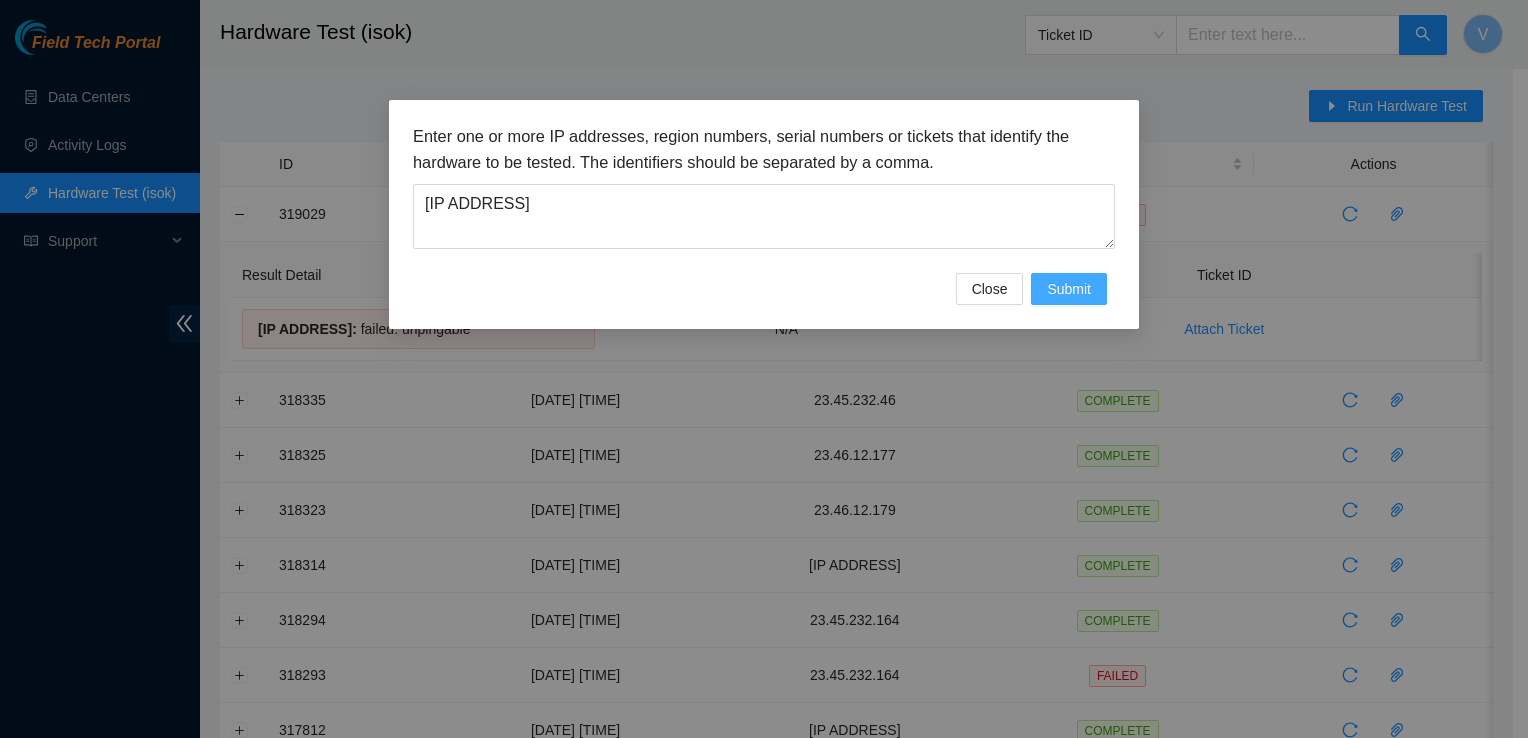 click on "Submit" at bounding box center [1069, 289] 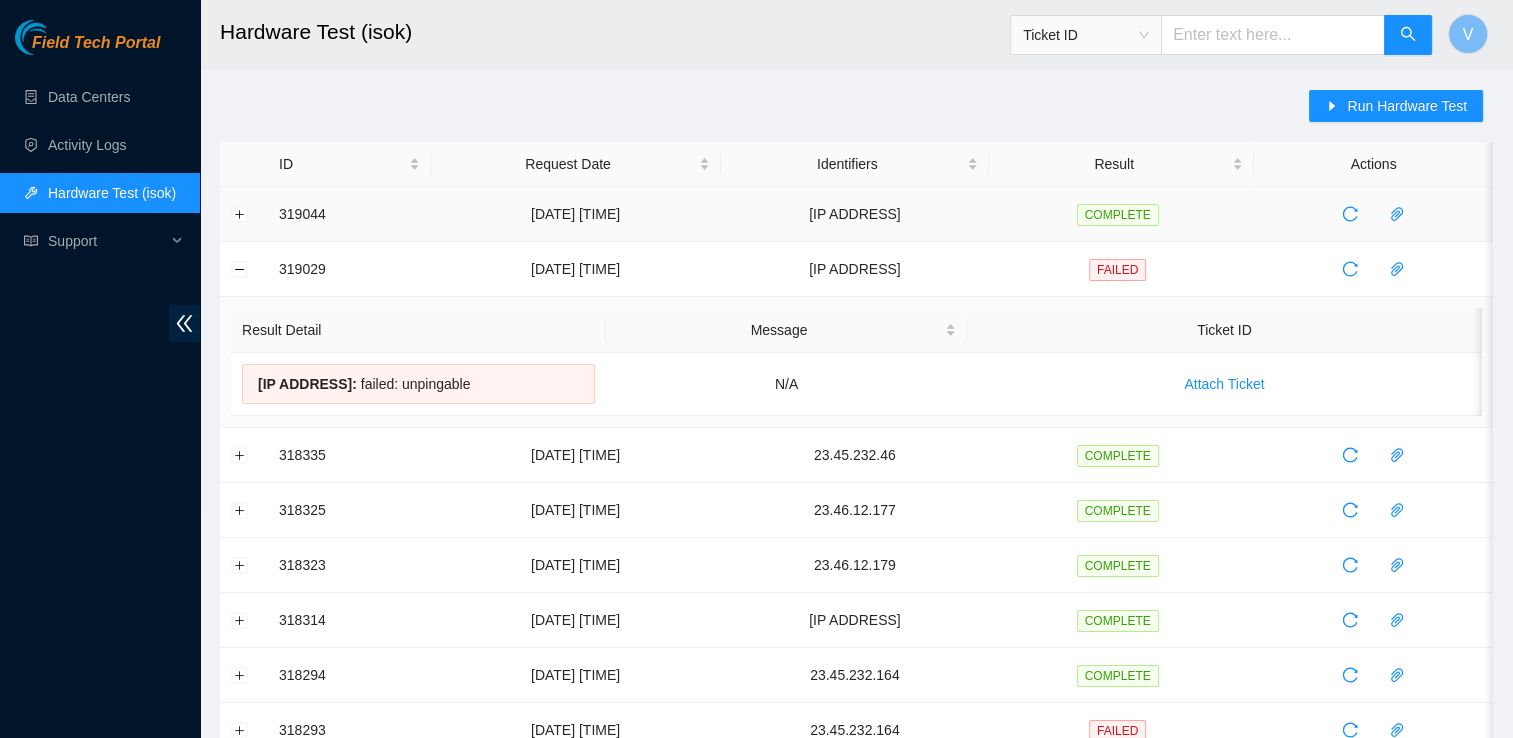 click at bounding box center [244, 214] 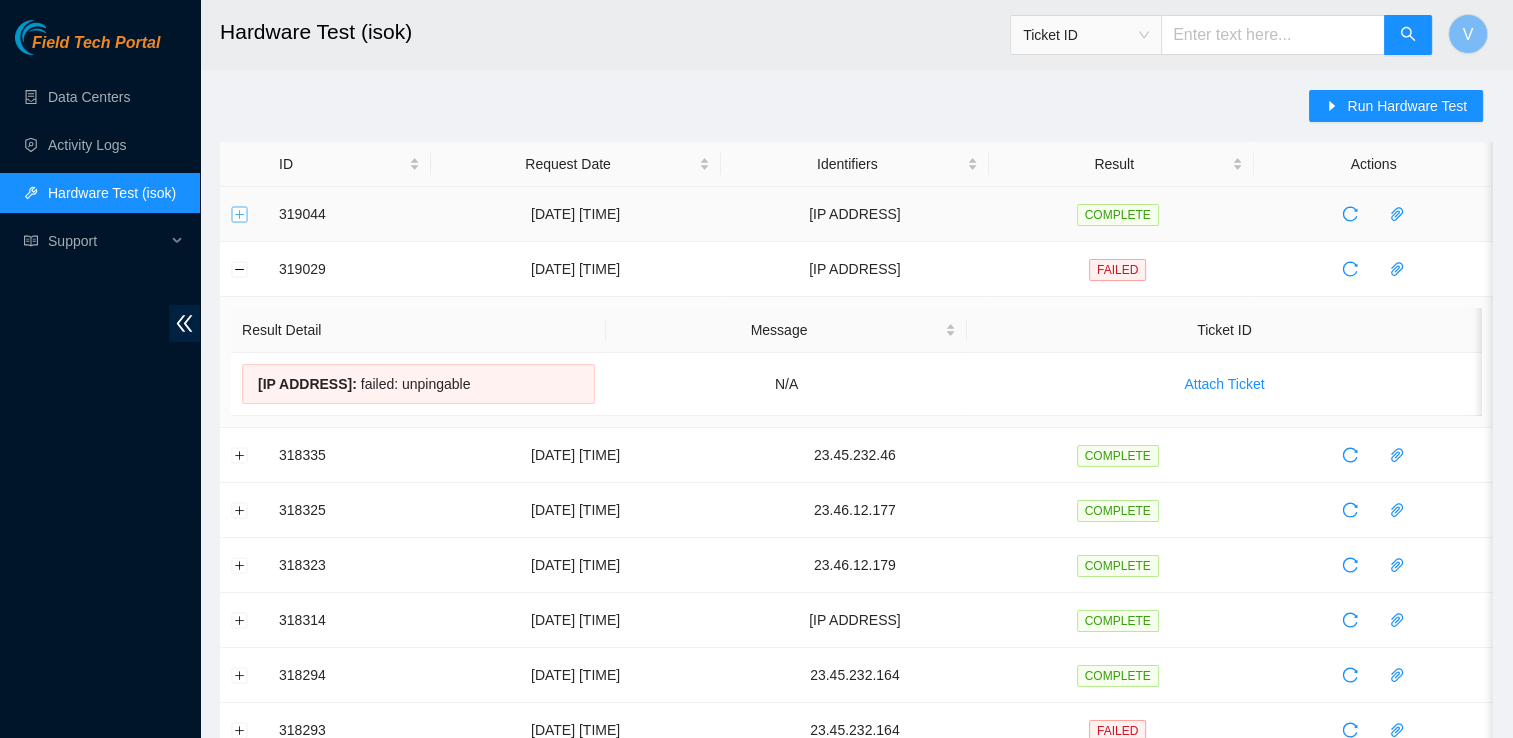 click at bounding box center (240, 214) 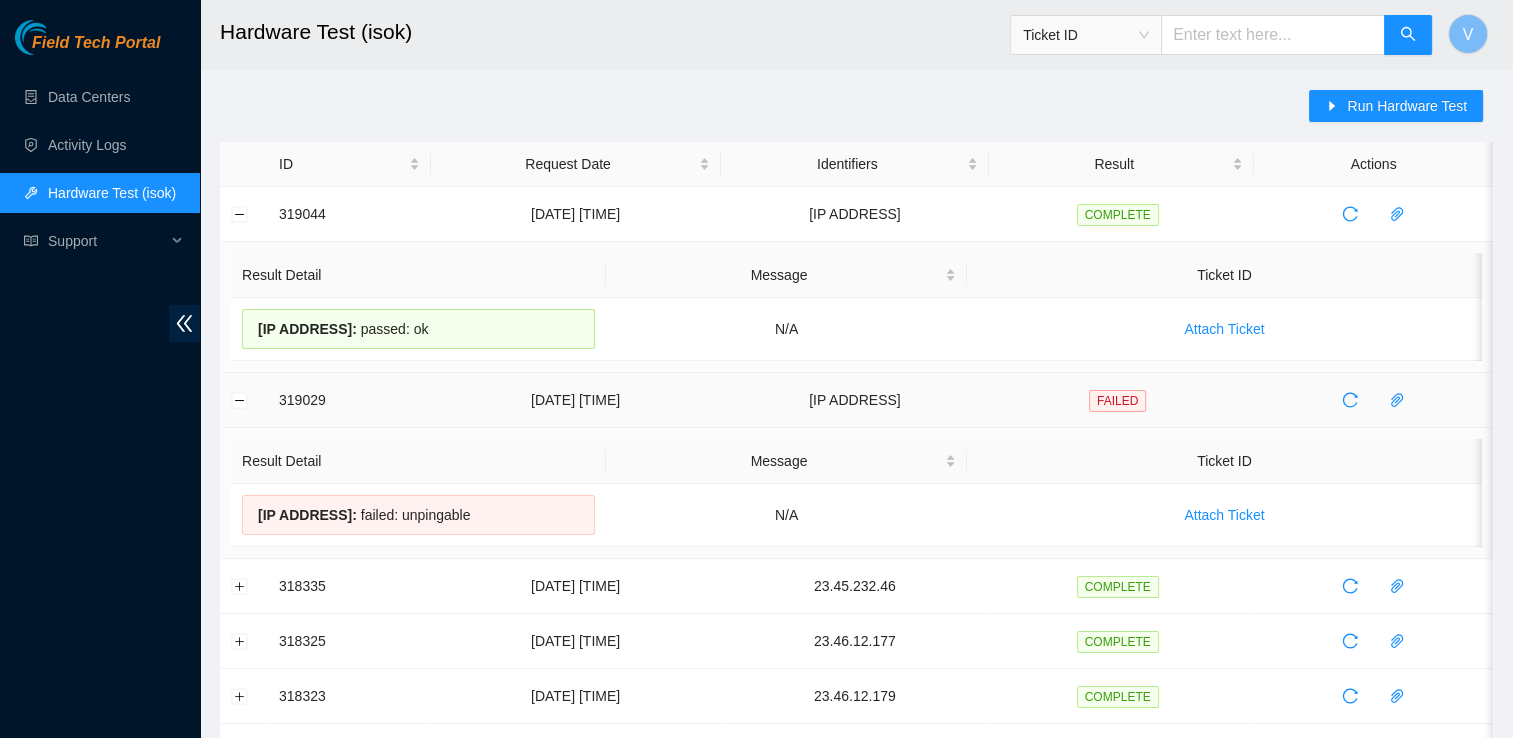 click at bounding box center [244, 400] 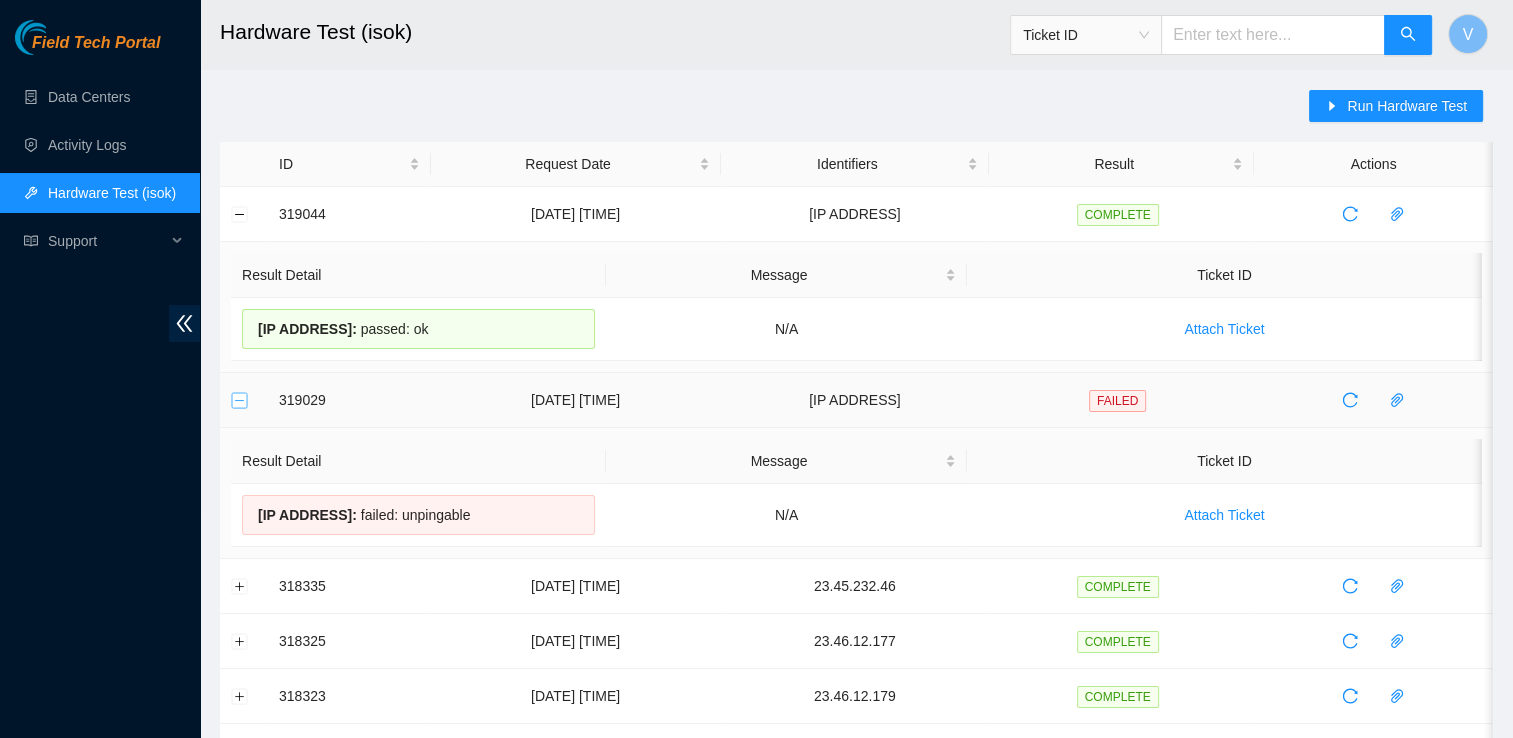 click at bounding box center [240, 400] 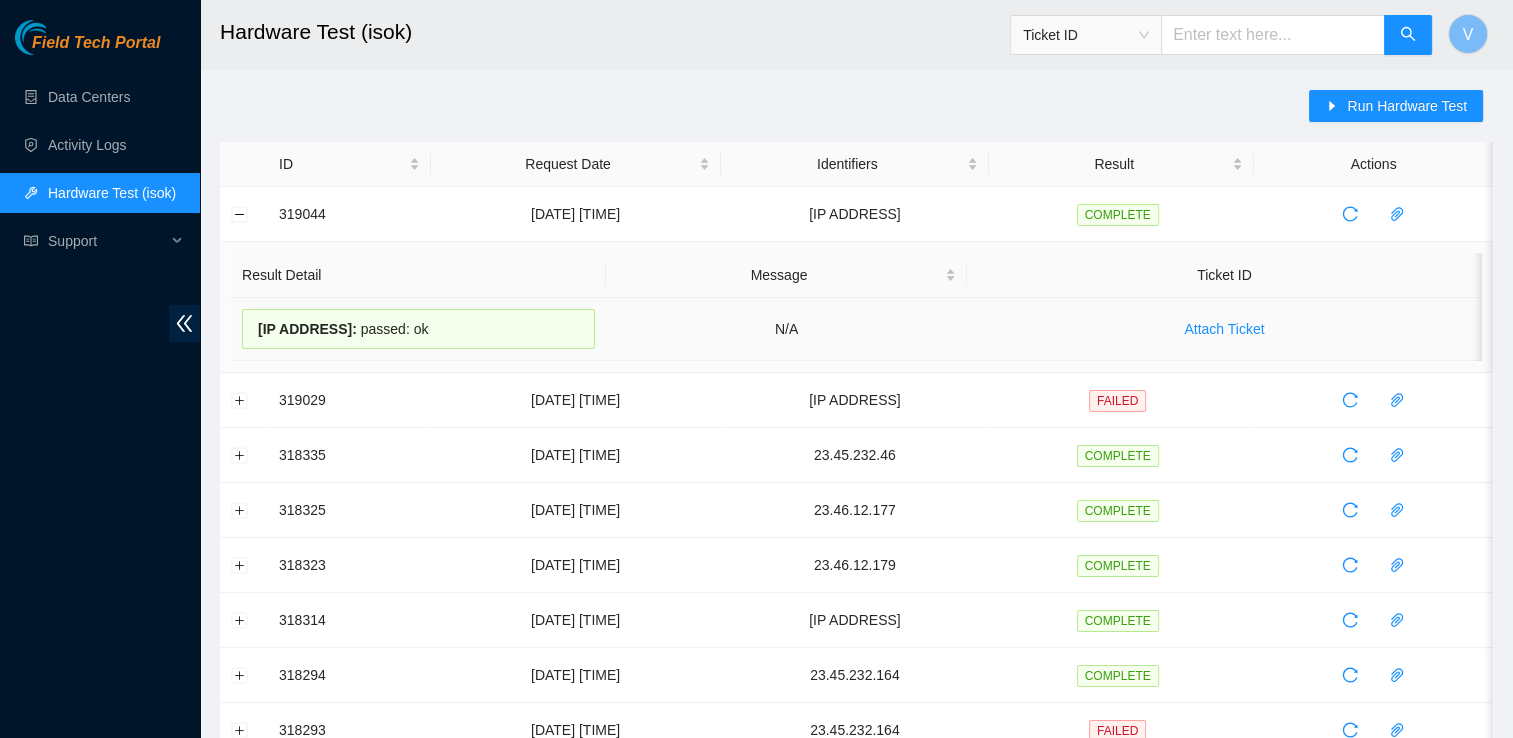 drag, startPoint x: 428, startPoint y: 332, endPoint x: 260, endPoint y: 332, distance: 168 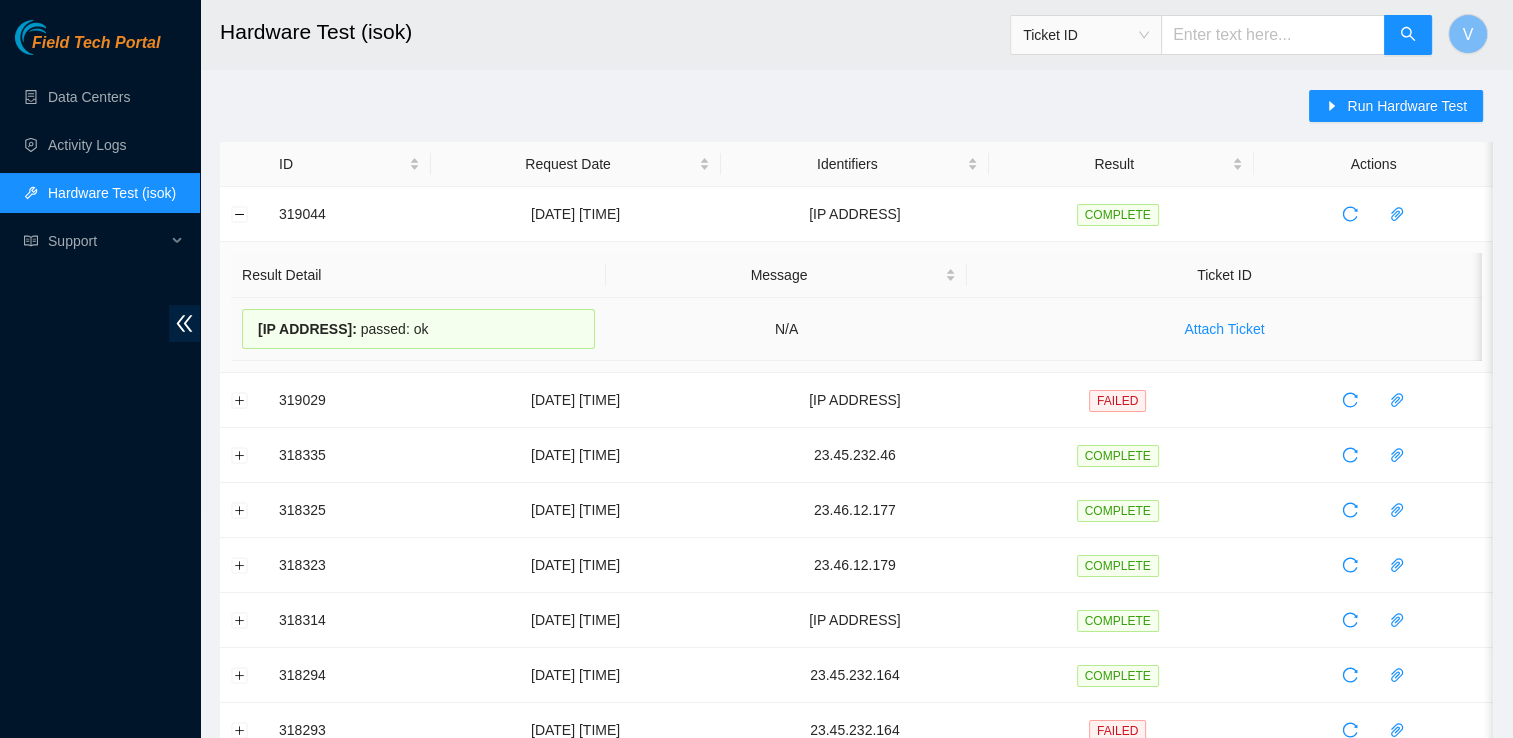 copy on "23.45.232.79  :     passed: ok" 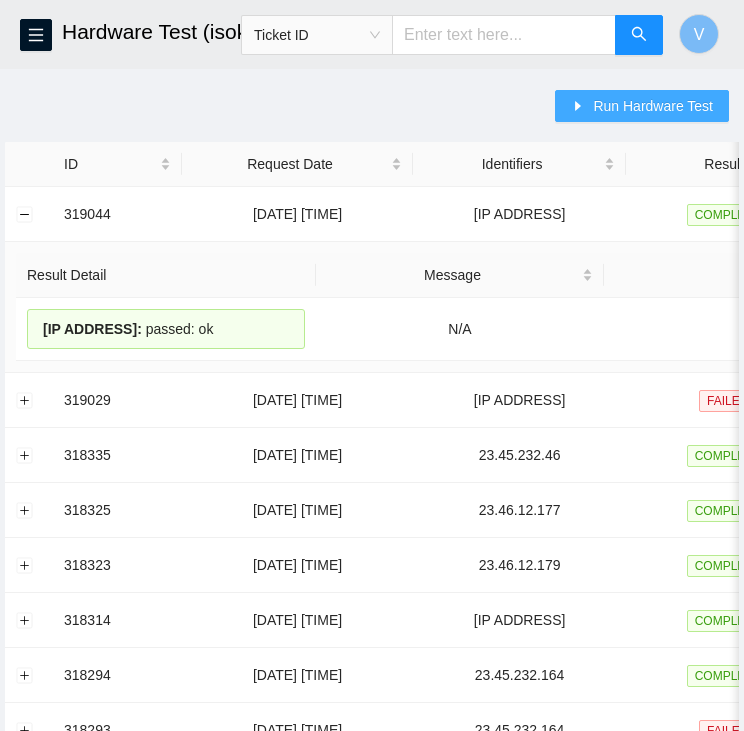 click on "Run Hardware Test" at bounding box center [653, 106] 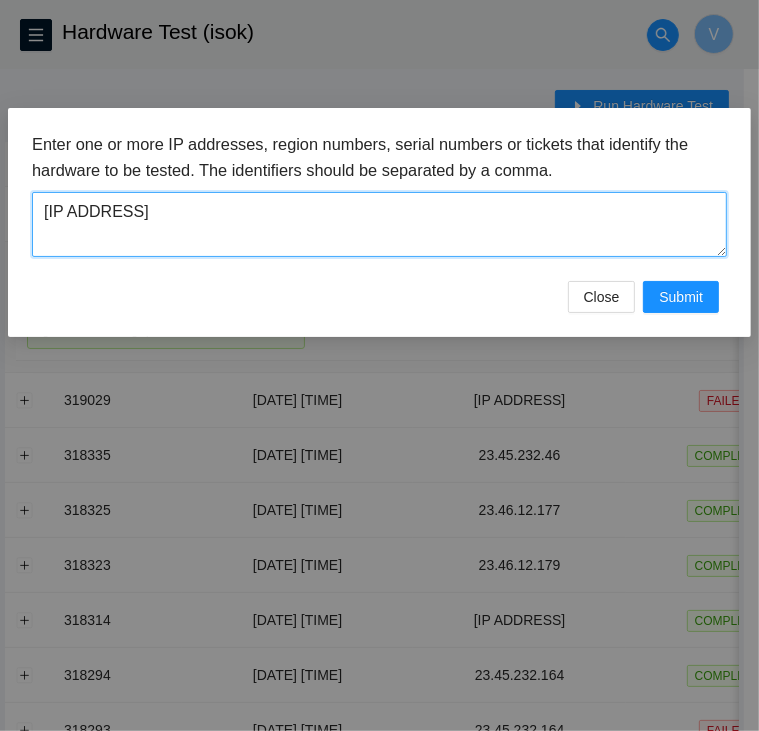 click on "23.45.232.79" at bounding box center (379, 224) 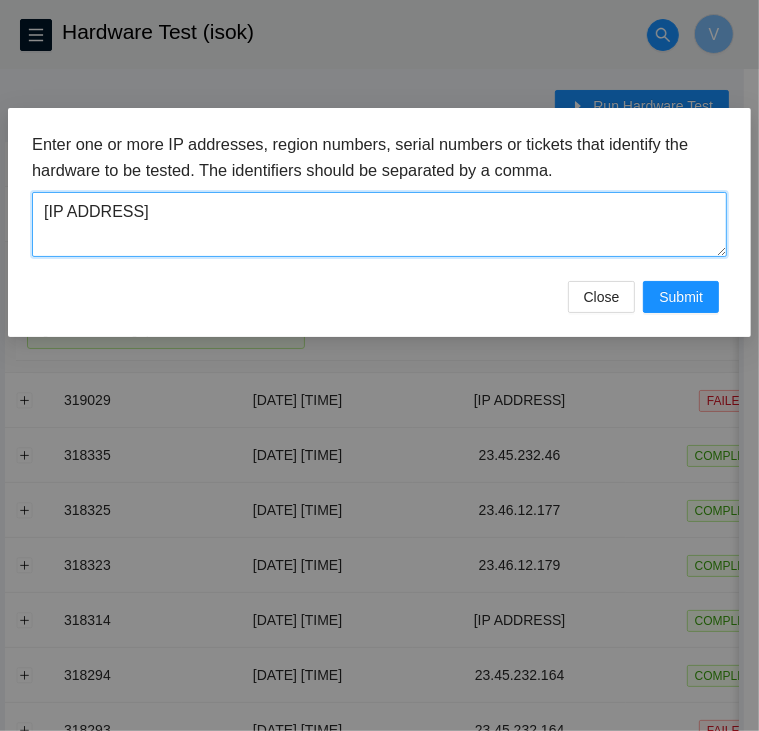 paste on "165" 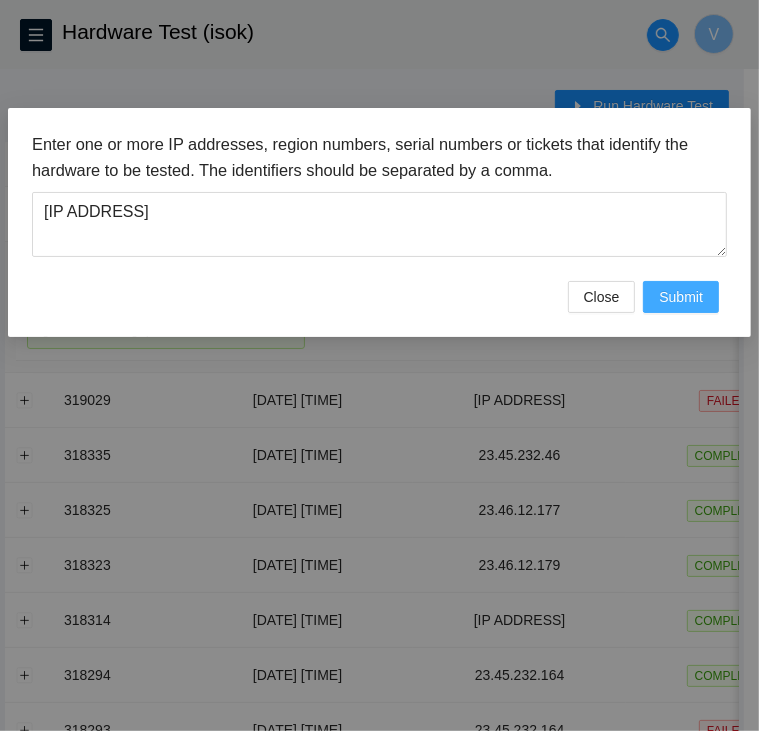 click on "Submit" at bounding box center (681, 297) 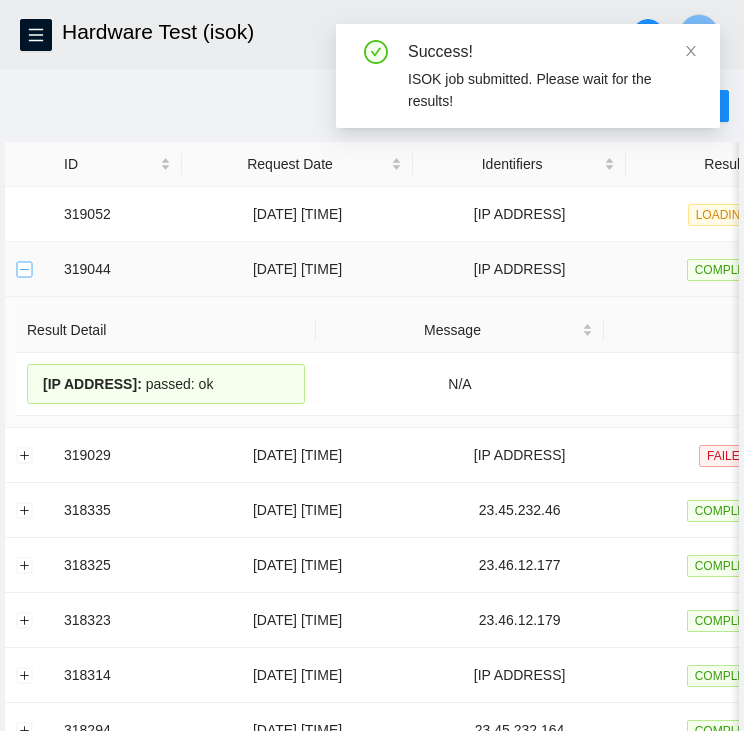 click at bounding box center [25, 269] 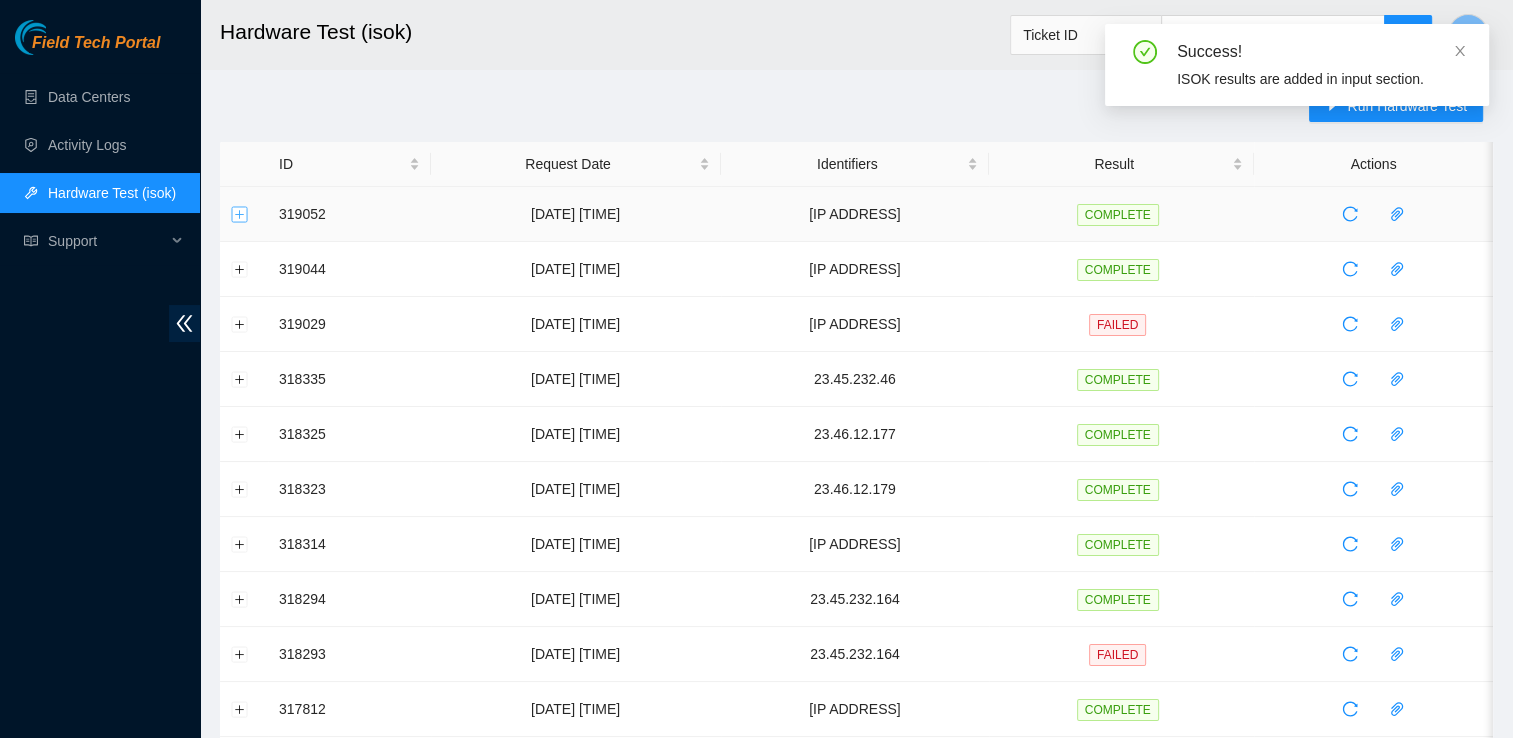 click at bounding box center (240, 214) 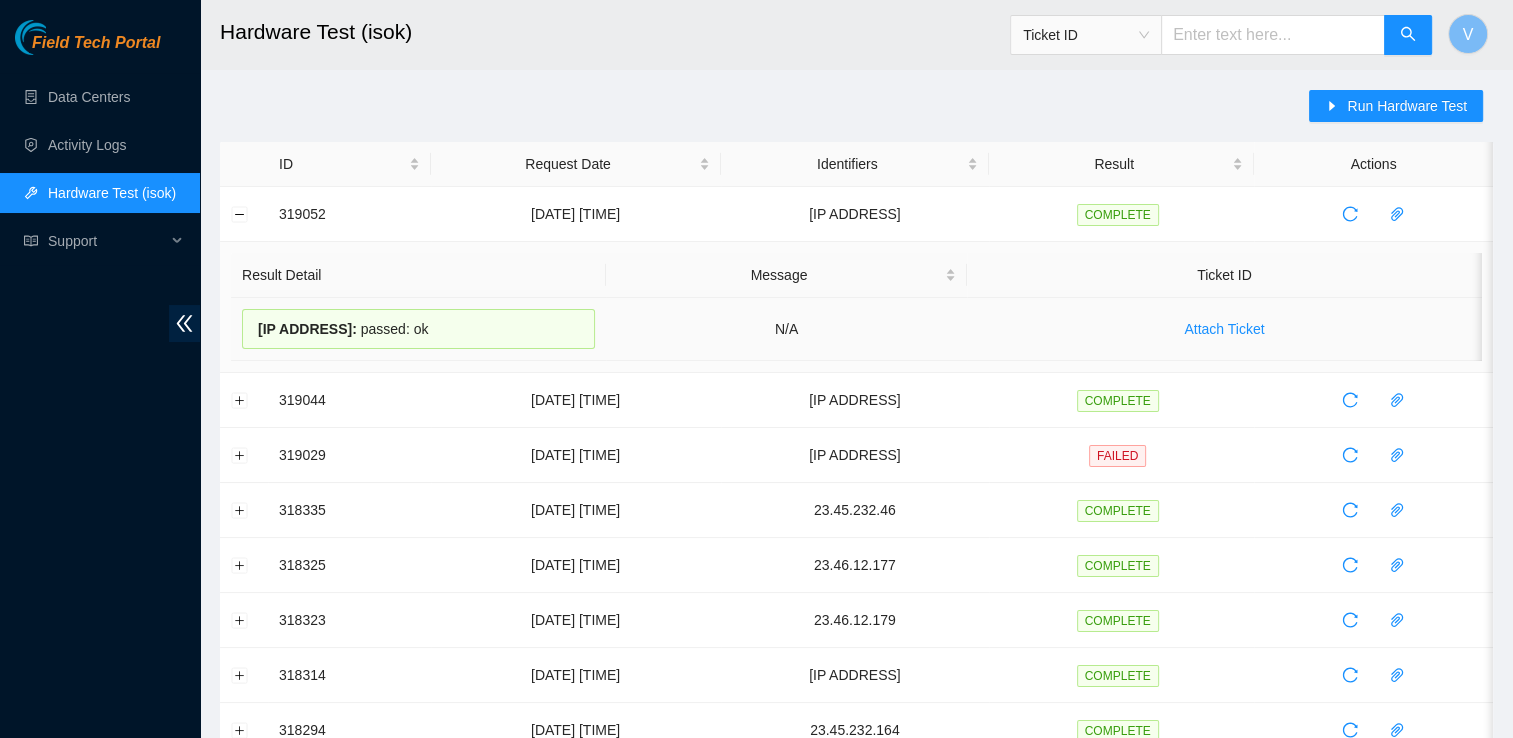 drag, startPoint x: 441, startPoint y: 327, endPoint x: 256, endPoint y: 322, distance: 185.06755 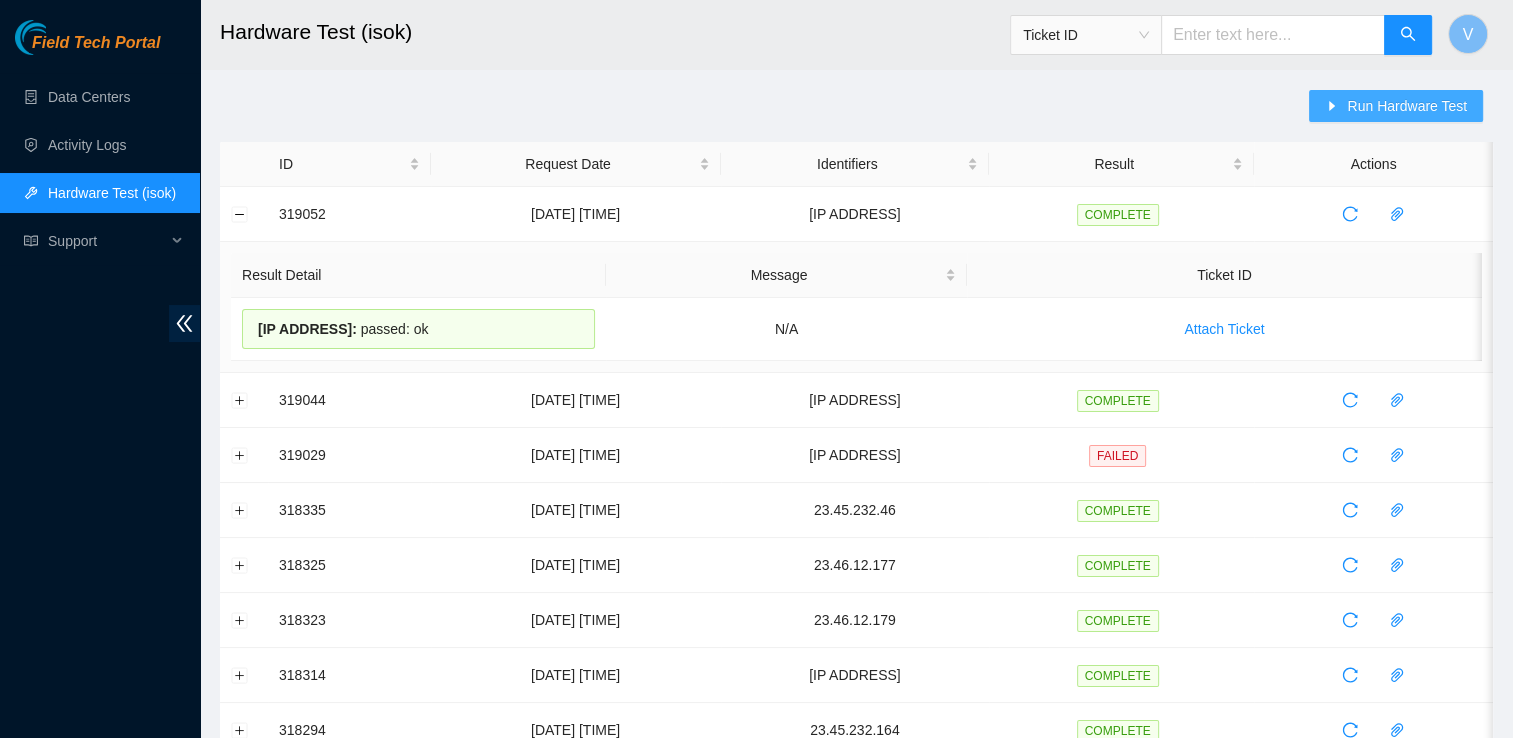 click on "Run Hardware Test" at bounding box center [1407, 106] 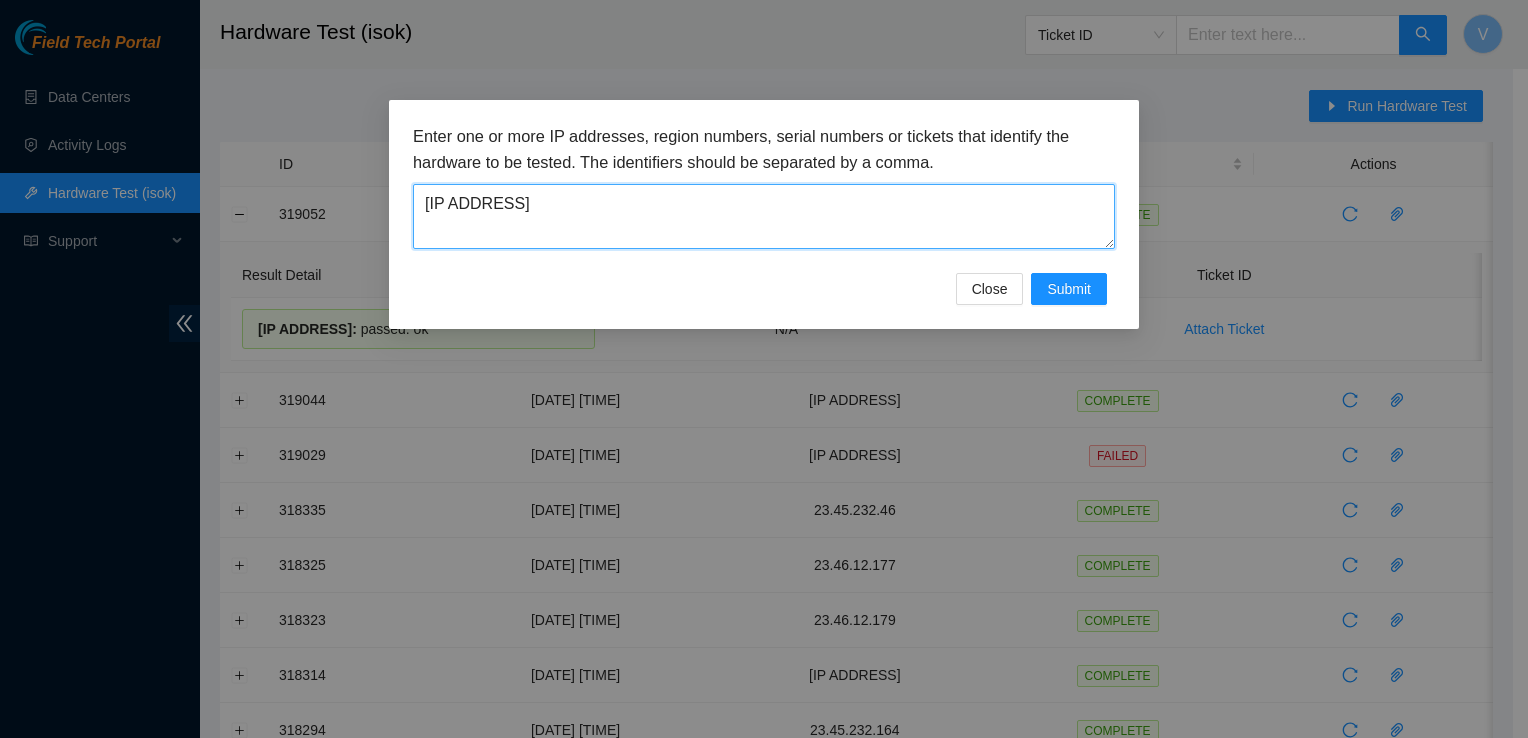 click on "23.45.232.165" at bounding box center (764, 216) 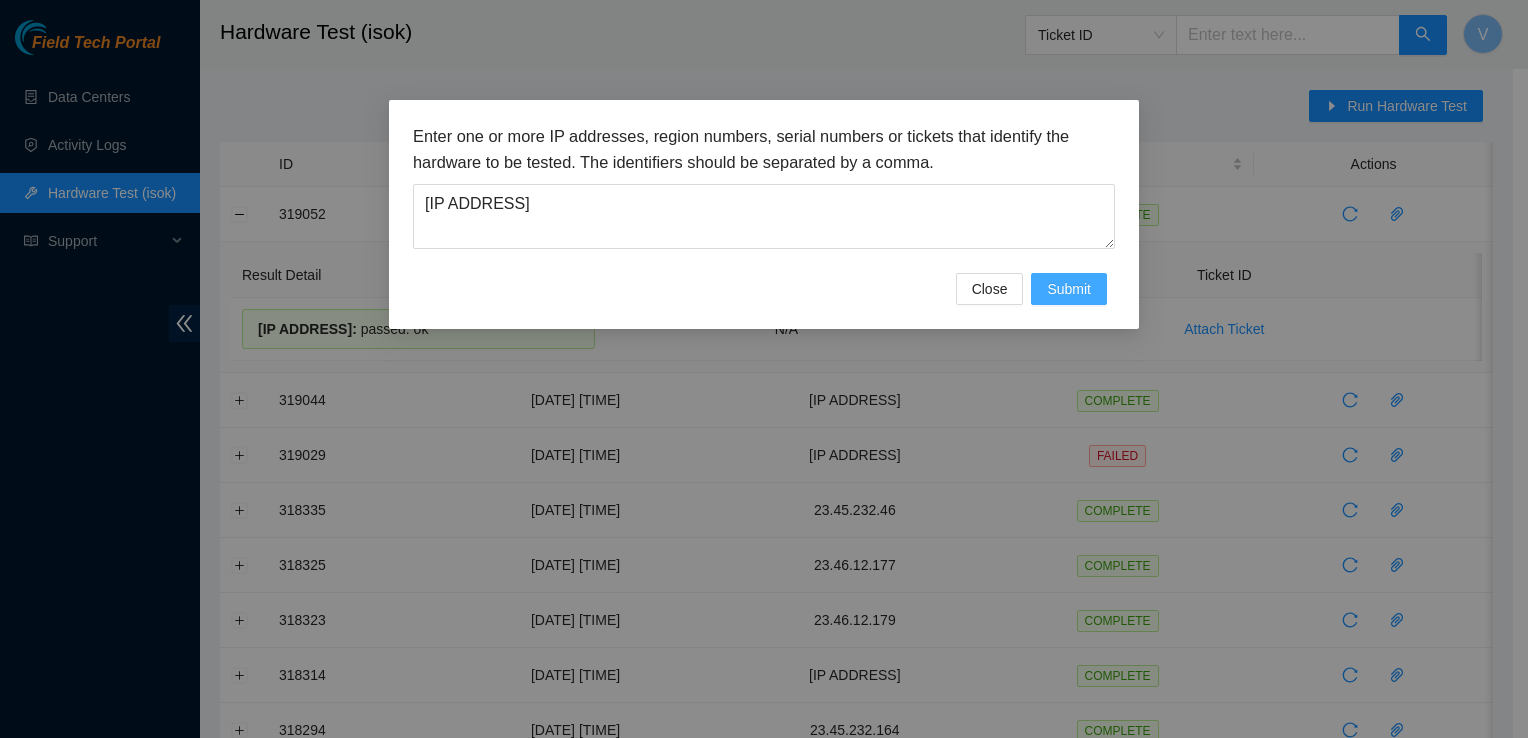 click on "Submit" at bounding box center (1069, 289) 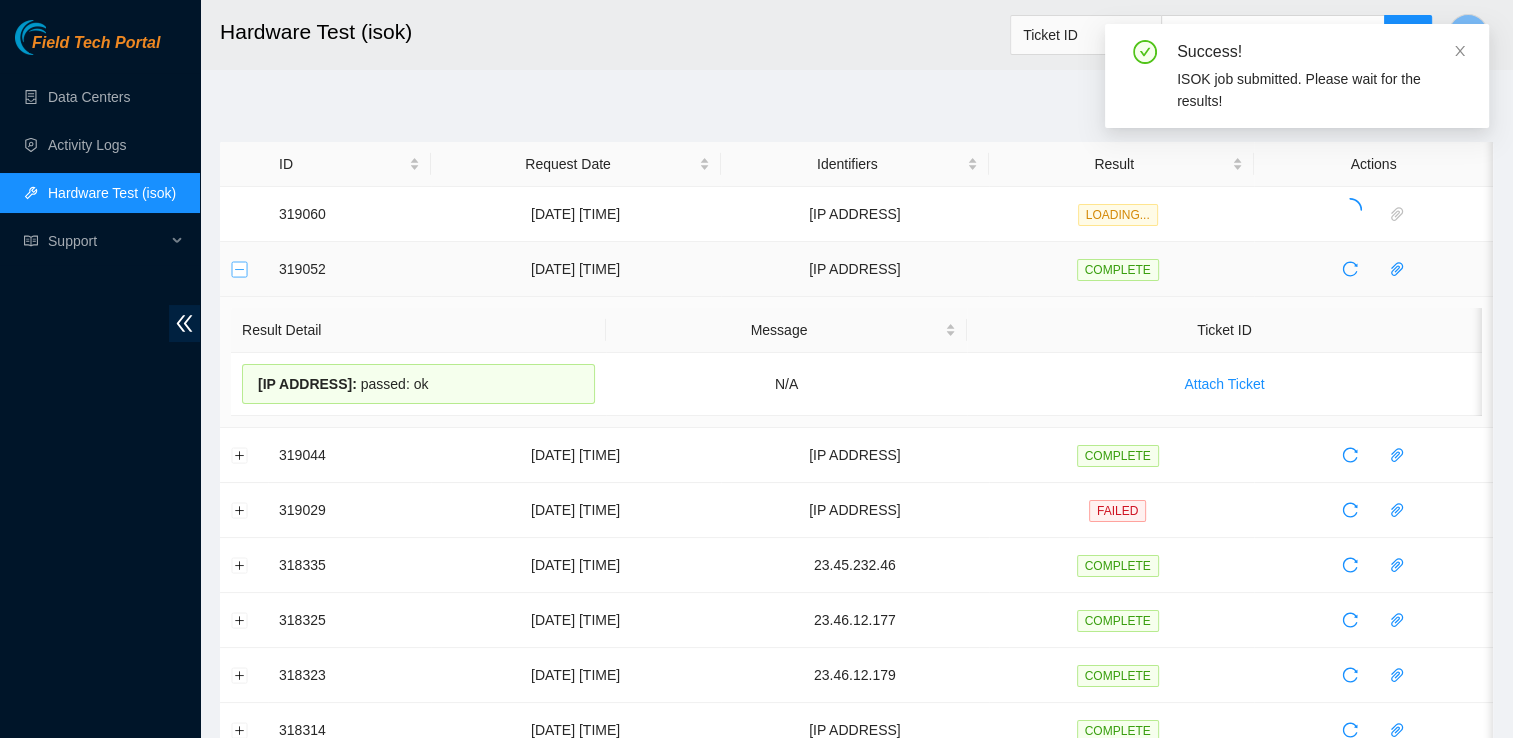 click at bounding box center [240, 269] 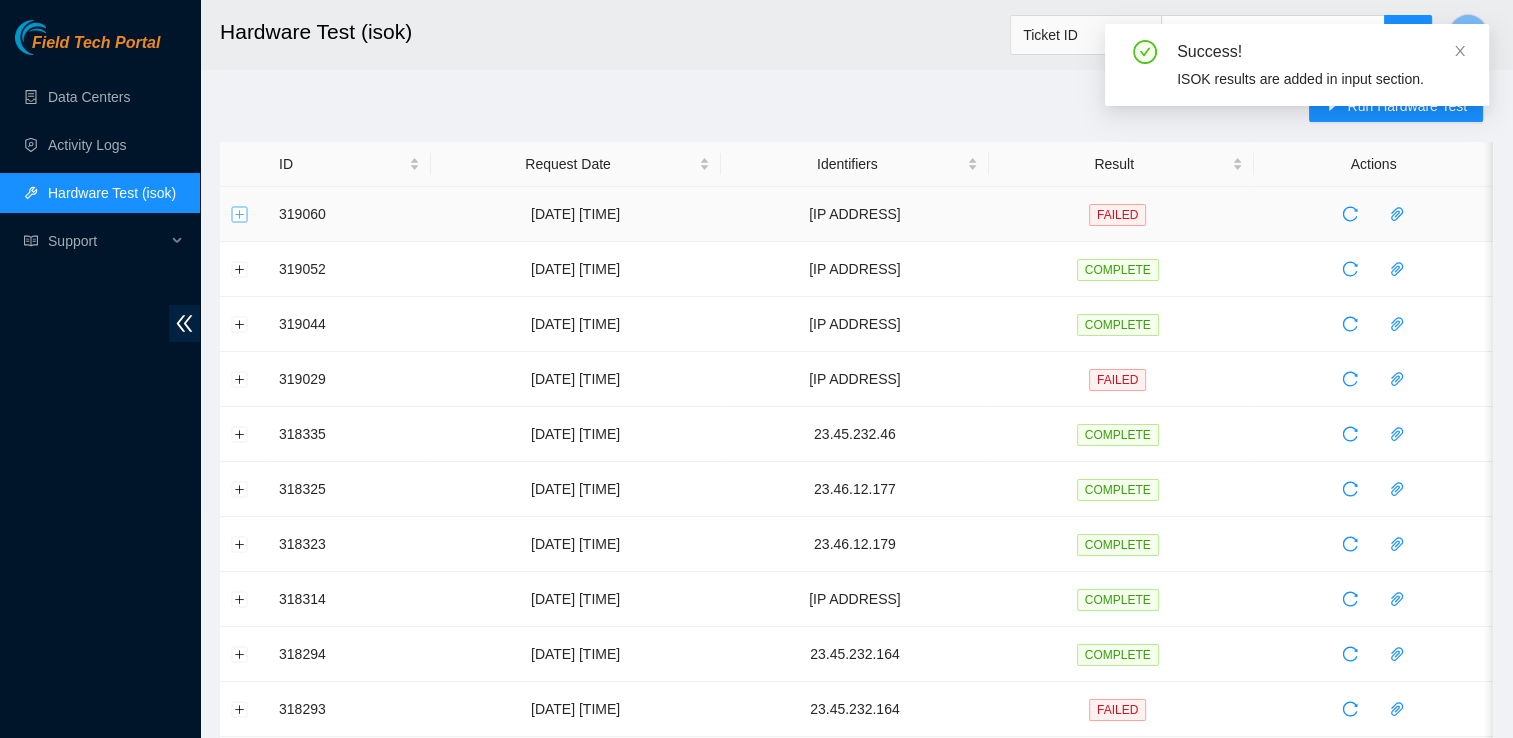 click at bounding box center [240, 214] 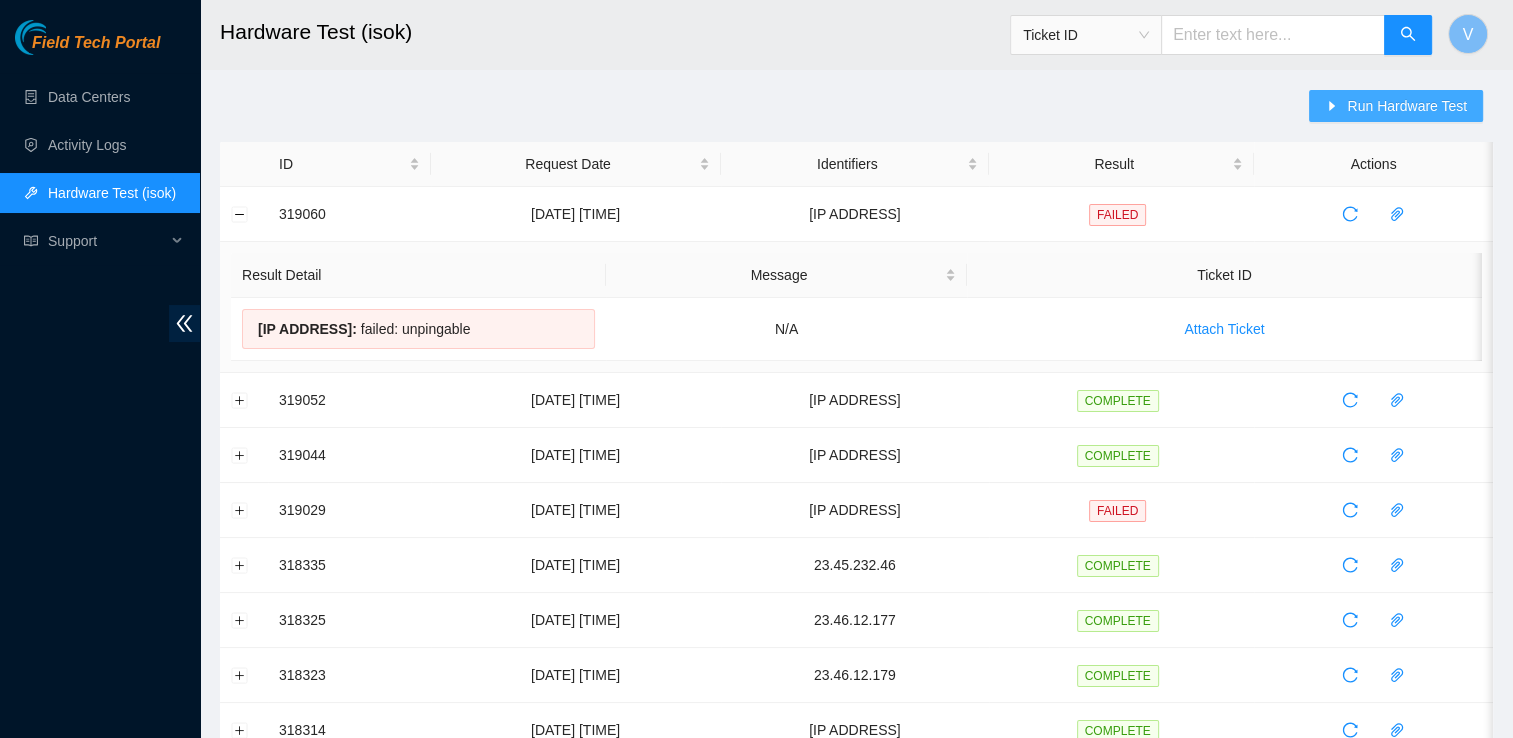 click on "Run Hardware Test" at bounding box center (1407, 106) 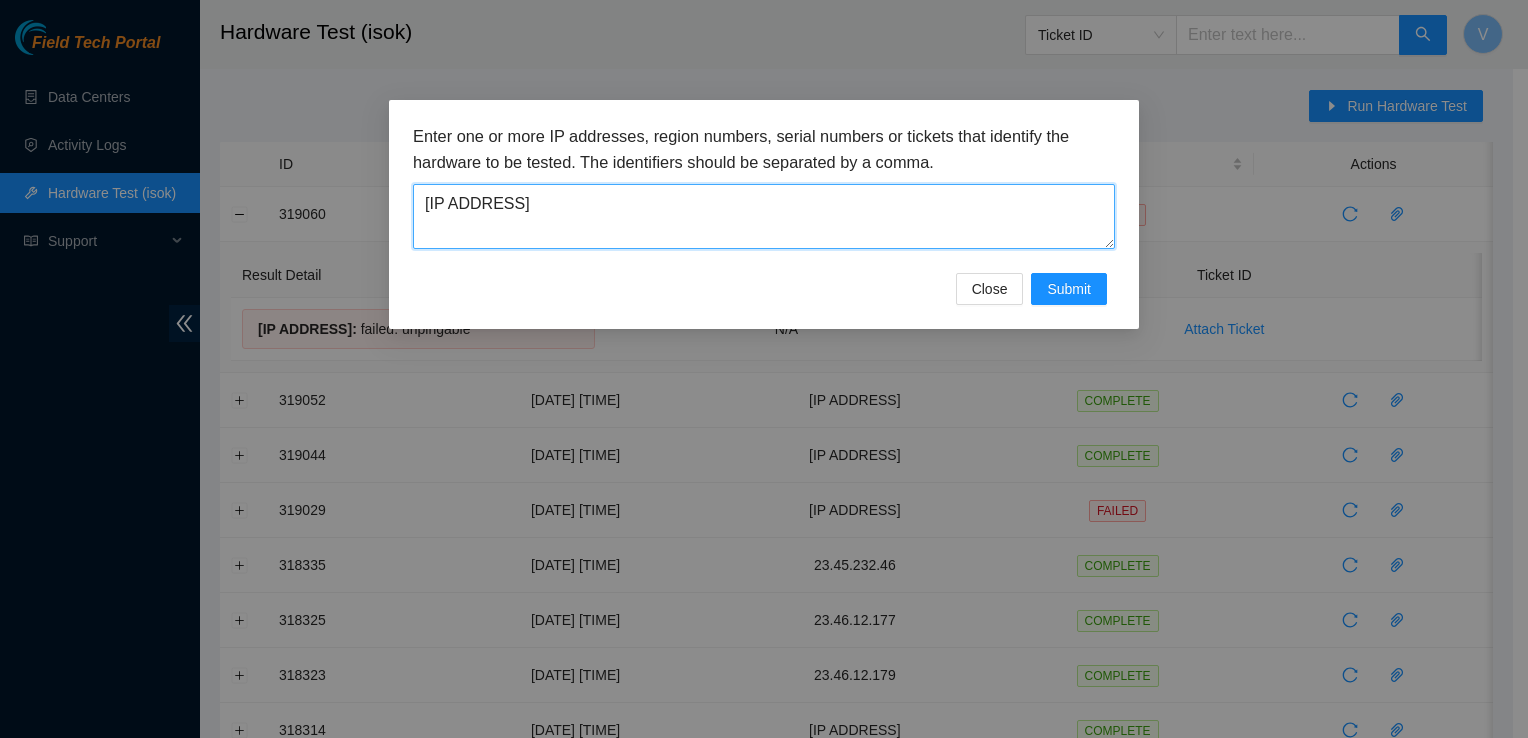 click on "23.45.232.14" at bounding box center [764, 216] 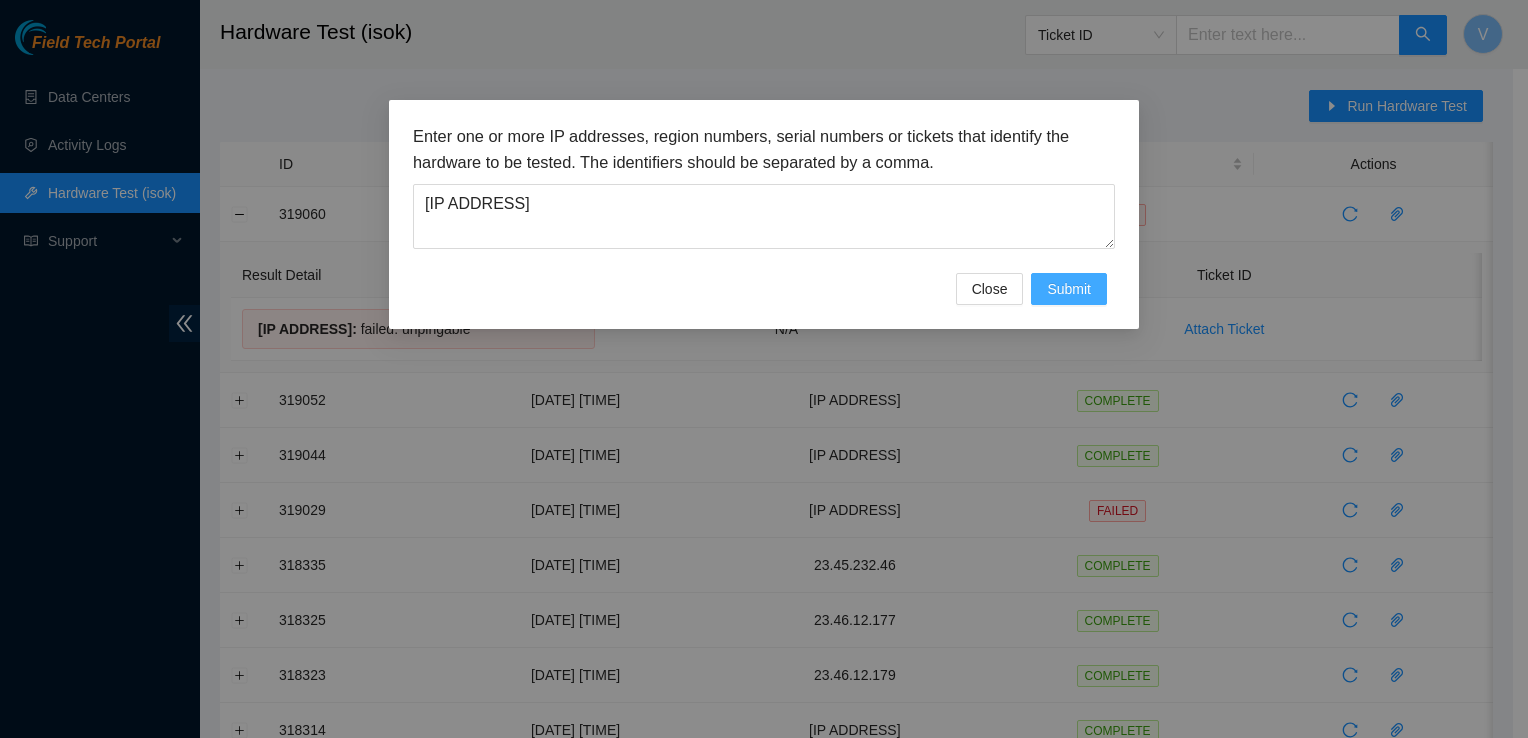 click on "Submit" at bounding box center (1069, 289) 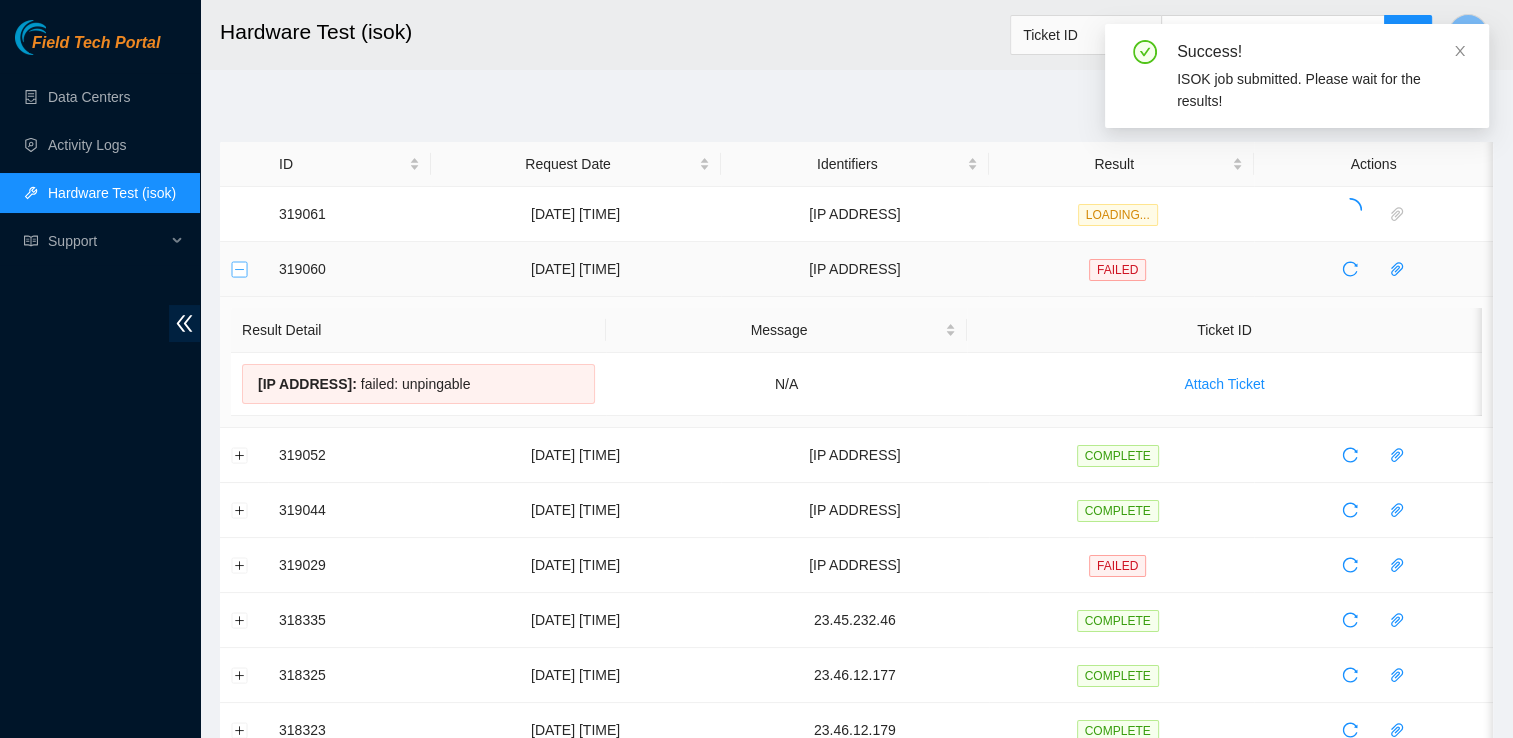 click at bounding box center [240, 269] 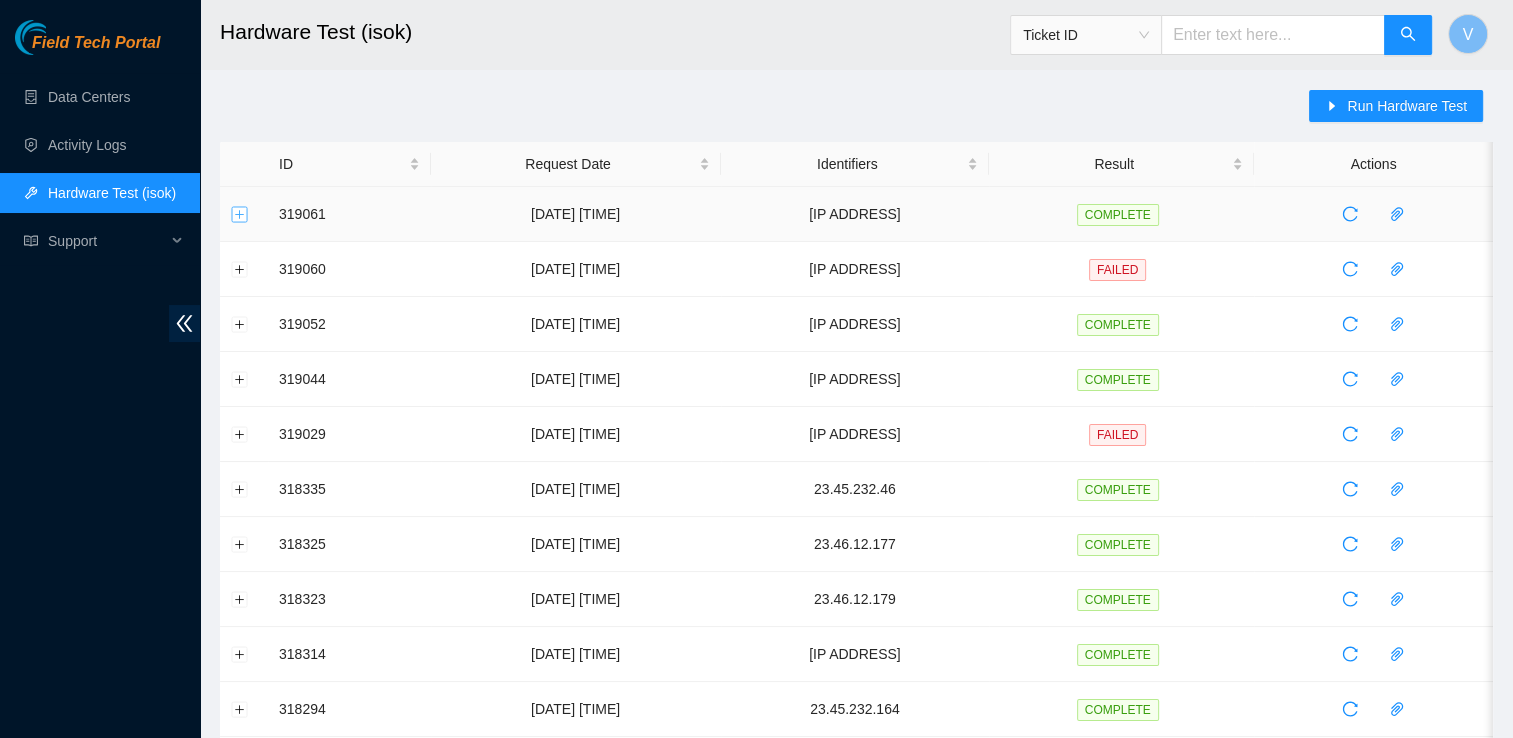 click at bounding box center (240, 214) 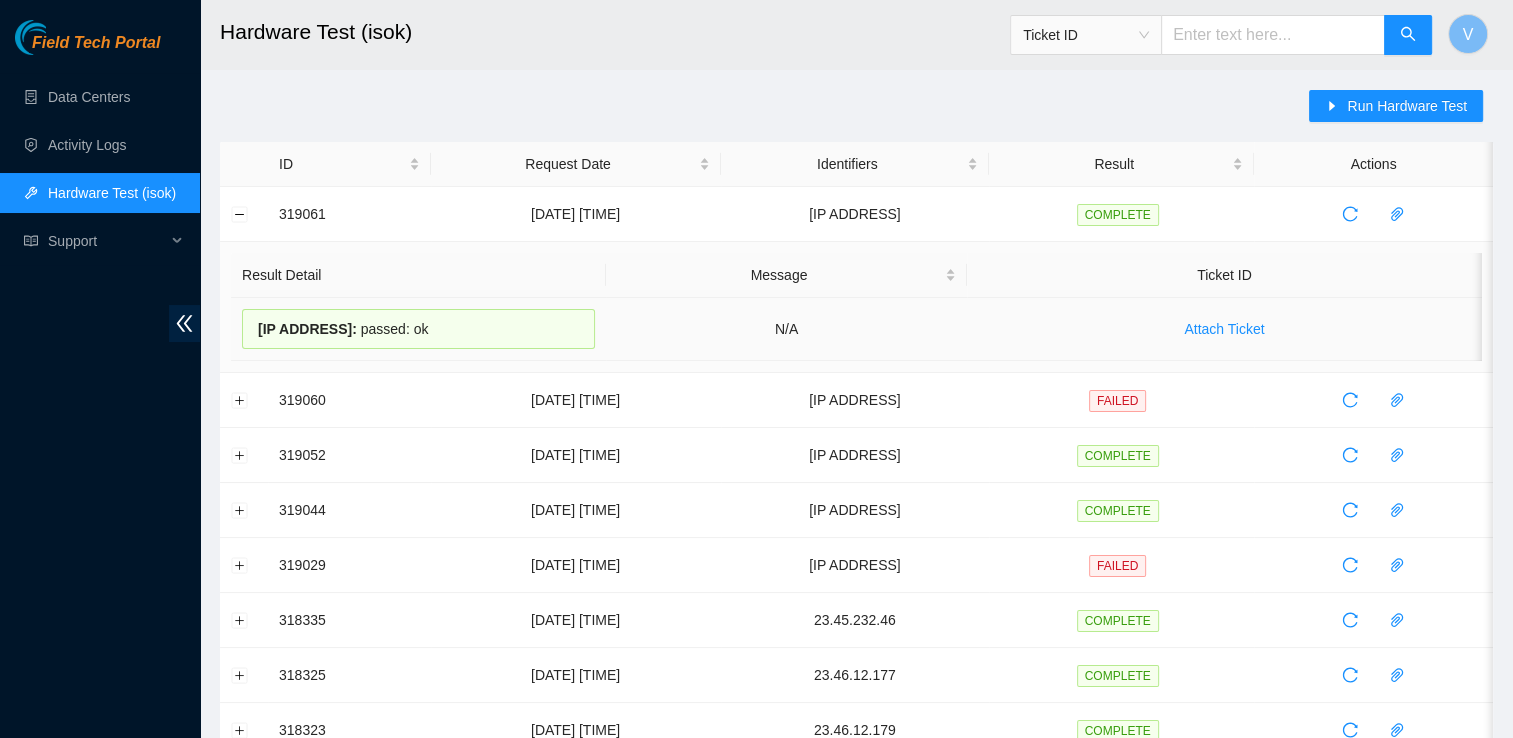 drag, startPoint x: 436, startPoint y: 328, endPoint x: 257, endPoint y: 329, distance: 179.00279 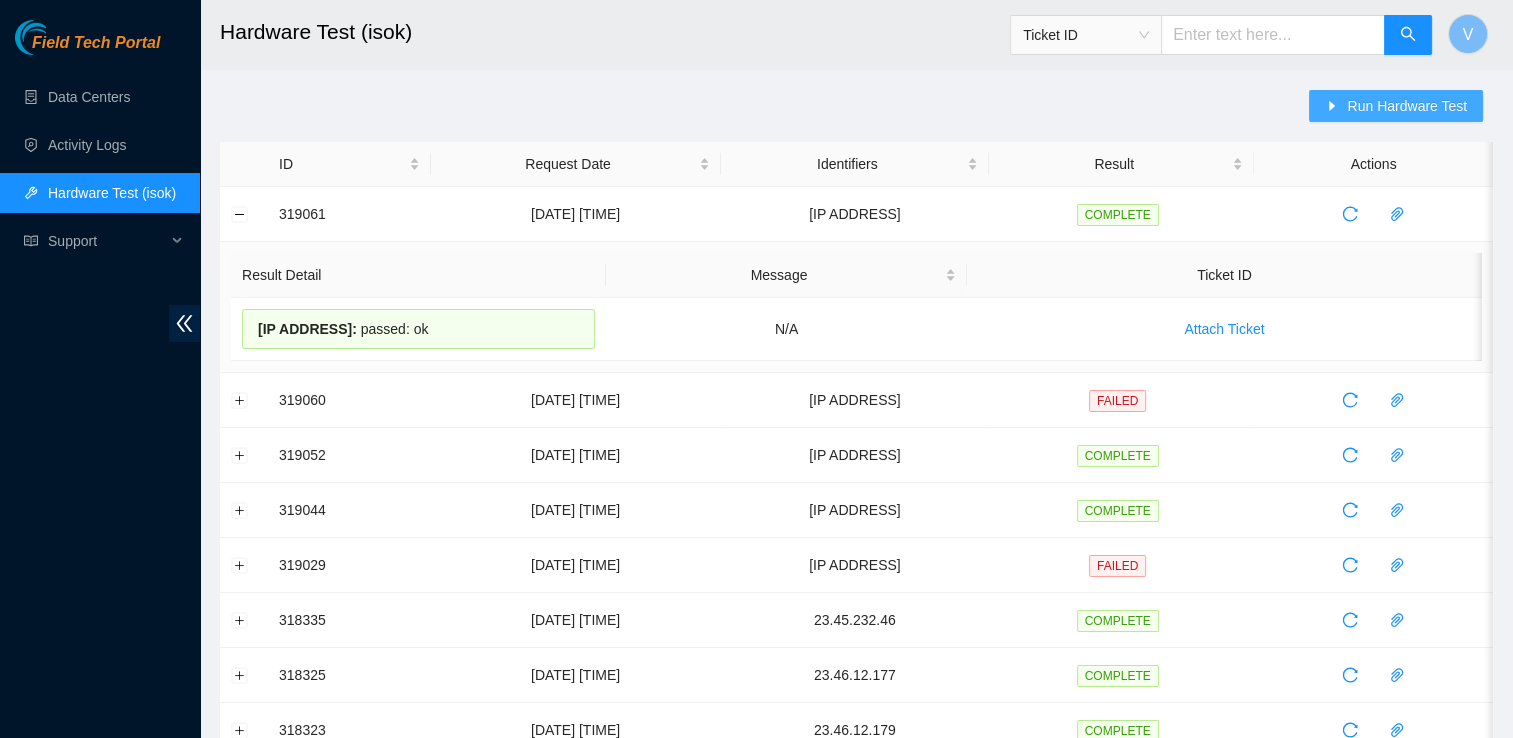 click on "Run Hardware Test" at bounding box center (1396, 106) 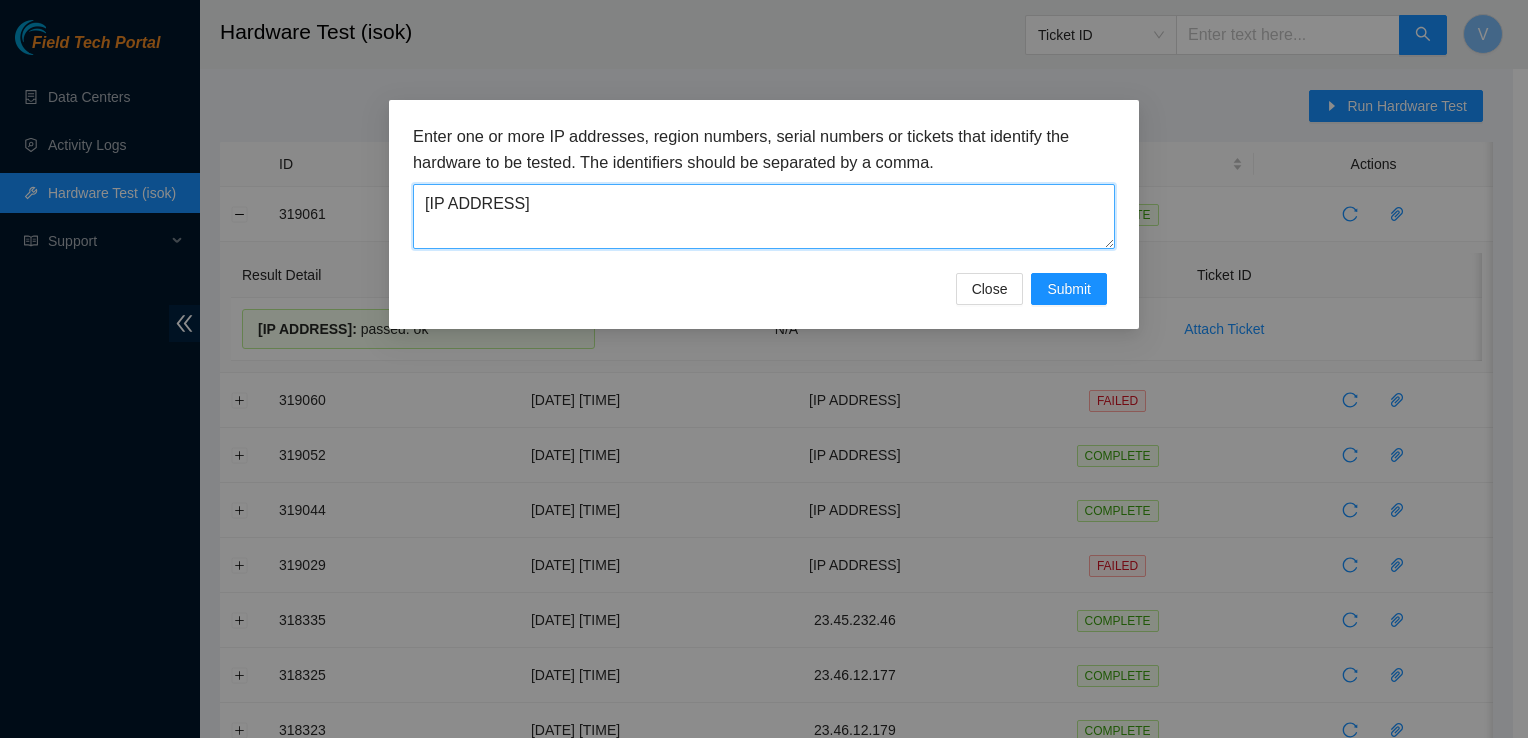 click on "[IP_ADDRESS]" at bounding box center [764, 216] 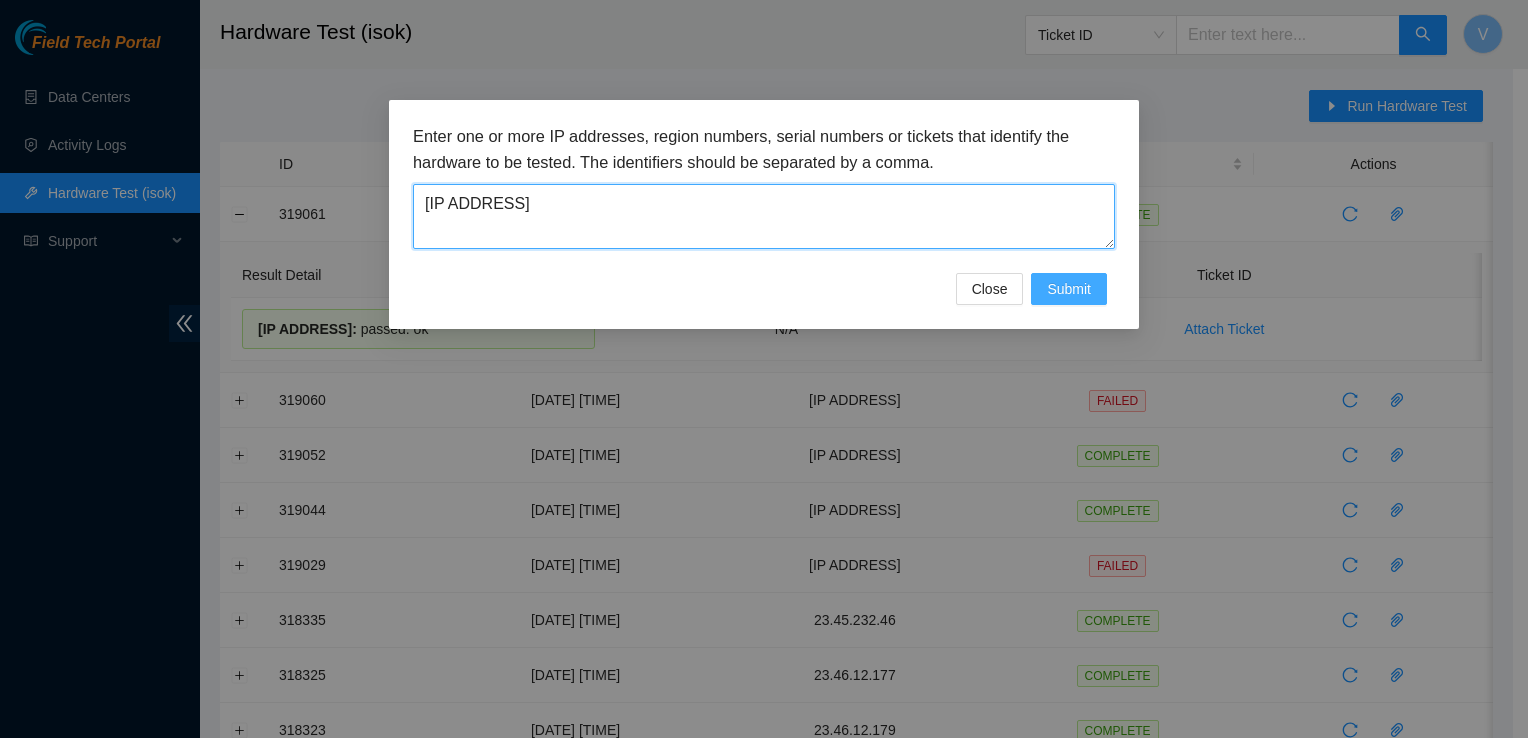type on "23.45.232.14" 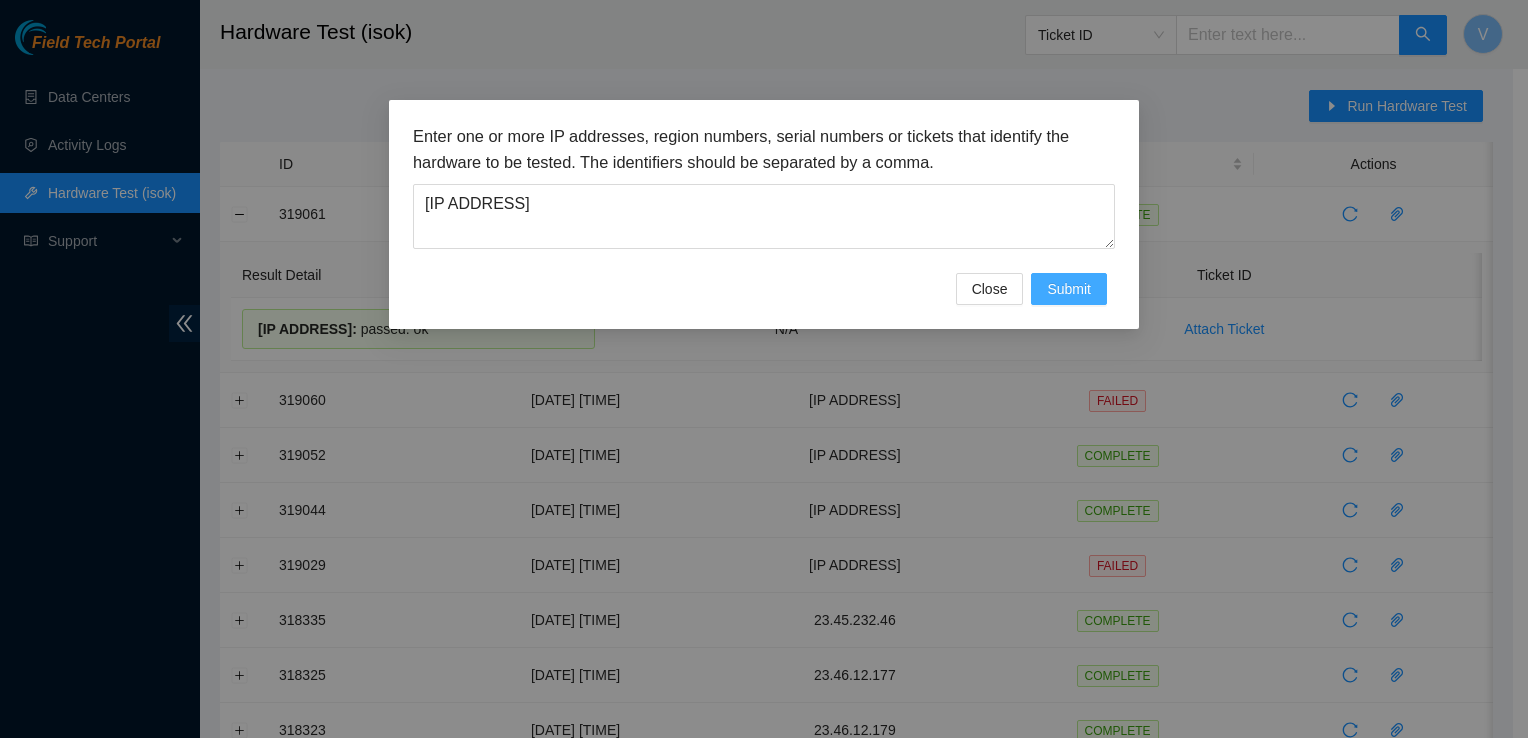 click on "Submit" at bounding box center [1069, 289] 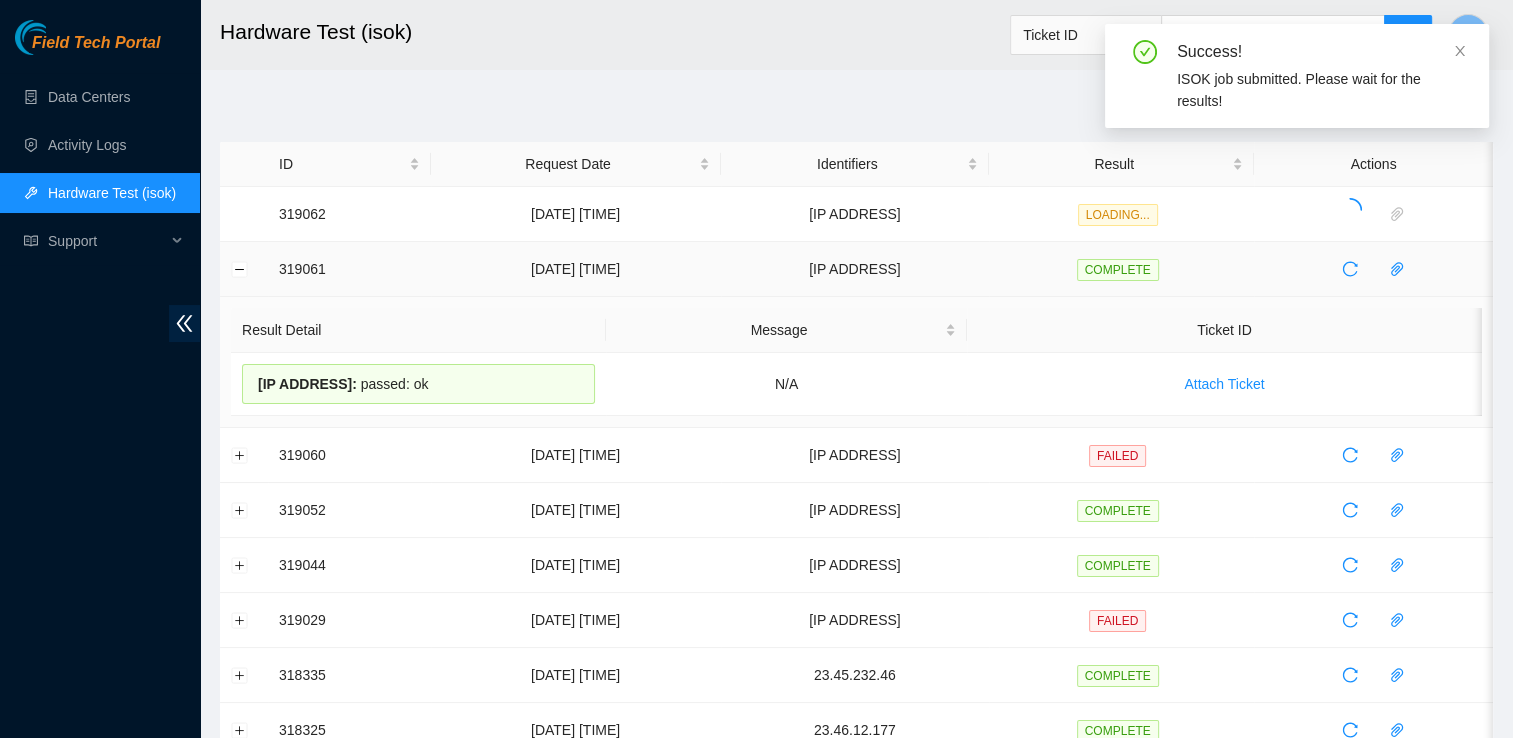 click at bounding box center [244, 269] 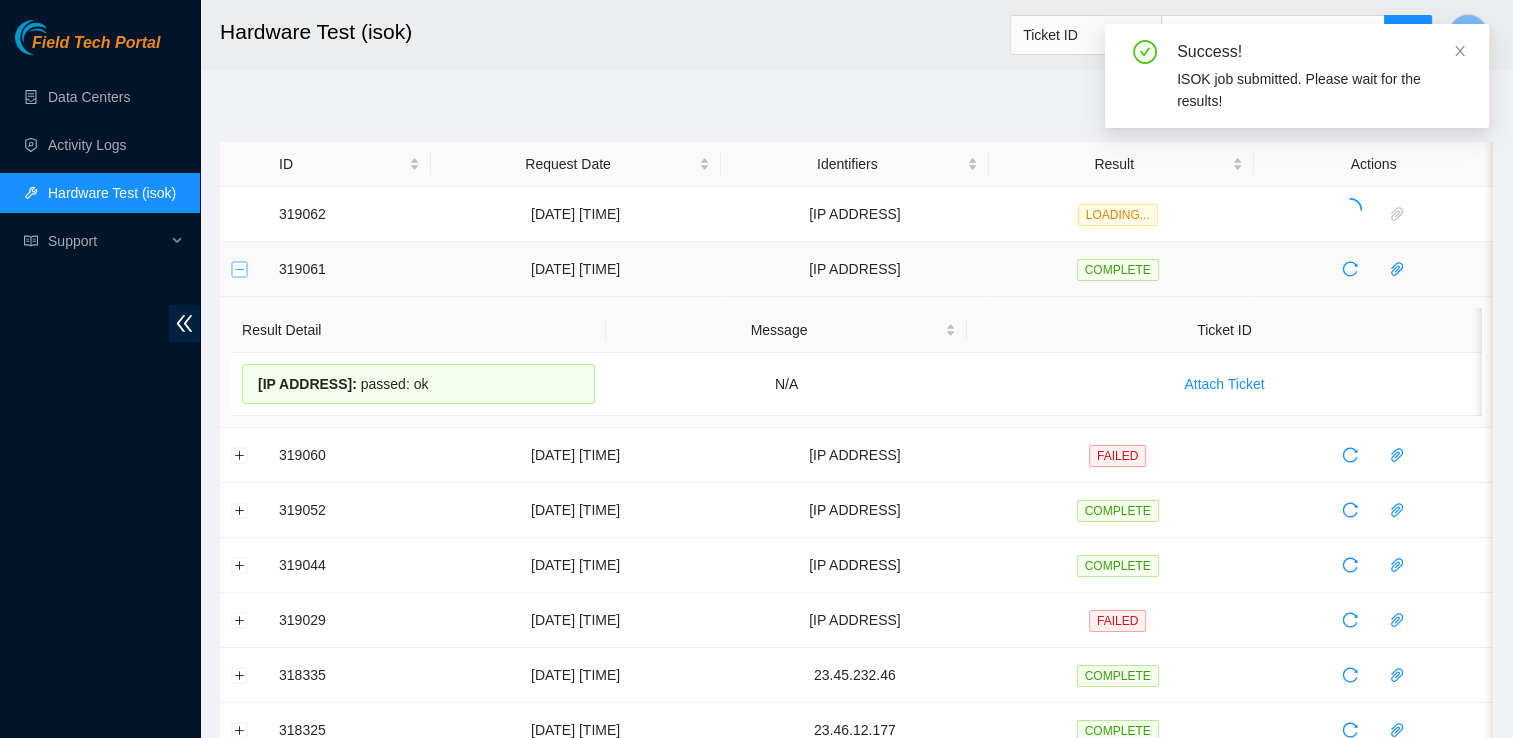 click at bounding box center [240, 269] 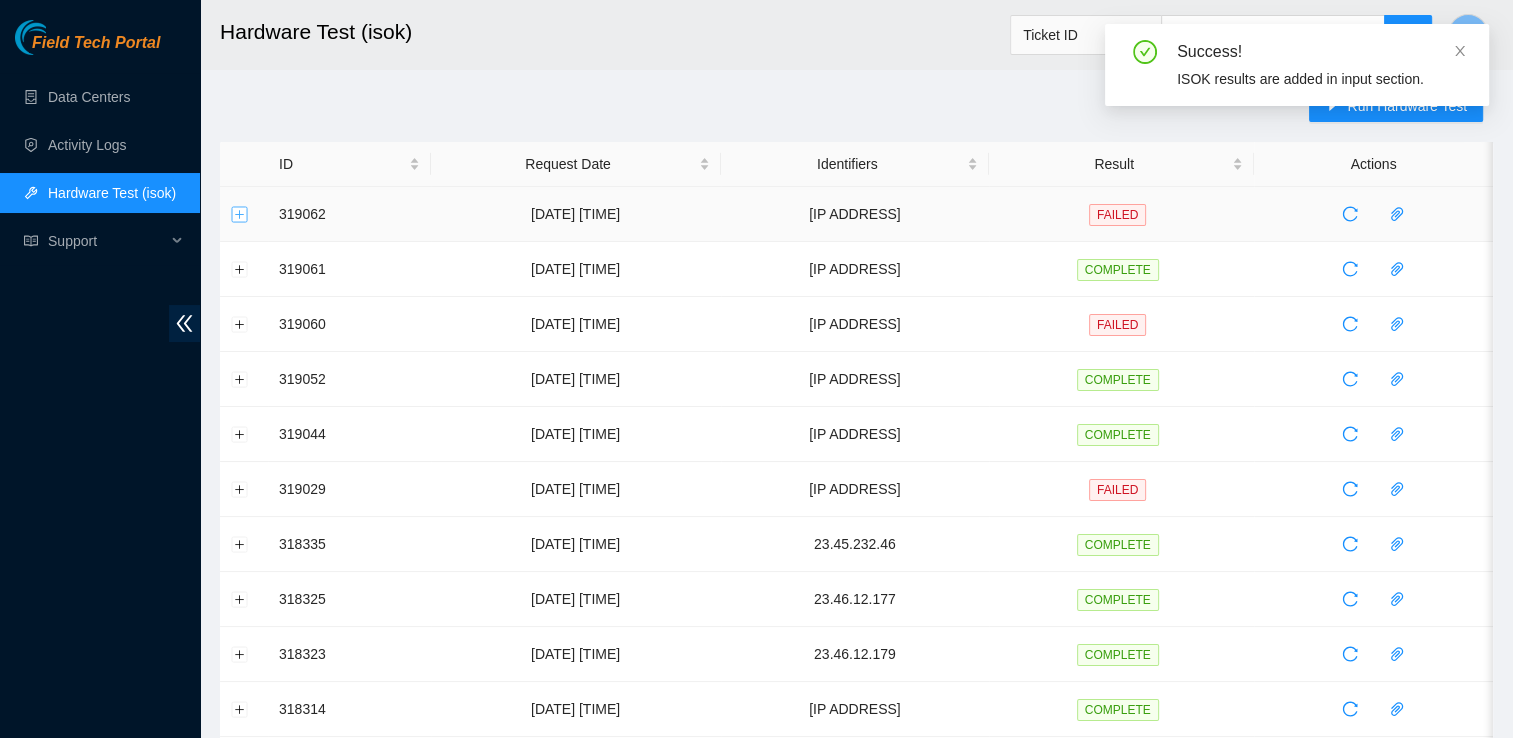 click at bounding box center (240, 214) 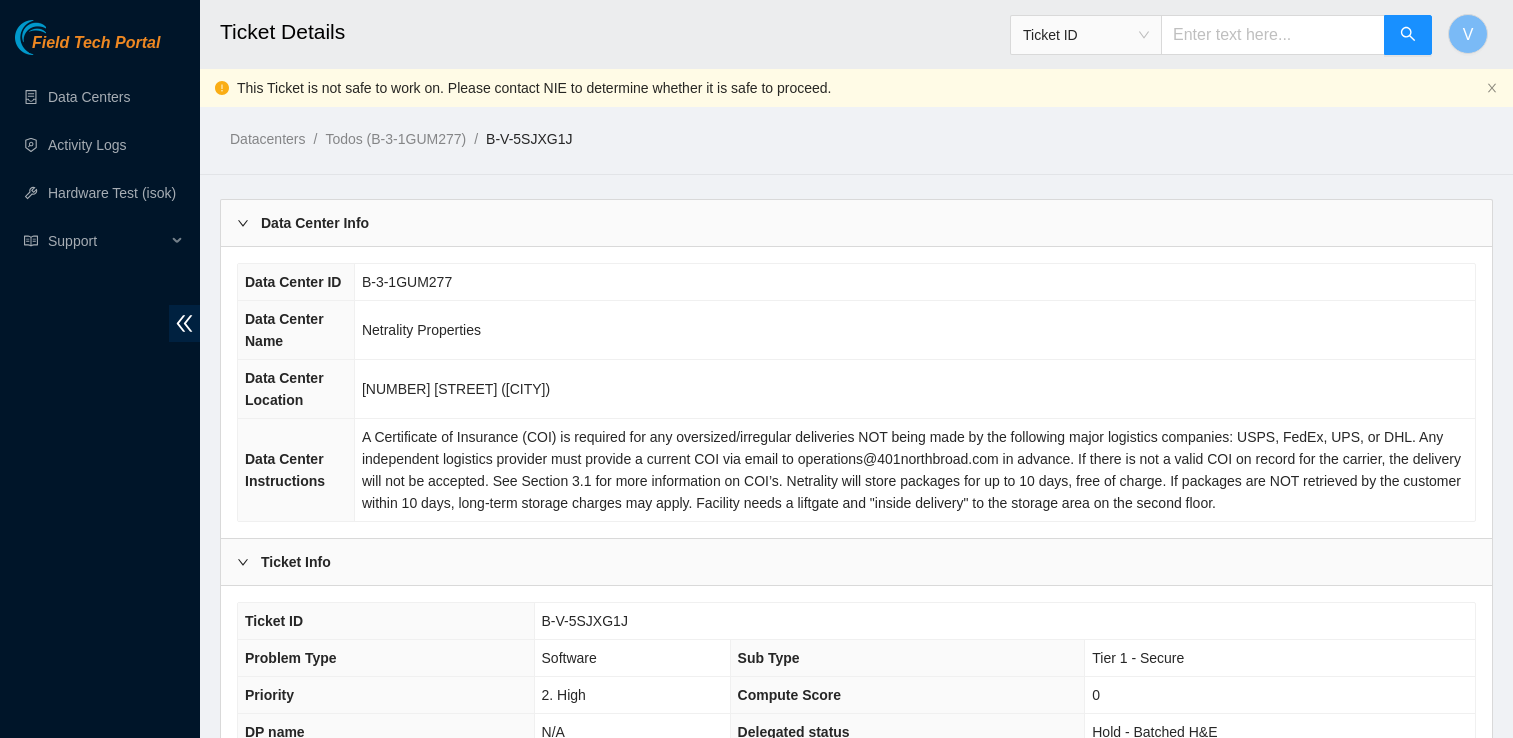 scroll, scrollTop: 986, scrollLeft: 0, axis: vertical 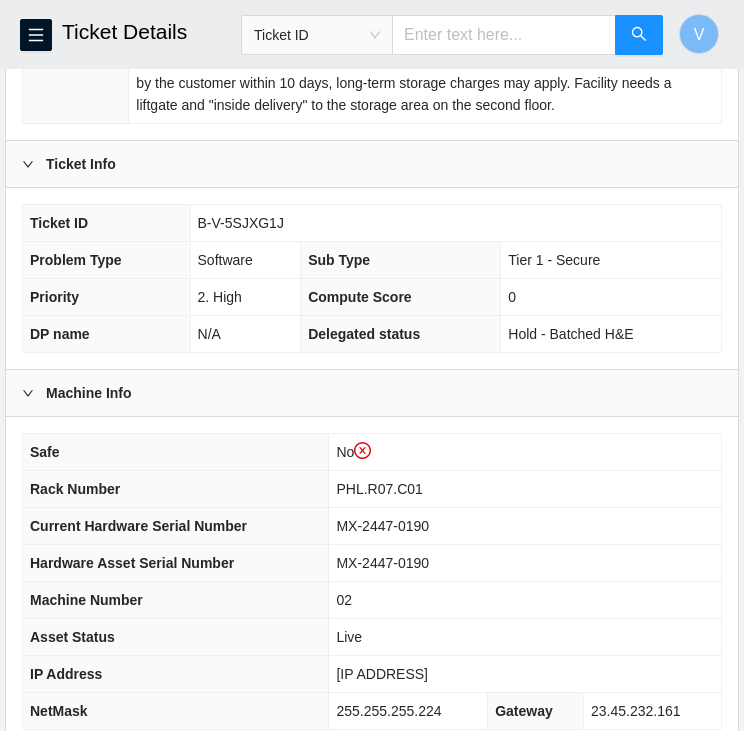 click on "[IP ADDRESS]" at bounding box center [382, 674] 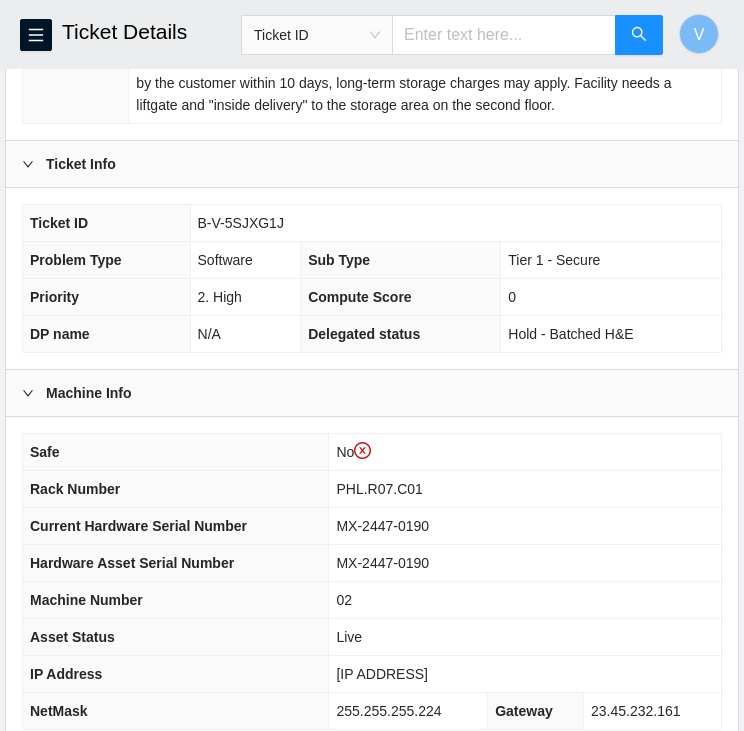 copy on "[IP ADDRESS]" 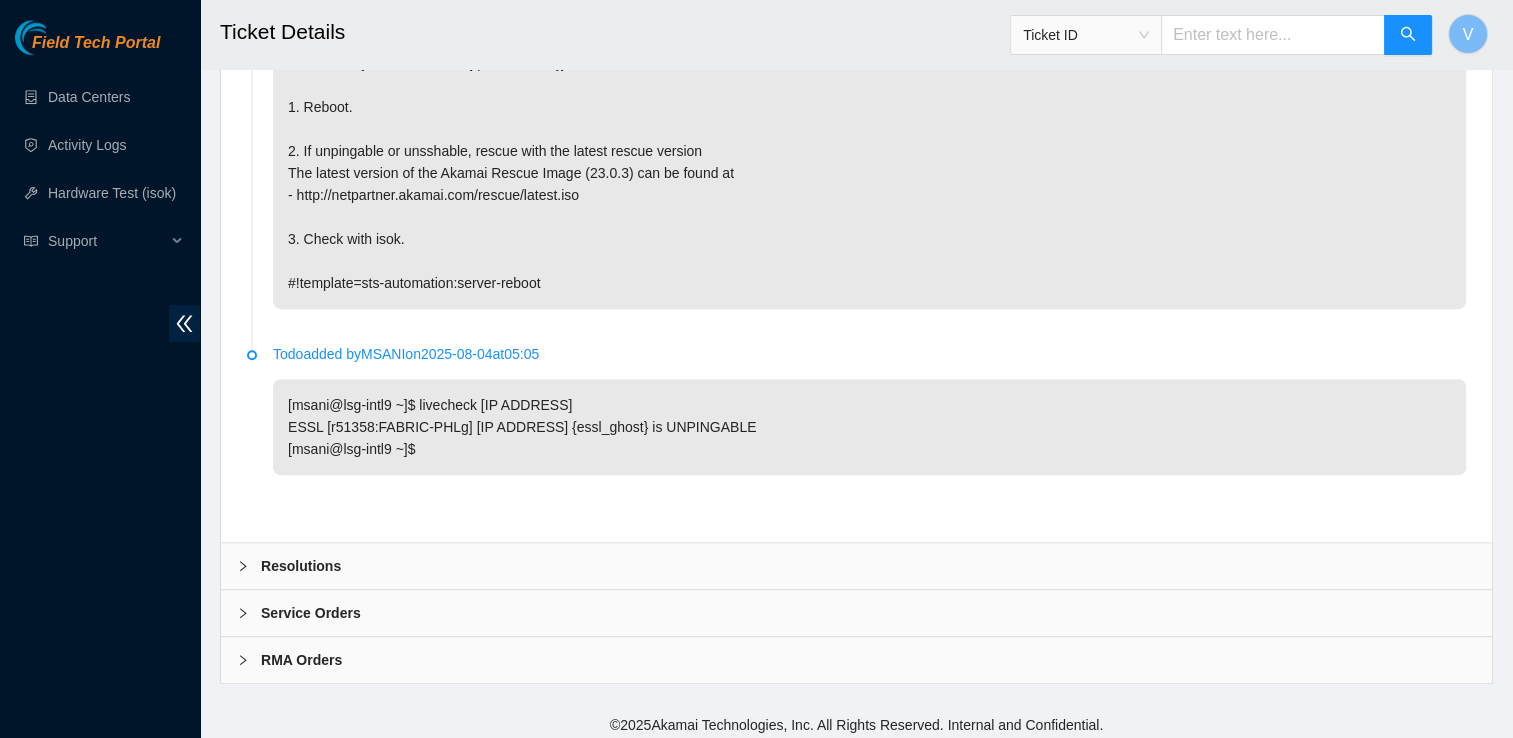 scroll, scrollTop: 1233, scrollLeft: 0, axis: vertical 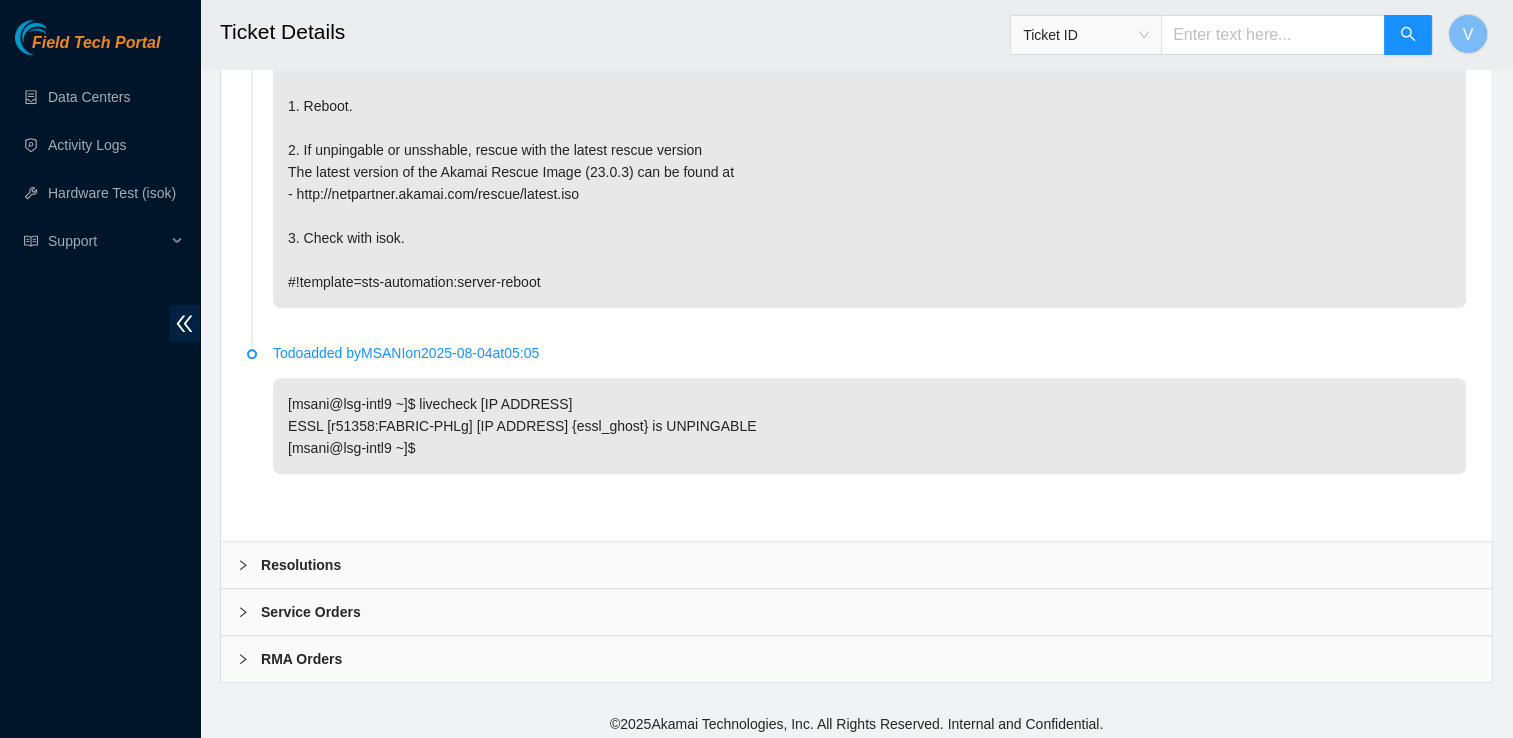 click on "Resolutions" at bounding box center [301, 565] 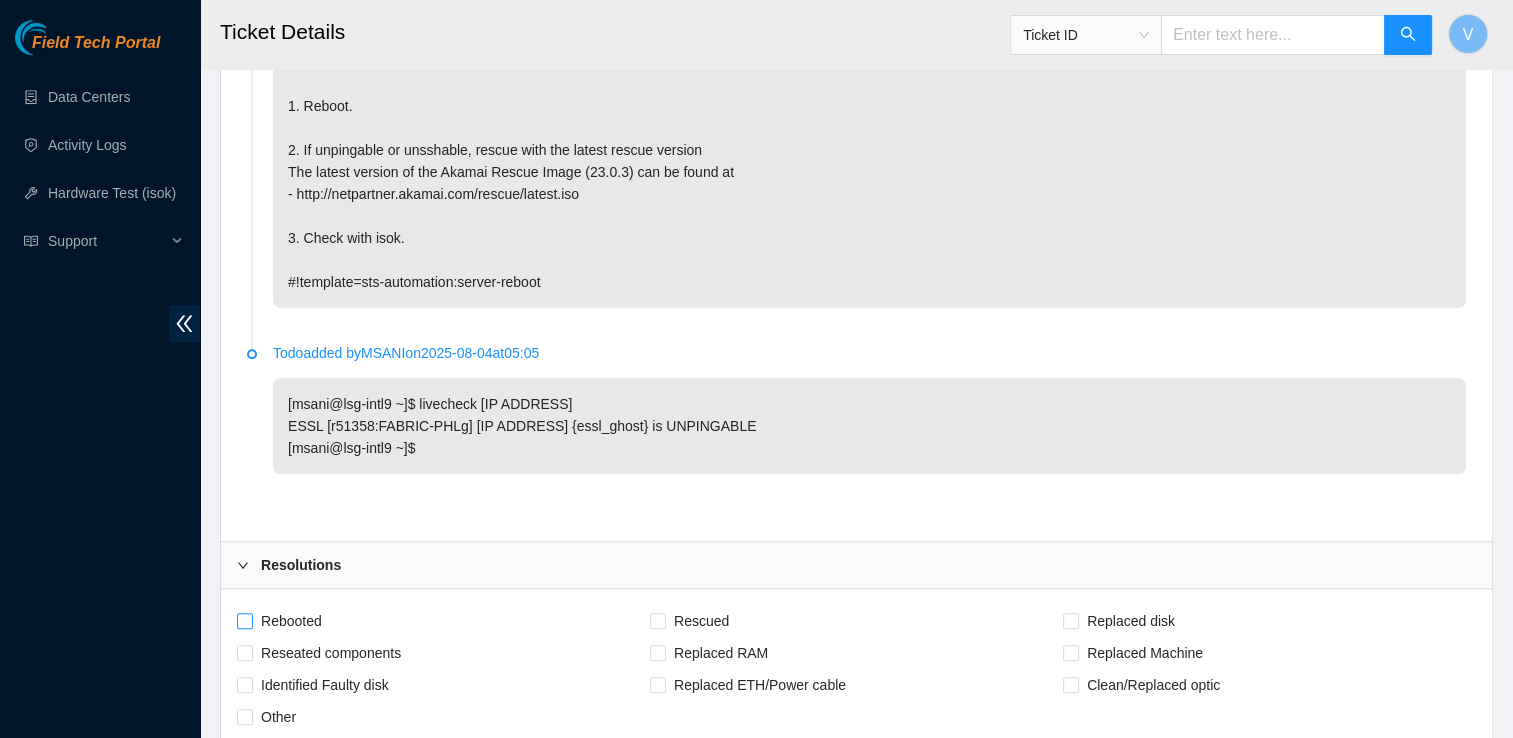 click on "Rebooted" at bounding box center (244, 620) 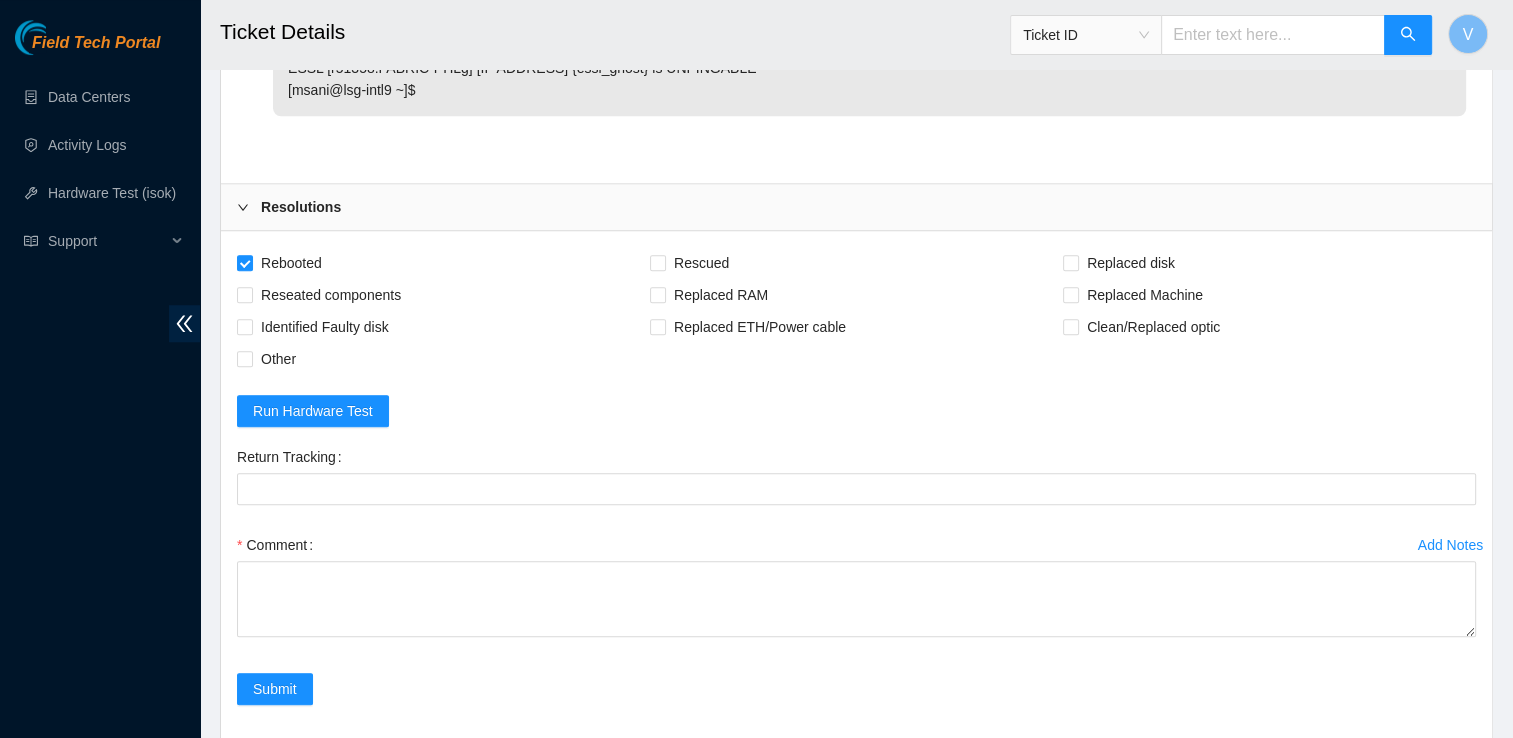 scroll, scrollTop: 1634, scrollLeft: 0, axis: vertical 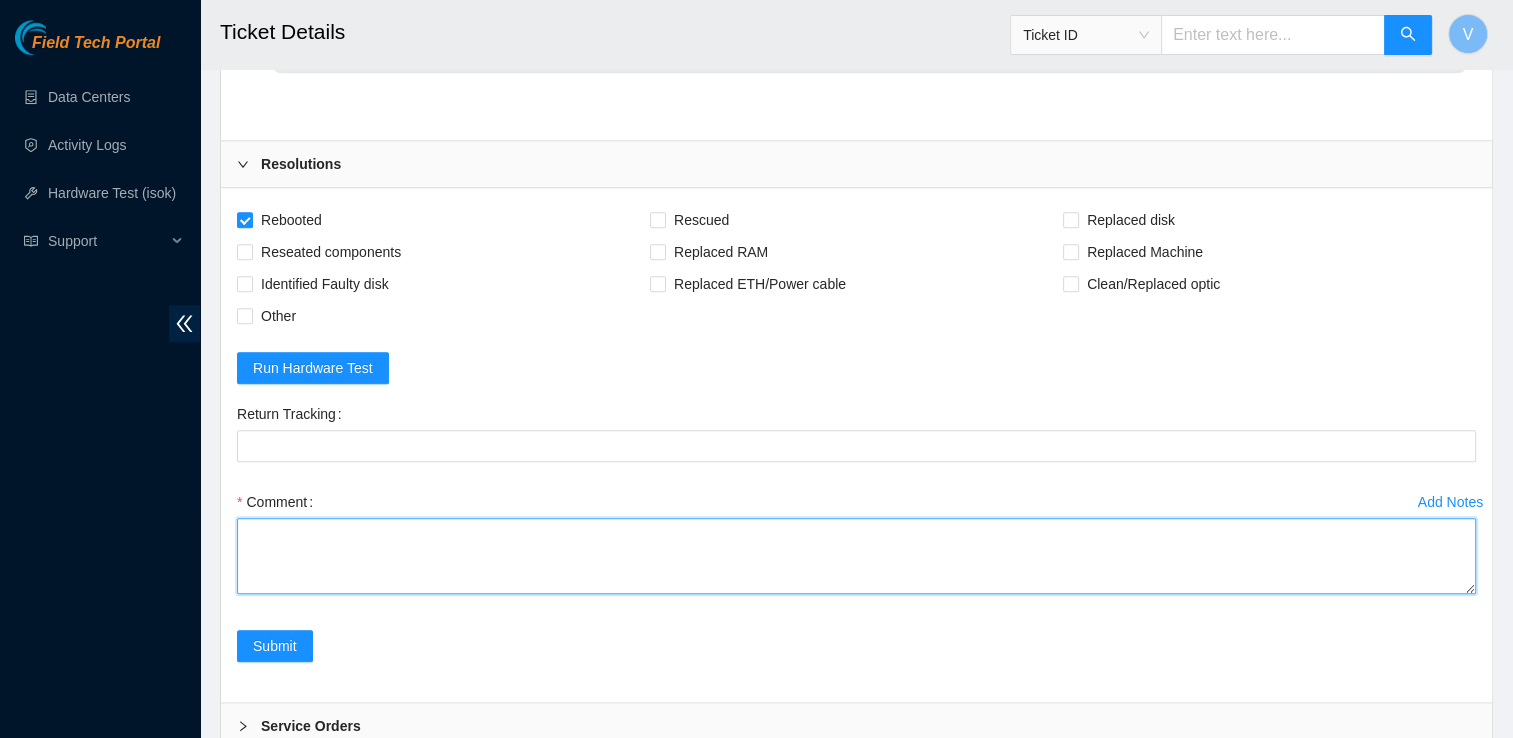 click on "Comment" at bounding box center [856, 556] 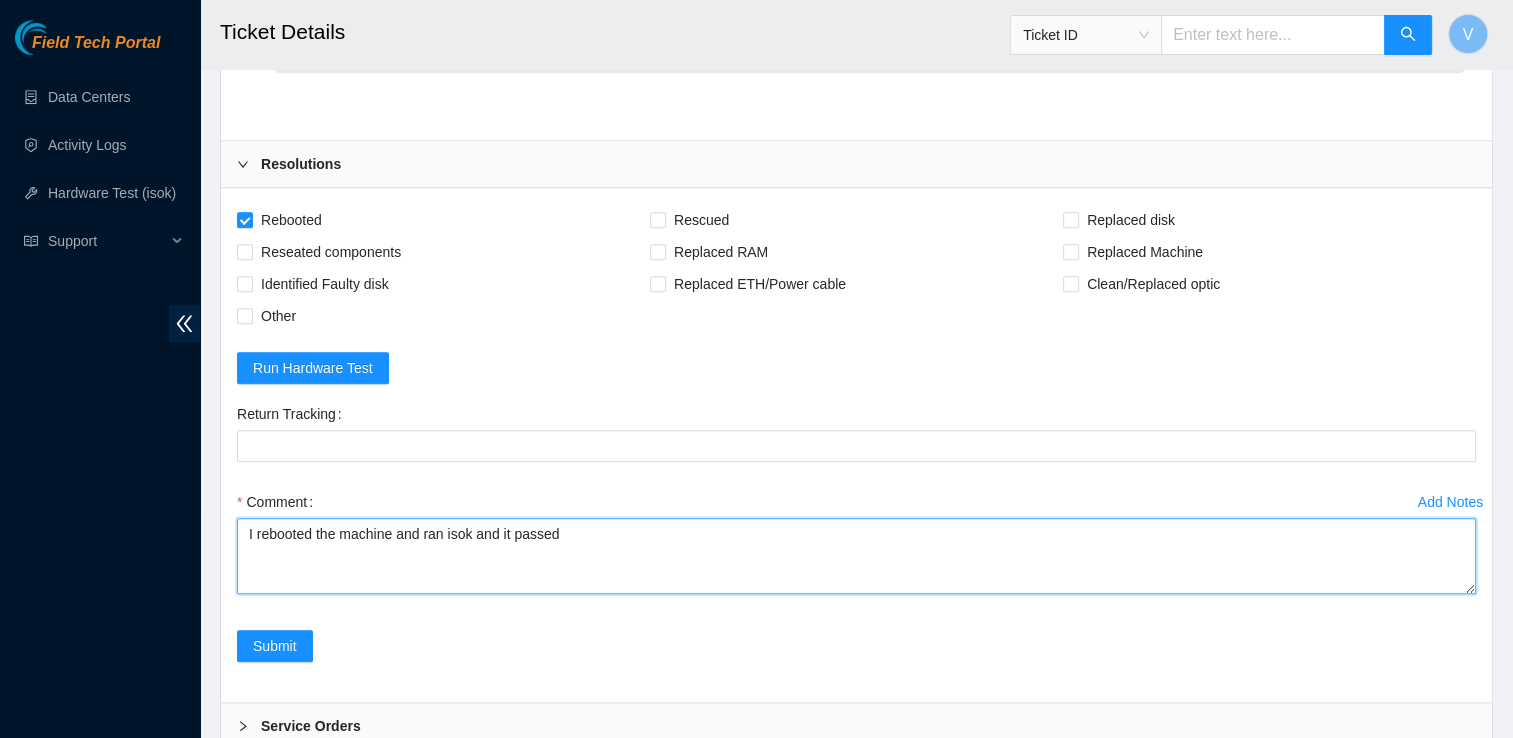 paste on "[IP ADDRESS] :   passed: ok" 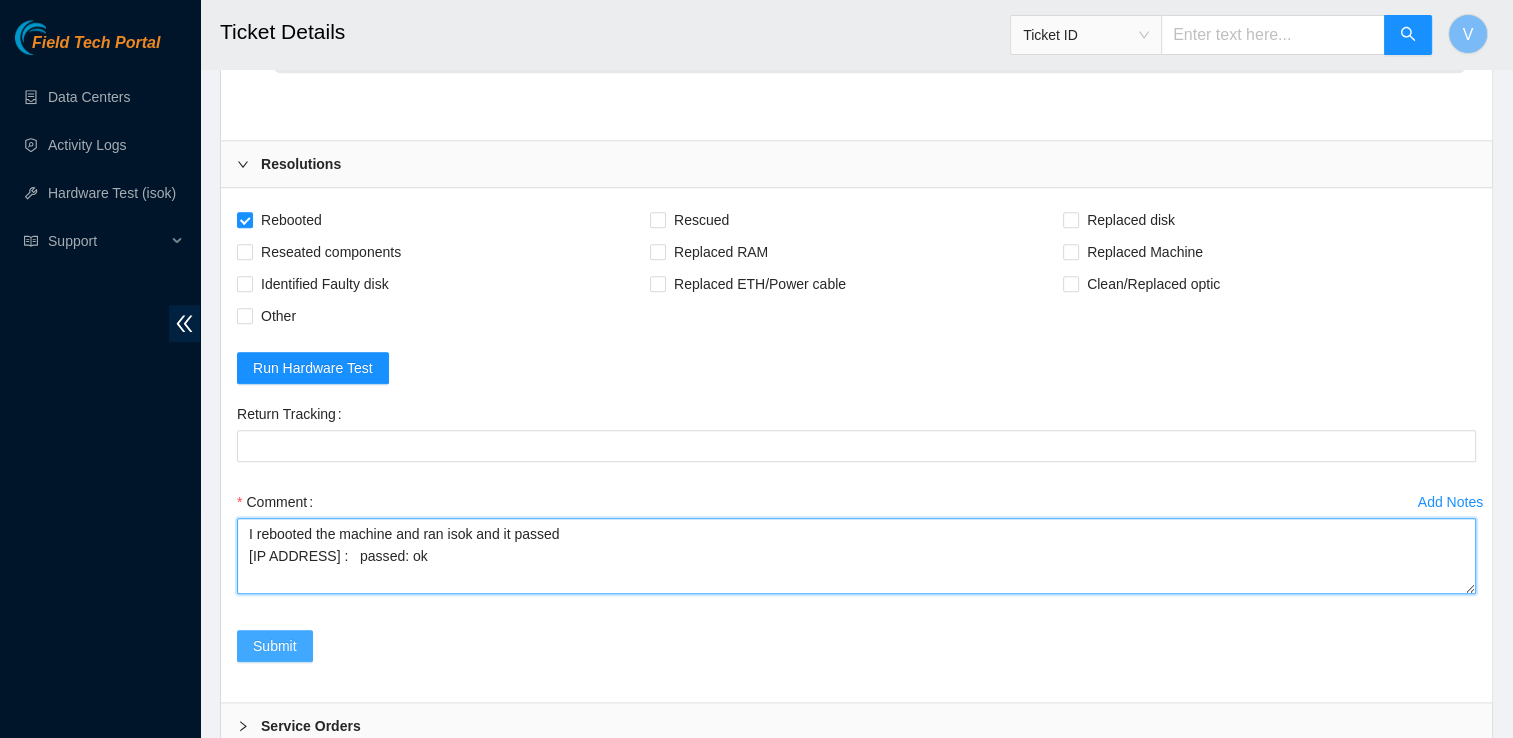 type on "I rebooted the machine and ran isok and it passed
[IP ADDRESS] :   passed: ok" 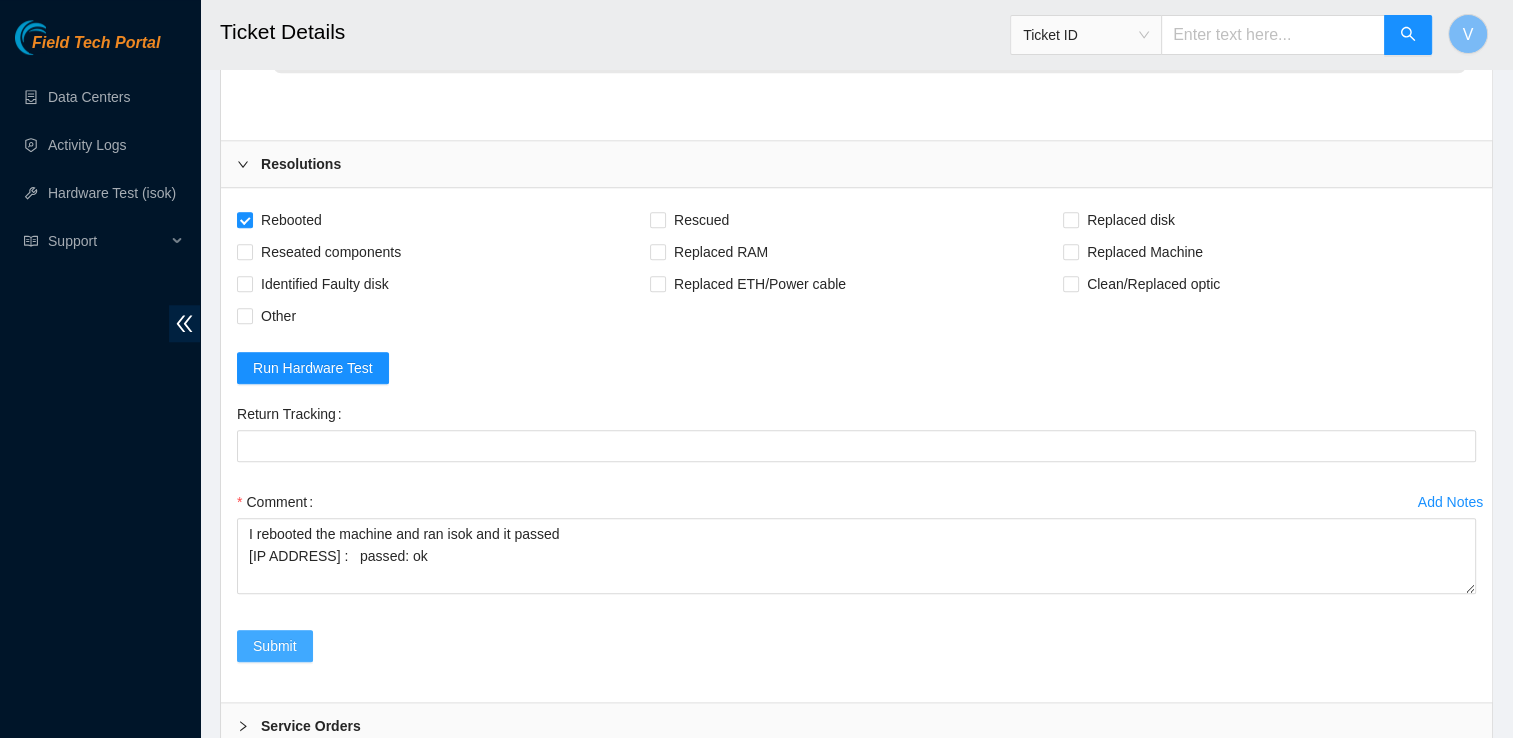 click on "Submit" at bounding box center (275, 646) 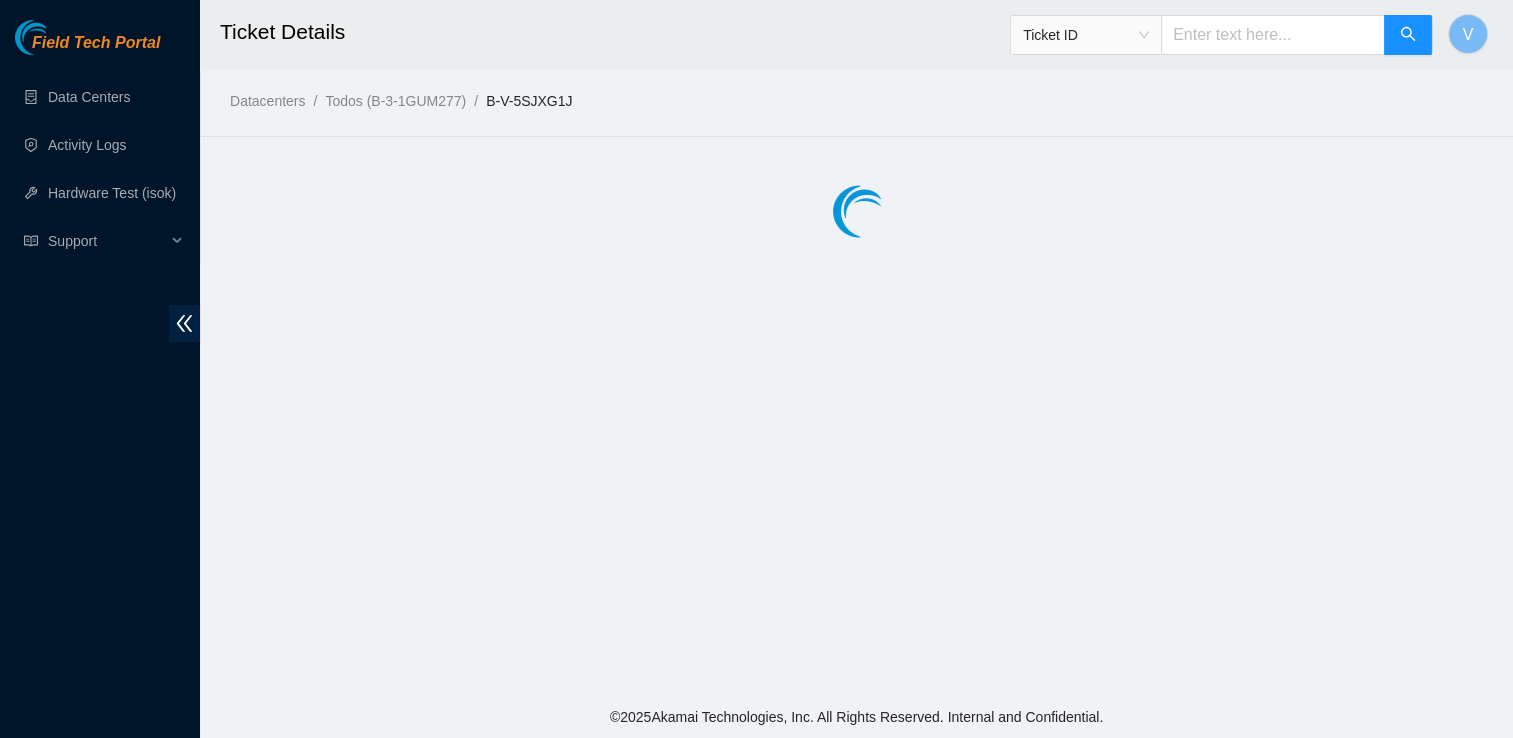 scroll, scrollTop: 0, scrollLeft: 0, axis: both 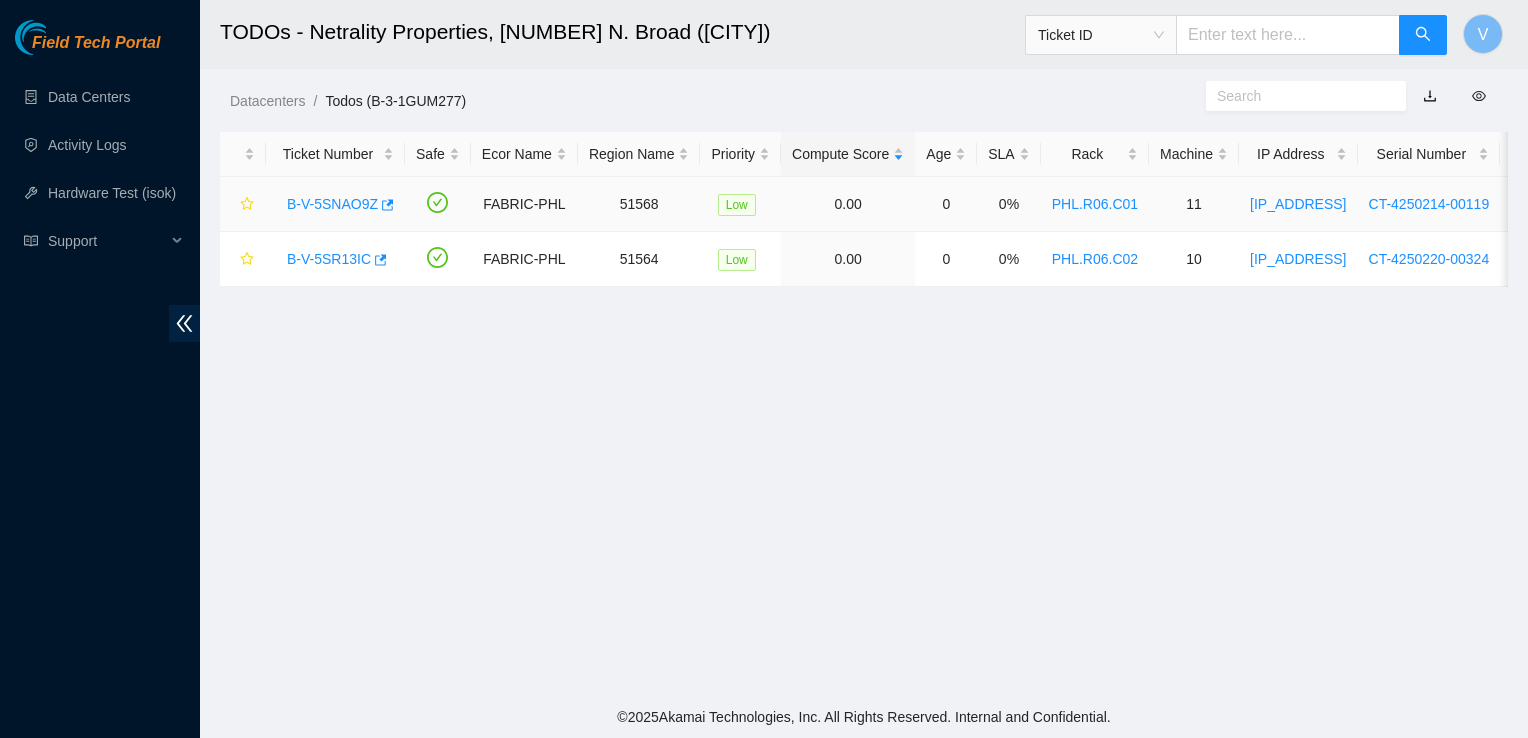 click on "B-V-5SNAO9Z" at bounding box center [332, 204] 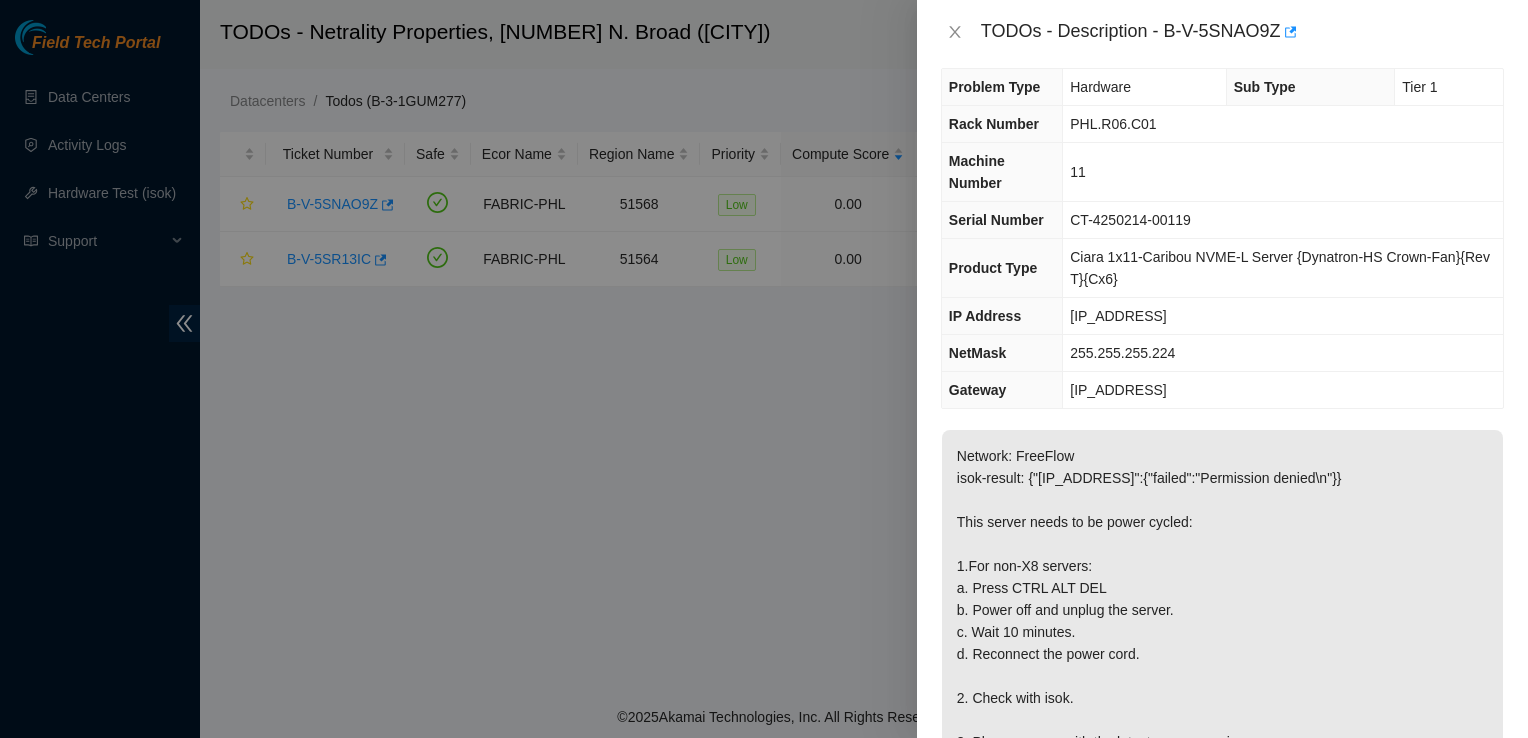 scroll, scrollTop: 0, scrollLeft: 0, axis: both 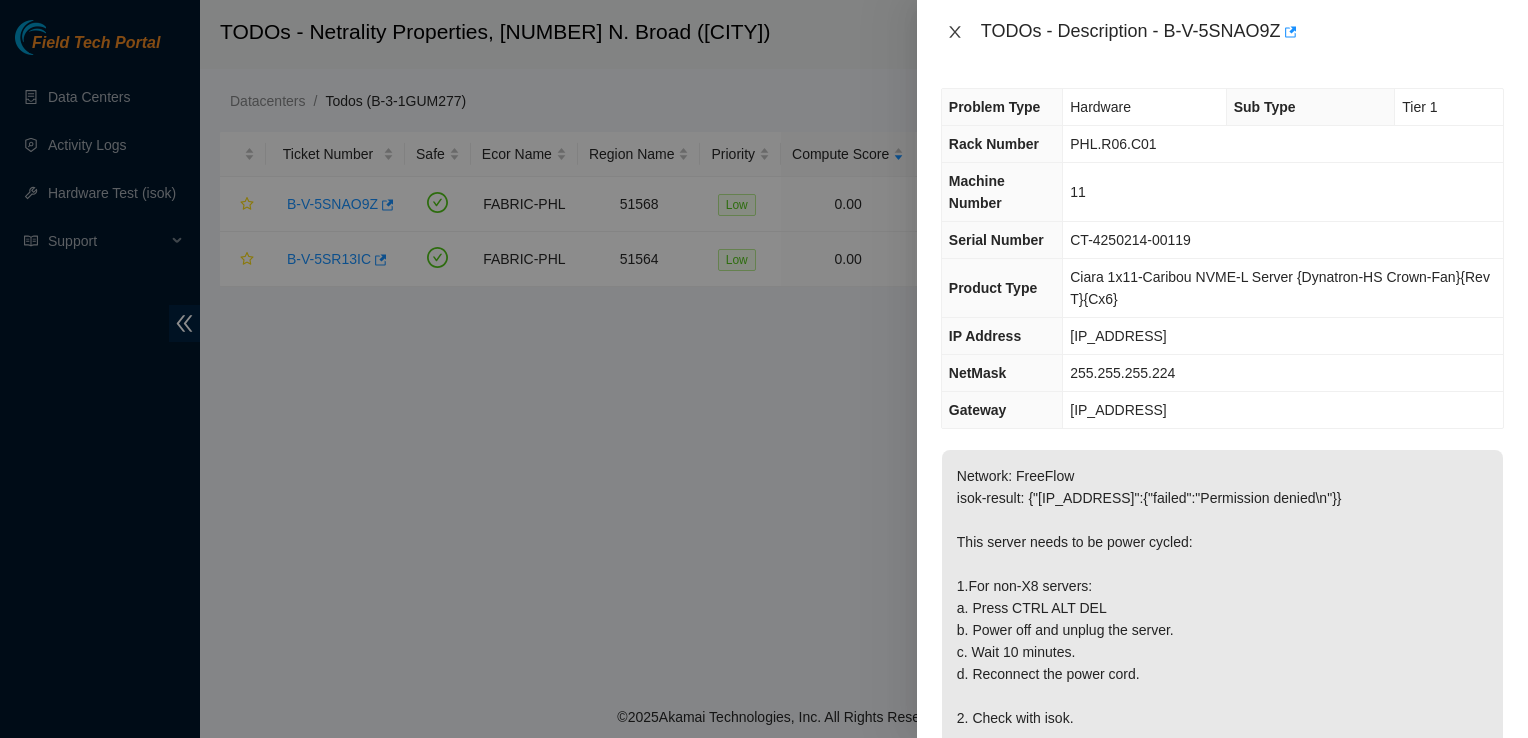 click 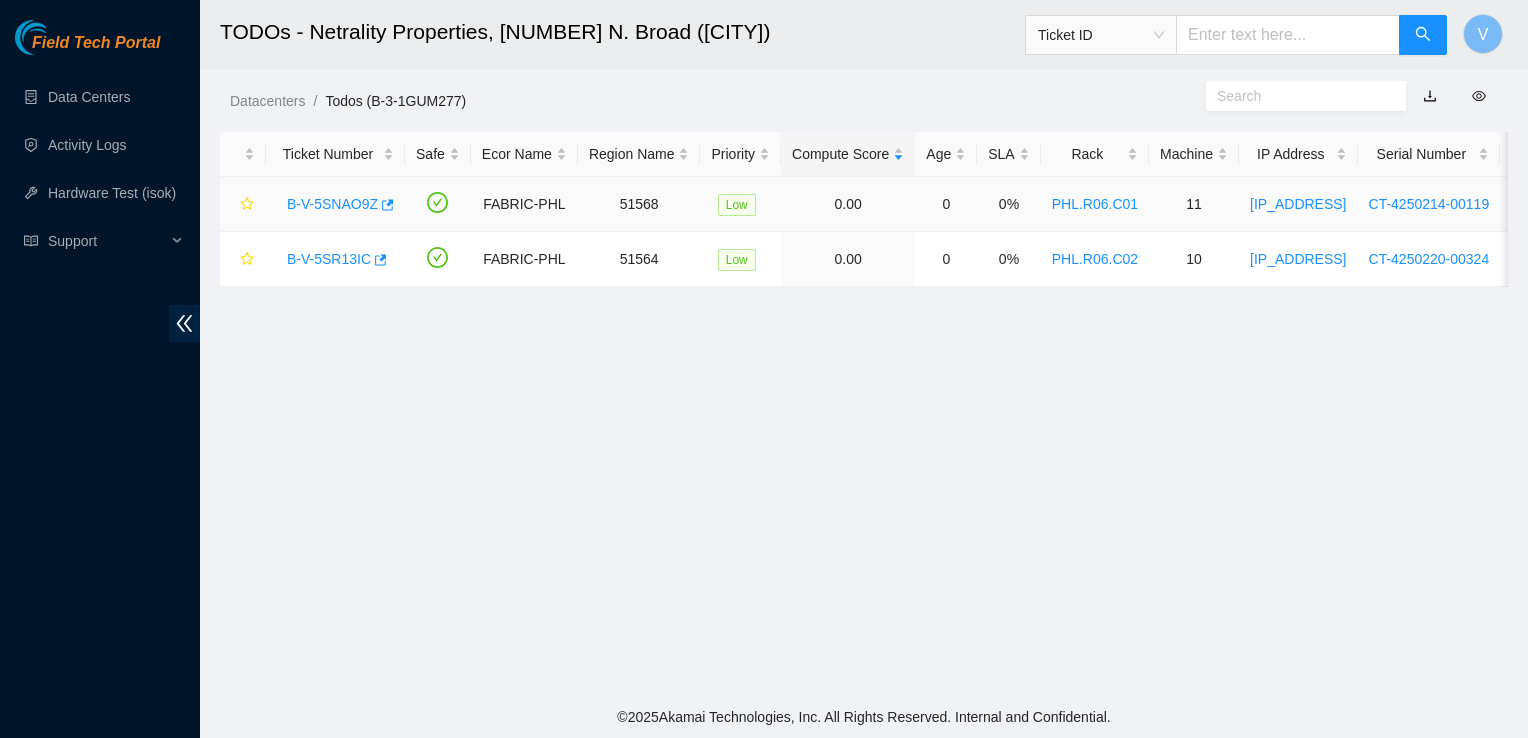click on "B-V-5SNAO9Z" at bounding box center (332, 204) 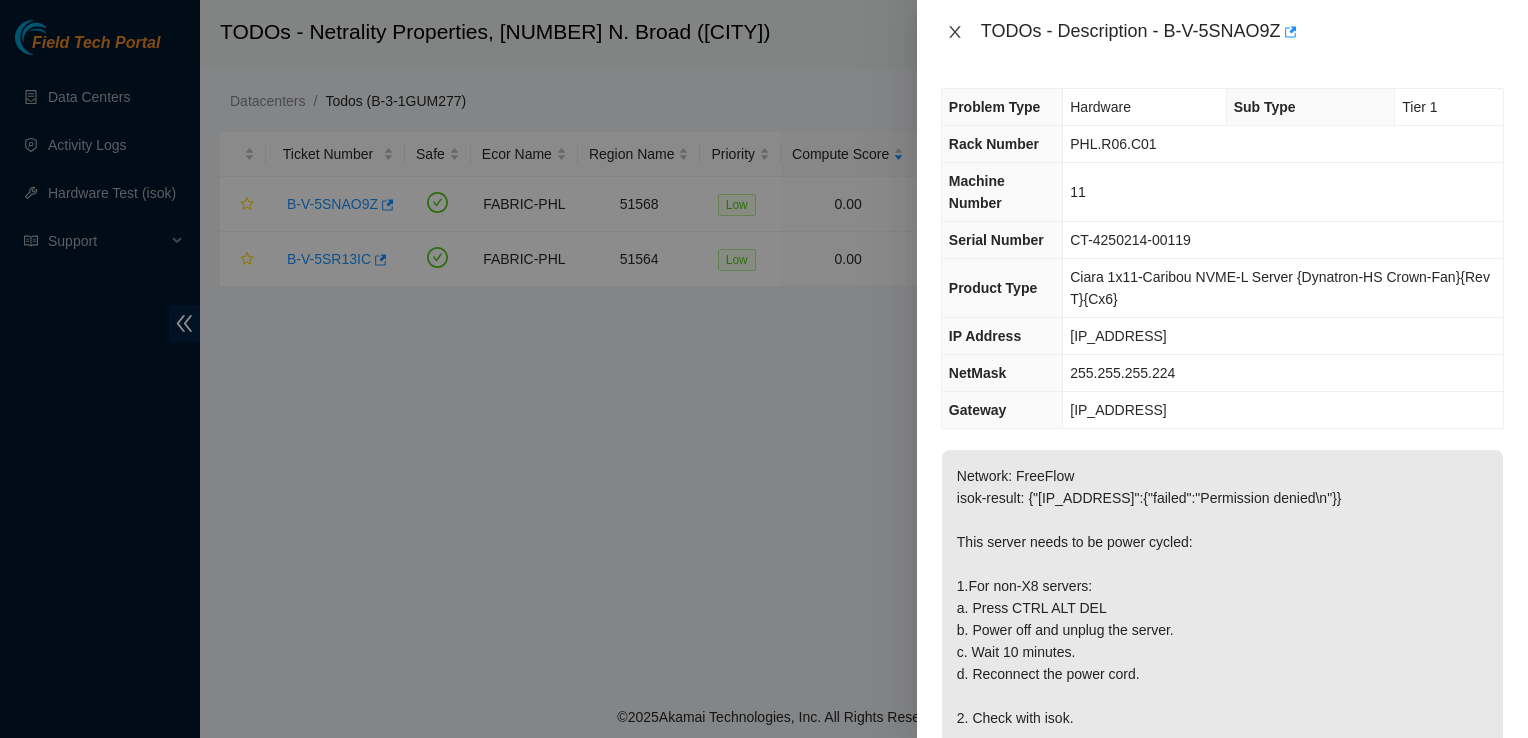 click 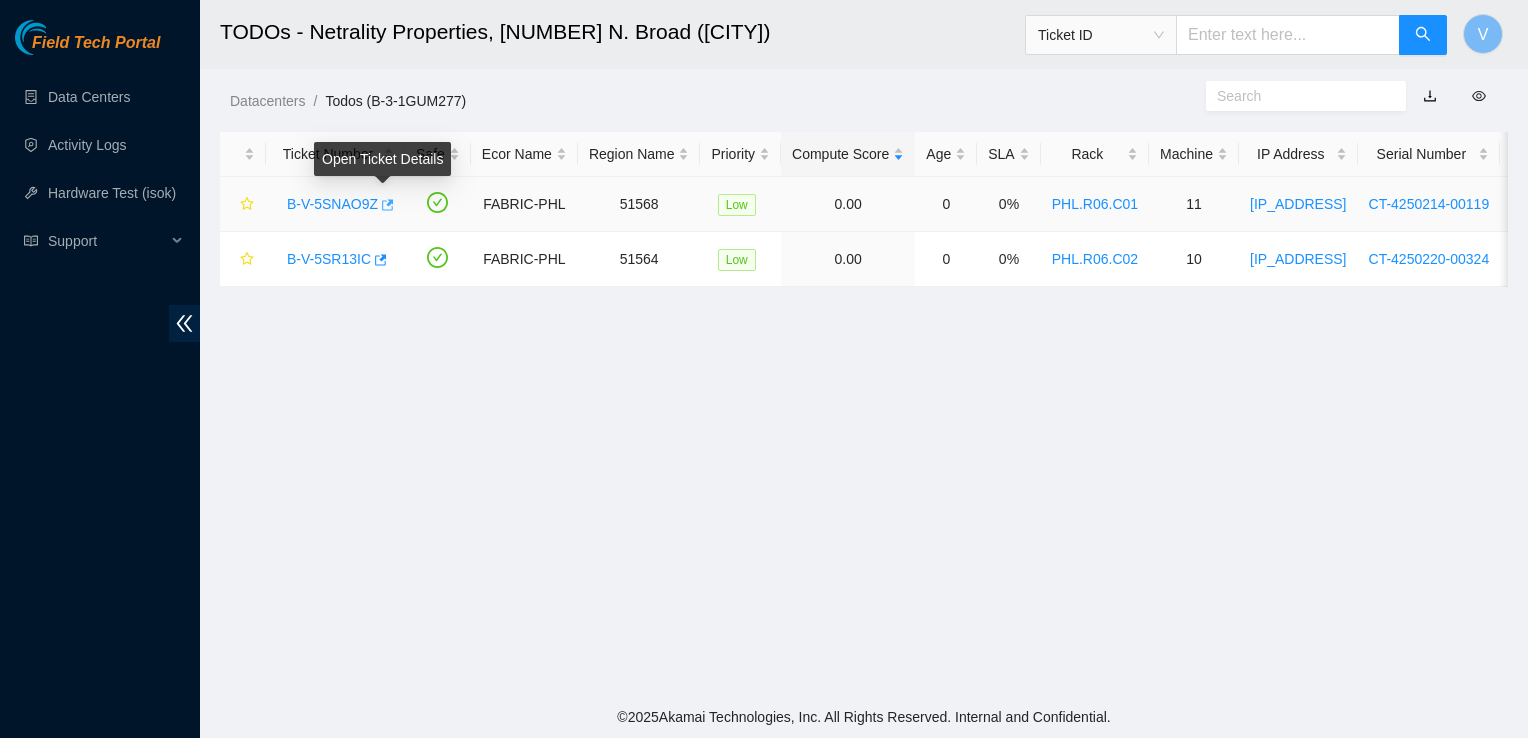 click 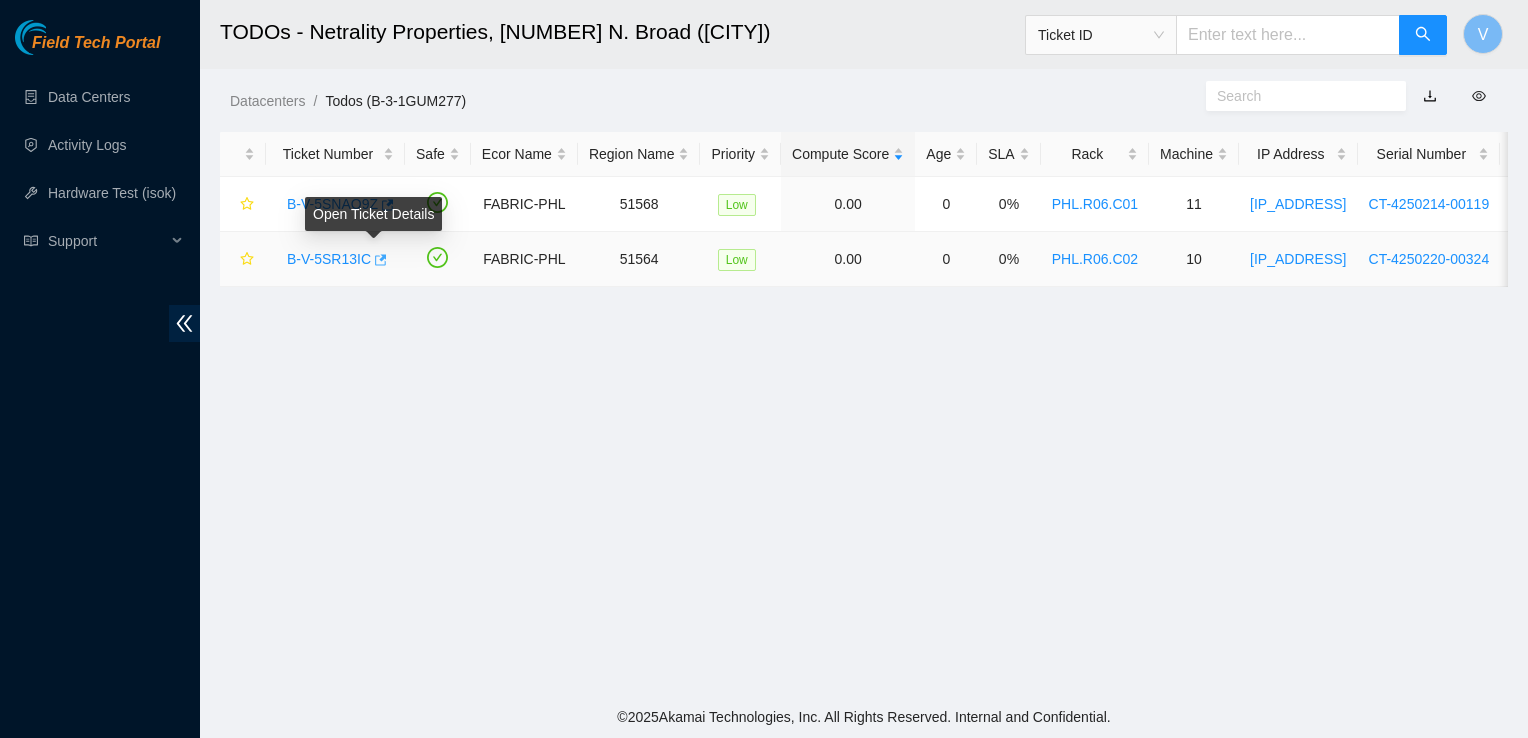 click 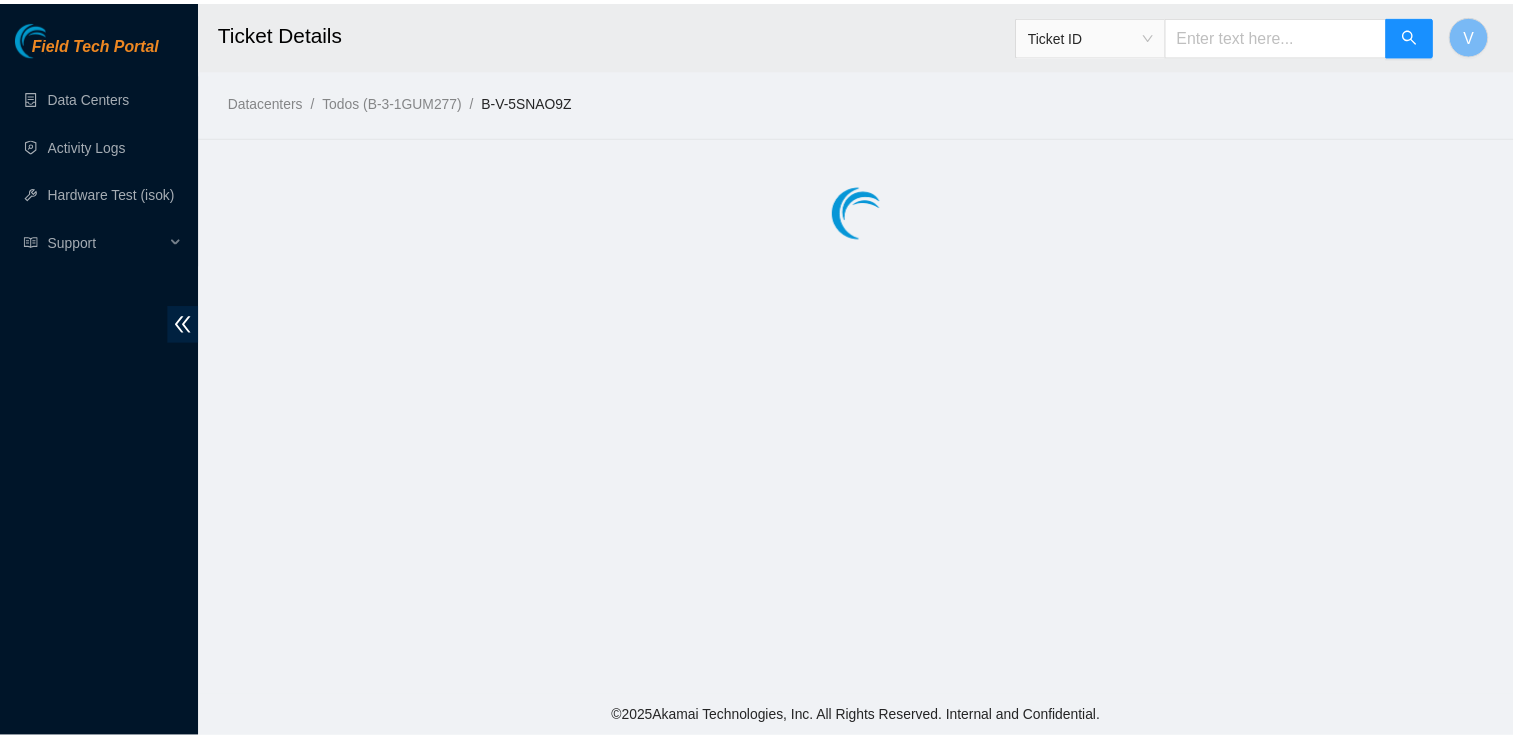 scroll, scrollTop: 0, scrollLeft: 0, axis: both 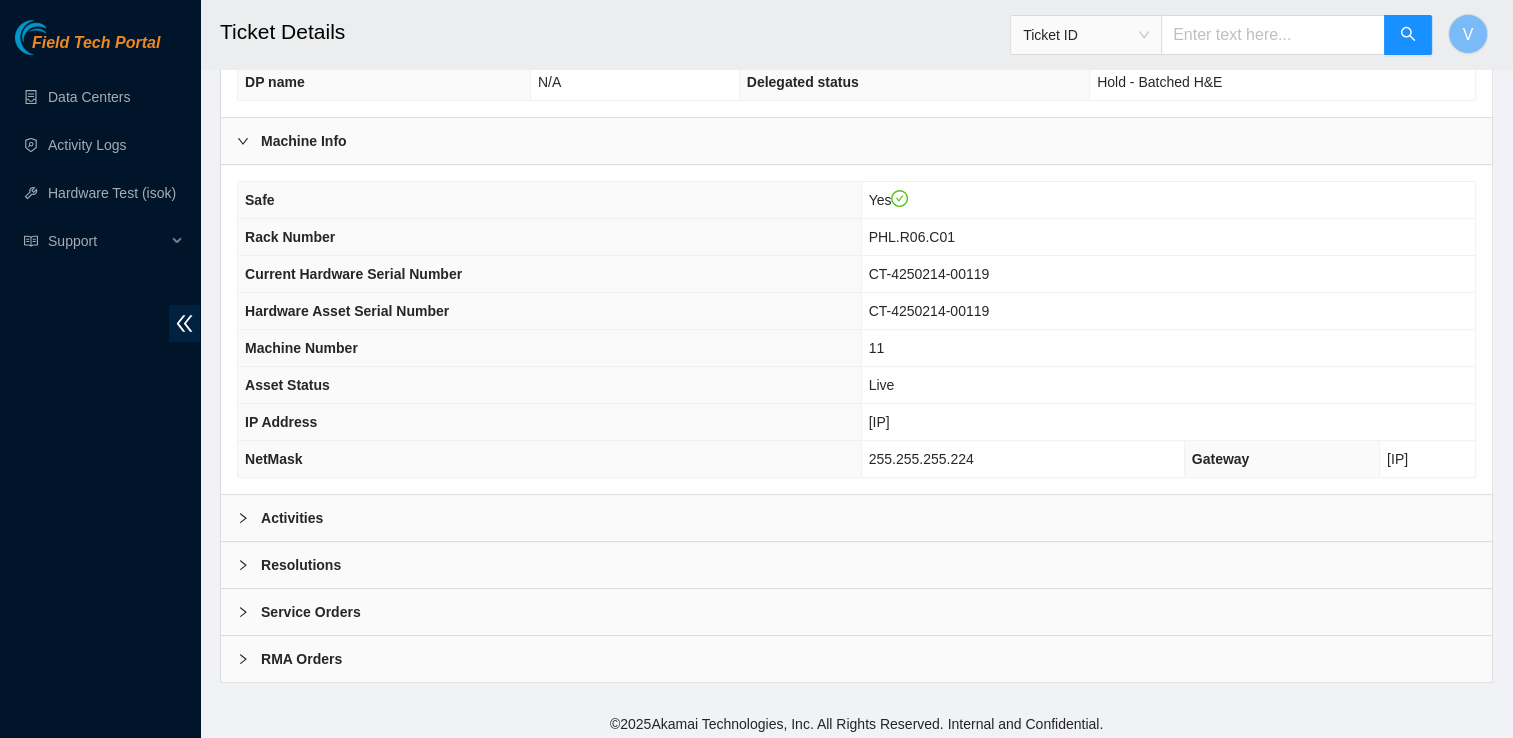 click on "Ticket ID B-V-5SNAO9Z Problem Type Hardware Sub Type Tier 1 Priority 4. Low Compute Score 0 DP name N/A Delegated status Hold - Batched H&E" at bounding box center (856, 26) 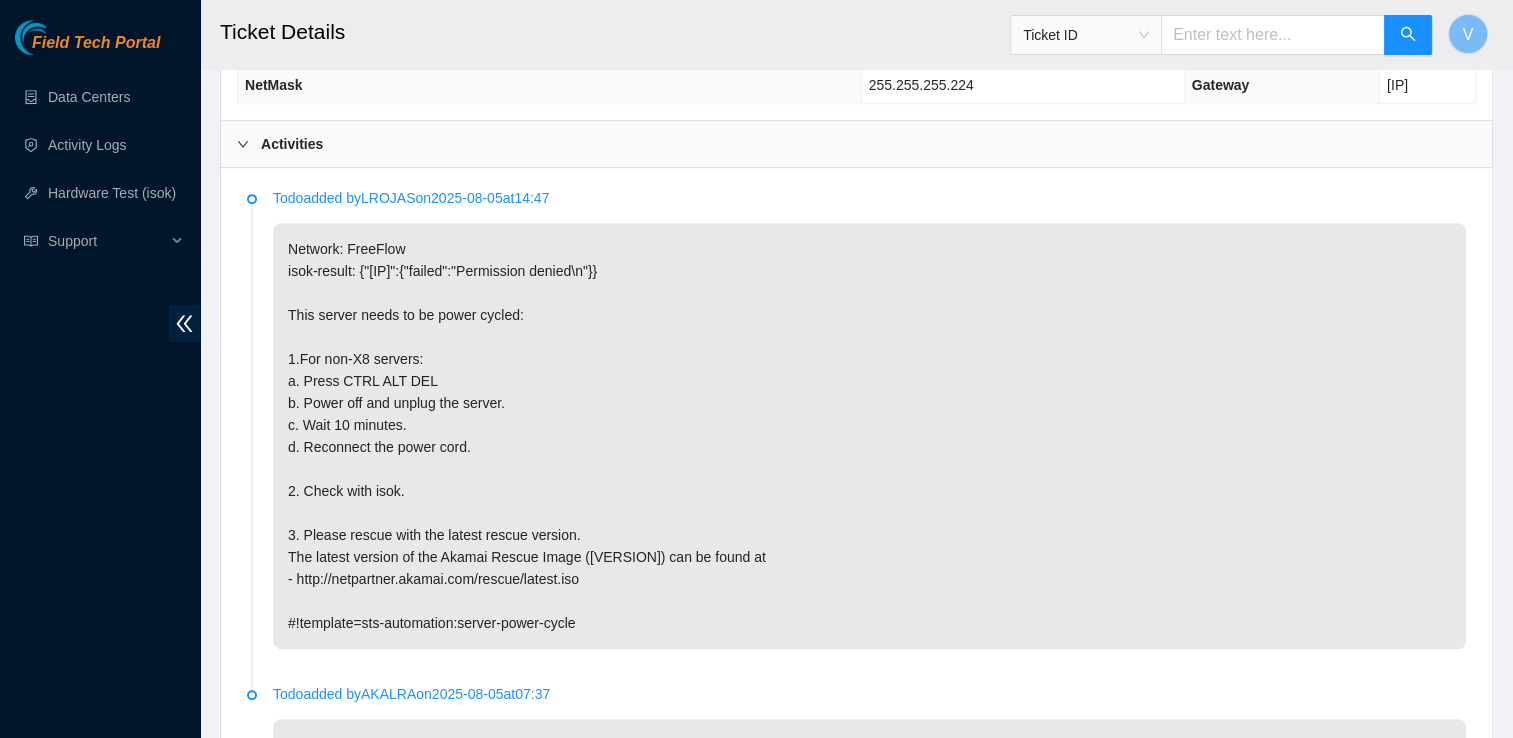 scroll, scrollTop: 994, scrollLeft: 0, axis: vertical 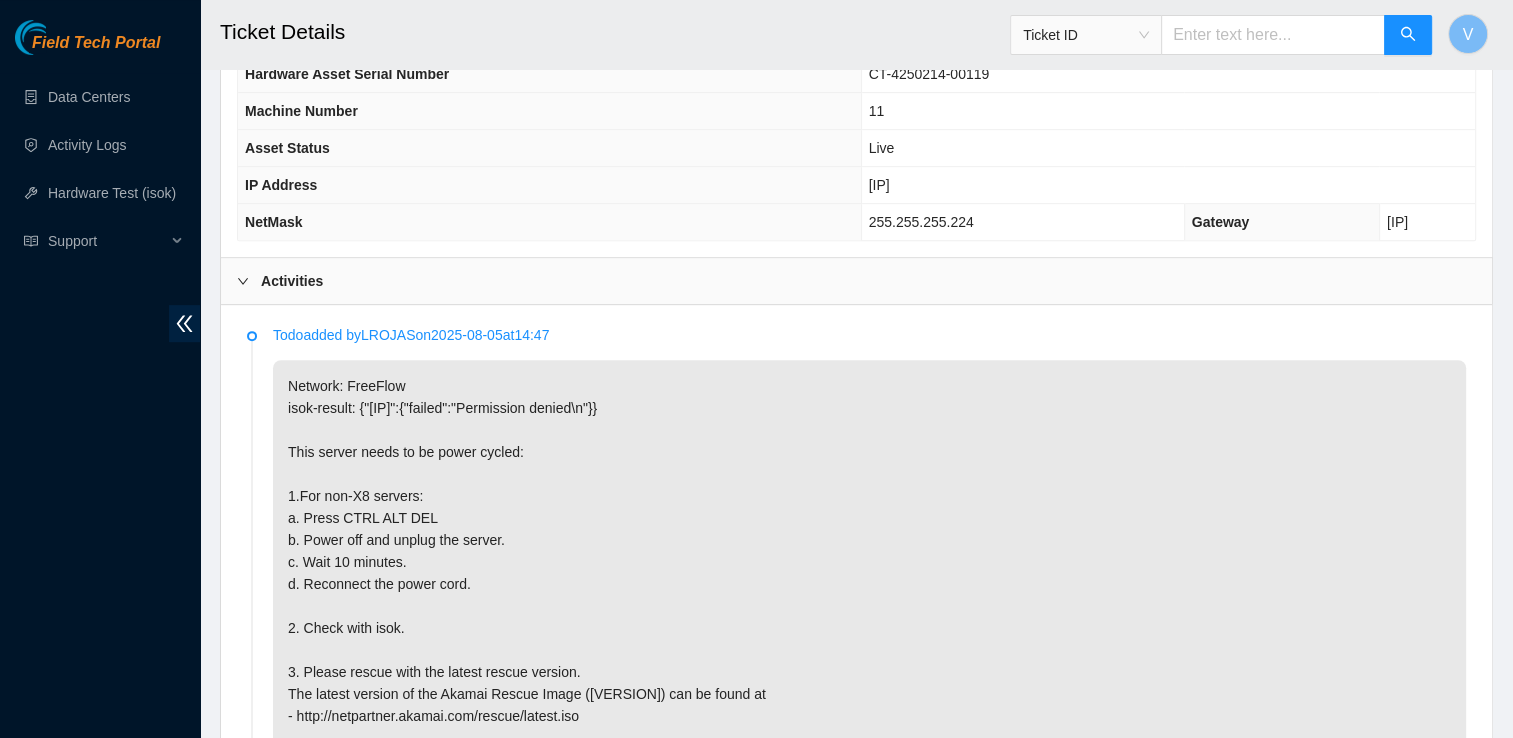 click on "23.45.232.14" at bounding box center [879, 185] 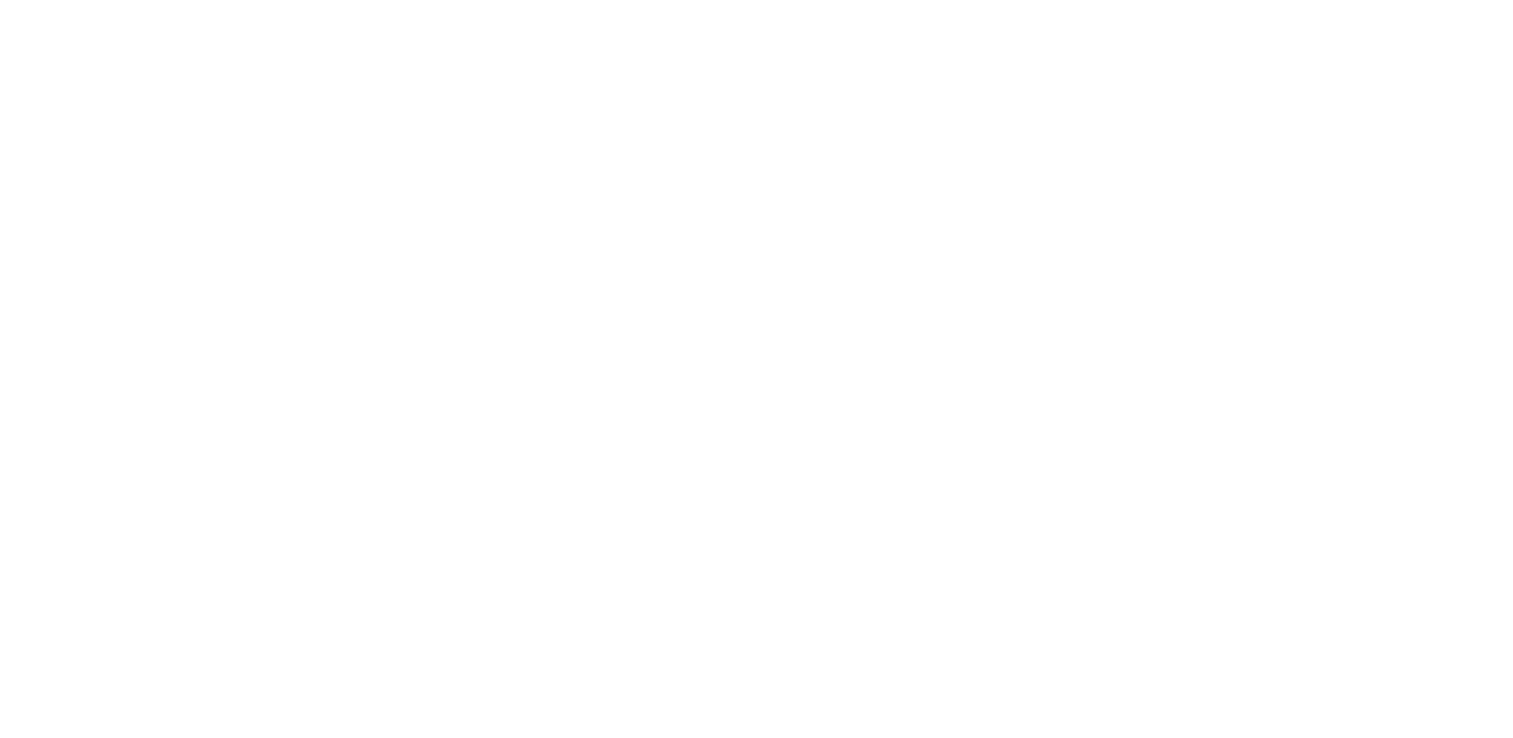 scroll, scrollTop: 0, scrollLeft: 0, axis: both 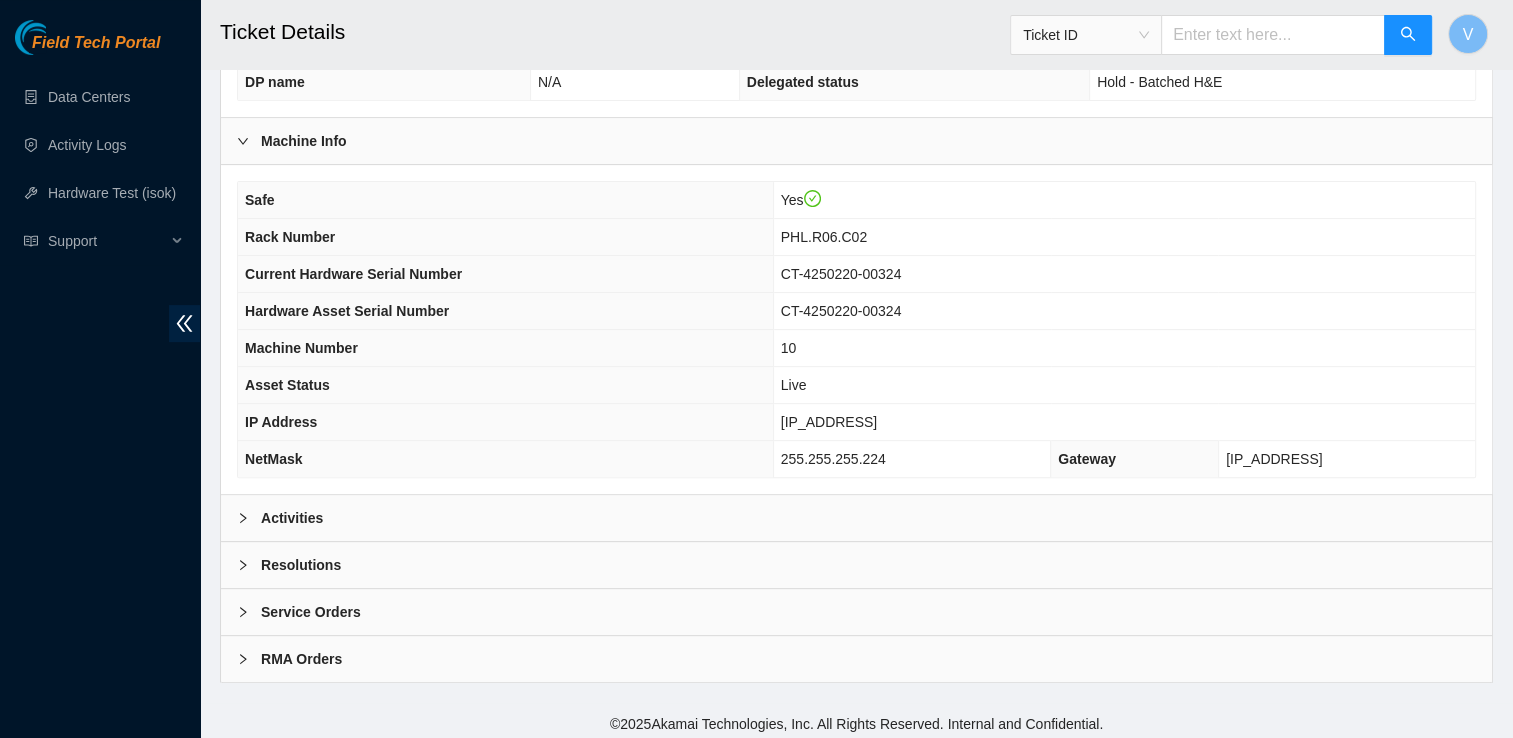 click on "Activities" at bounding box center [856, 518] 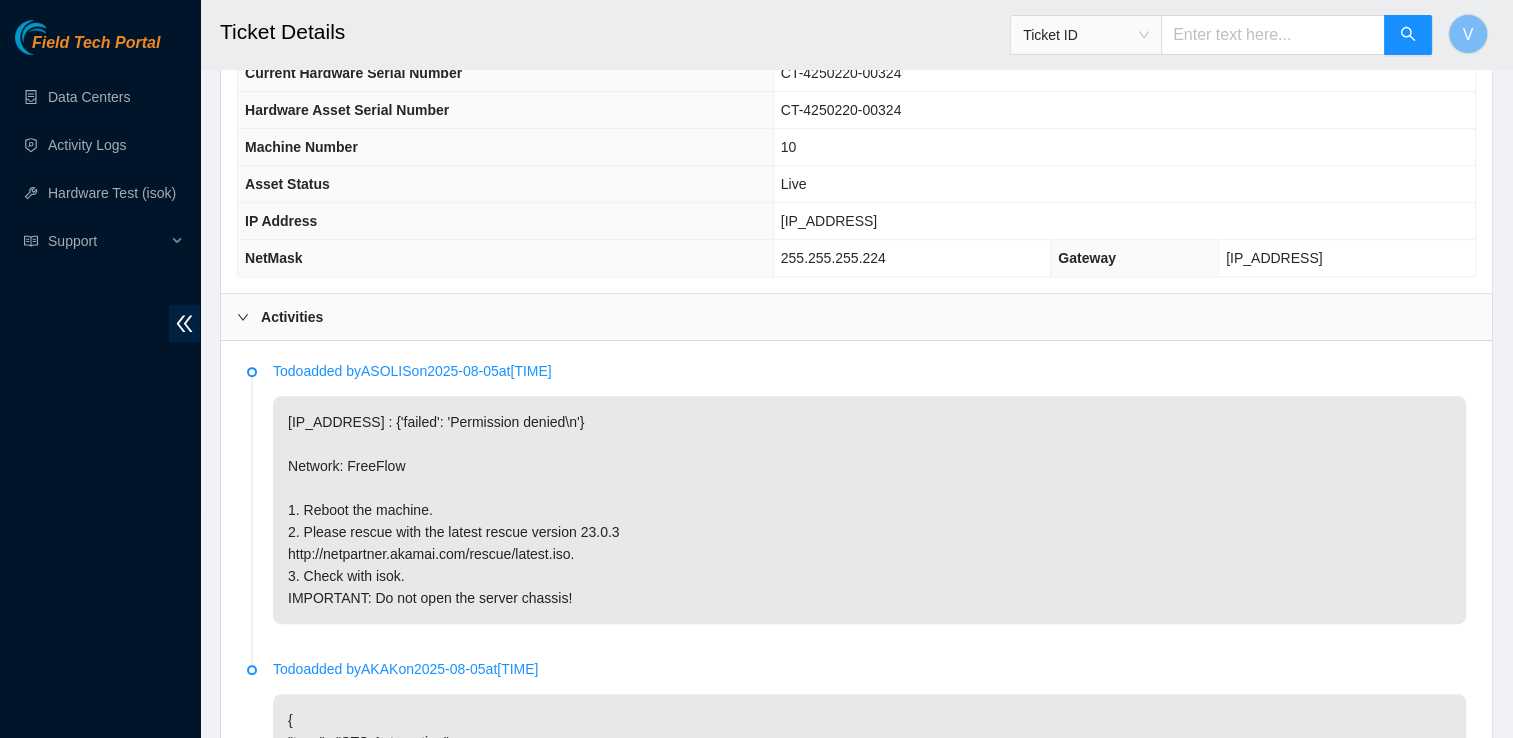 scroll, scrollTop: 816, scrollLeft: 0, axis: vertical 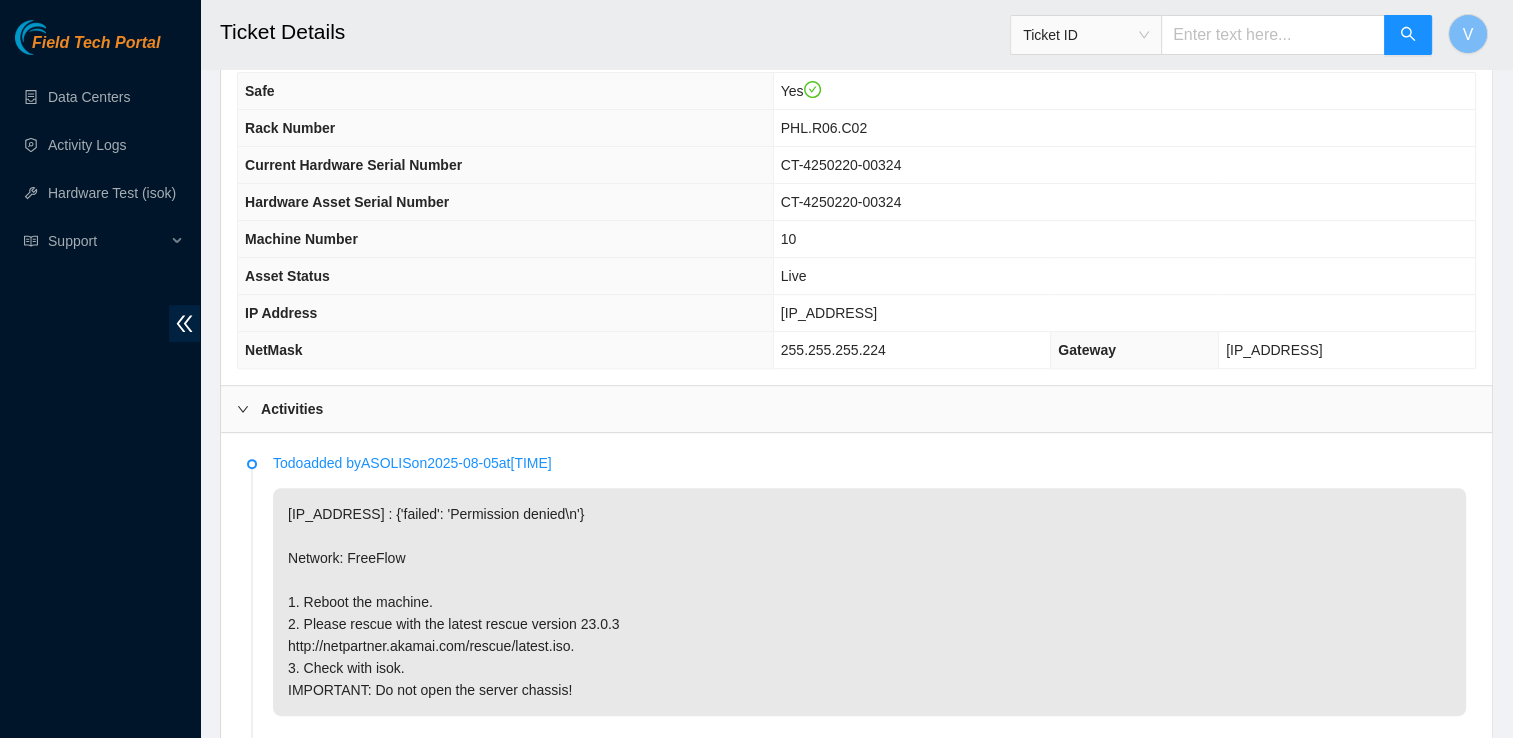 click on "[IP_ADDRESS]" at bounding box center (829, 313) 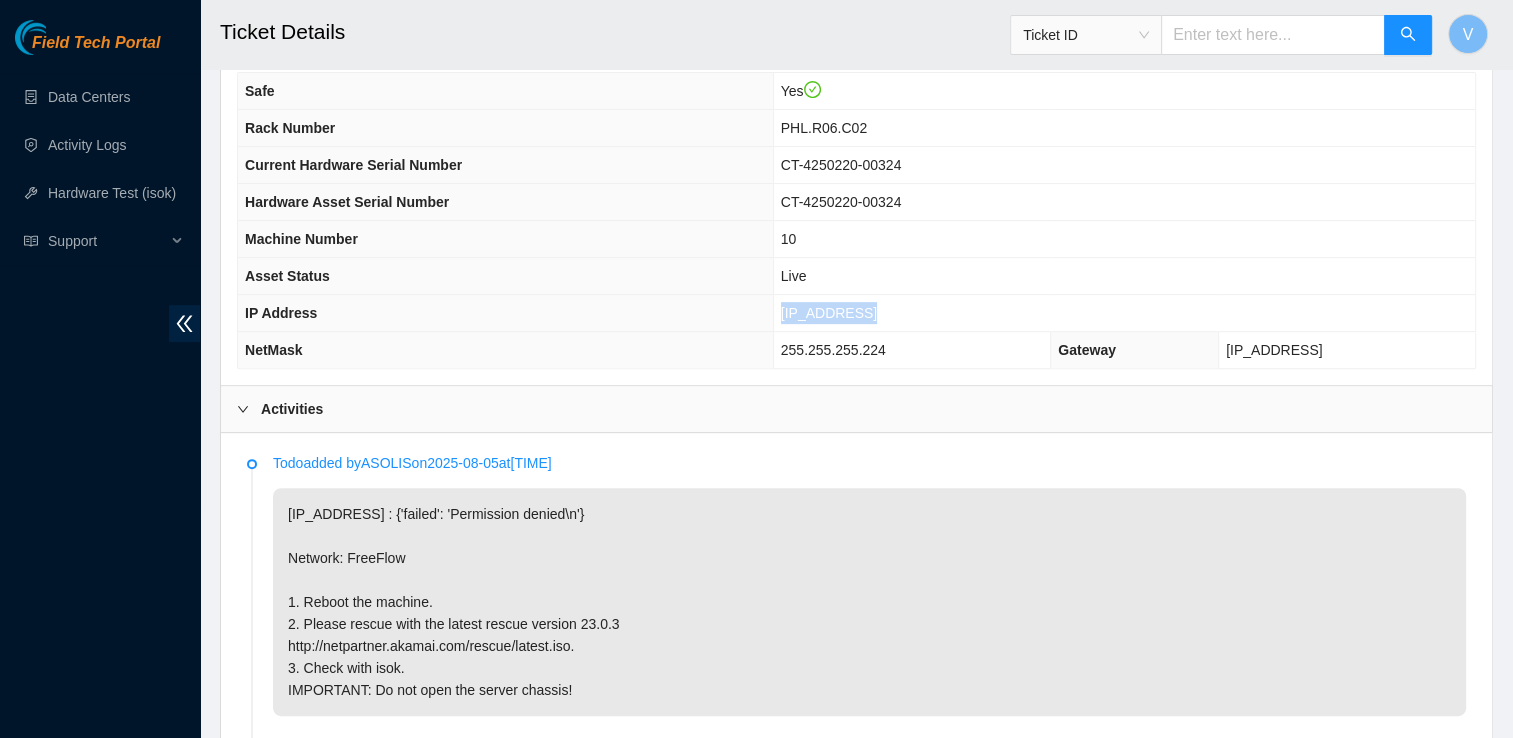 click on "[IP_ADDRESS]" at bounding box center (829, 313) 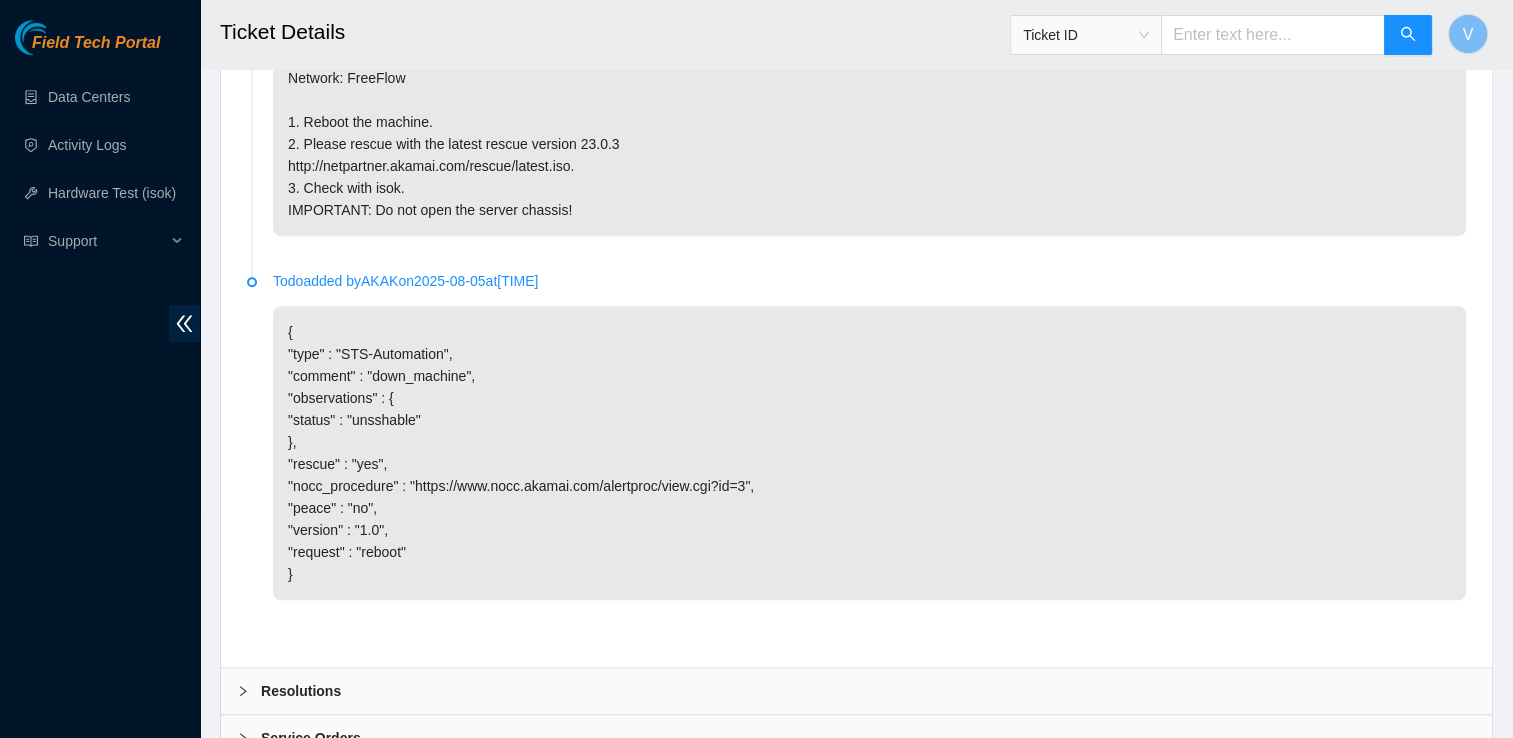 scroll, scrollTop: 1415, scrollLeft: 0, axis: vertical 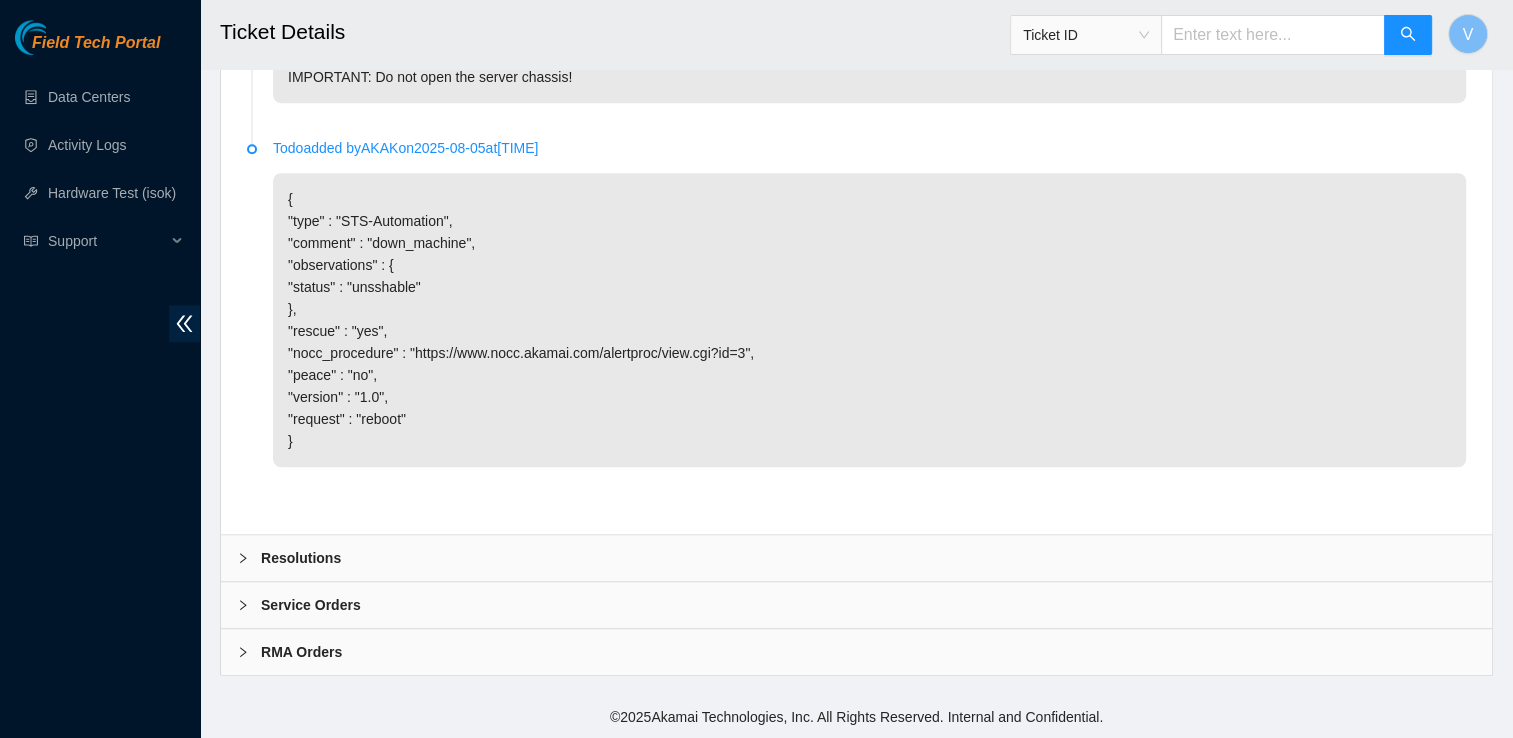 click on "Resolutions" at bounding box center [301, 558] 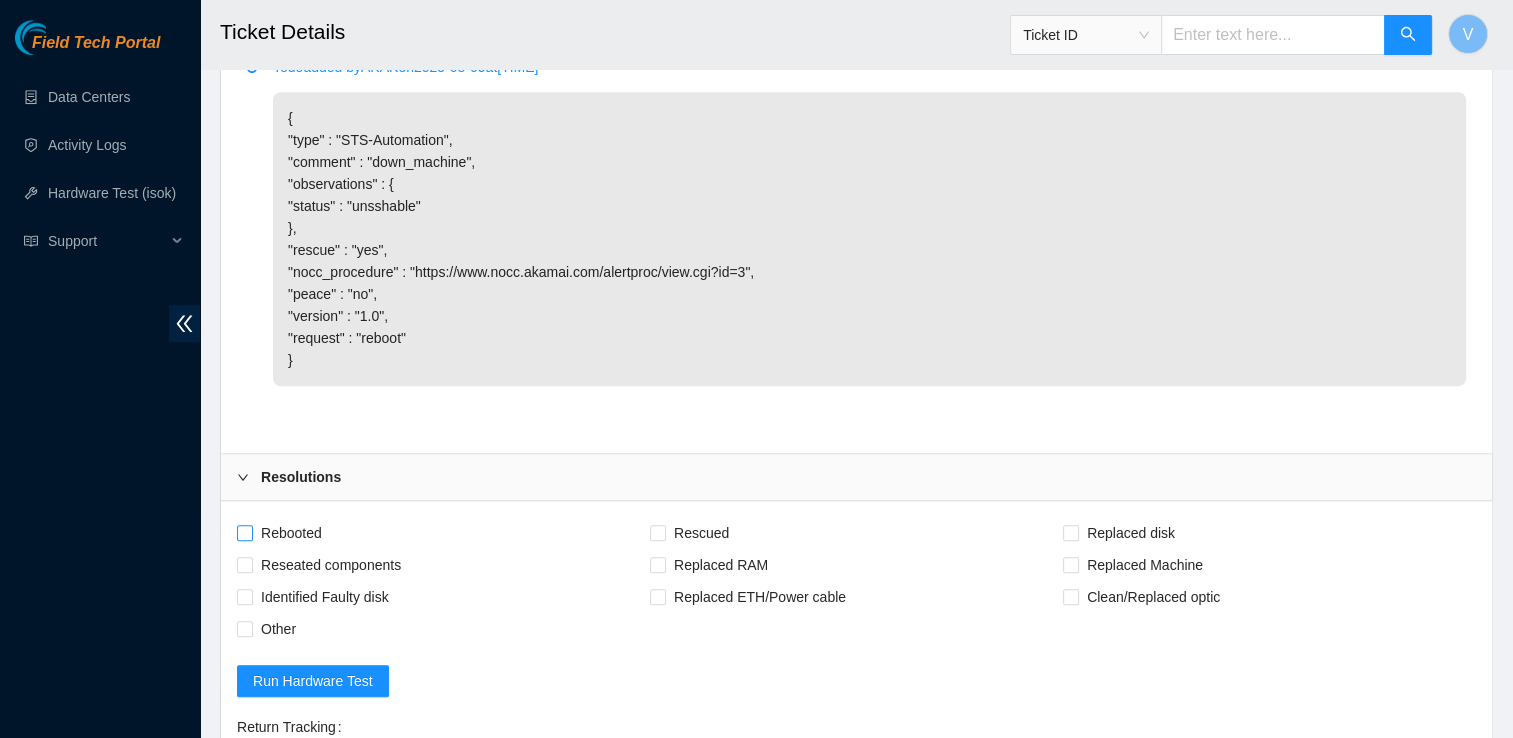 click at bounding box center (245, 533) 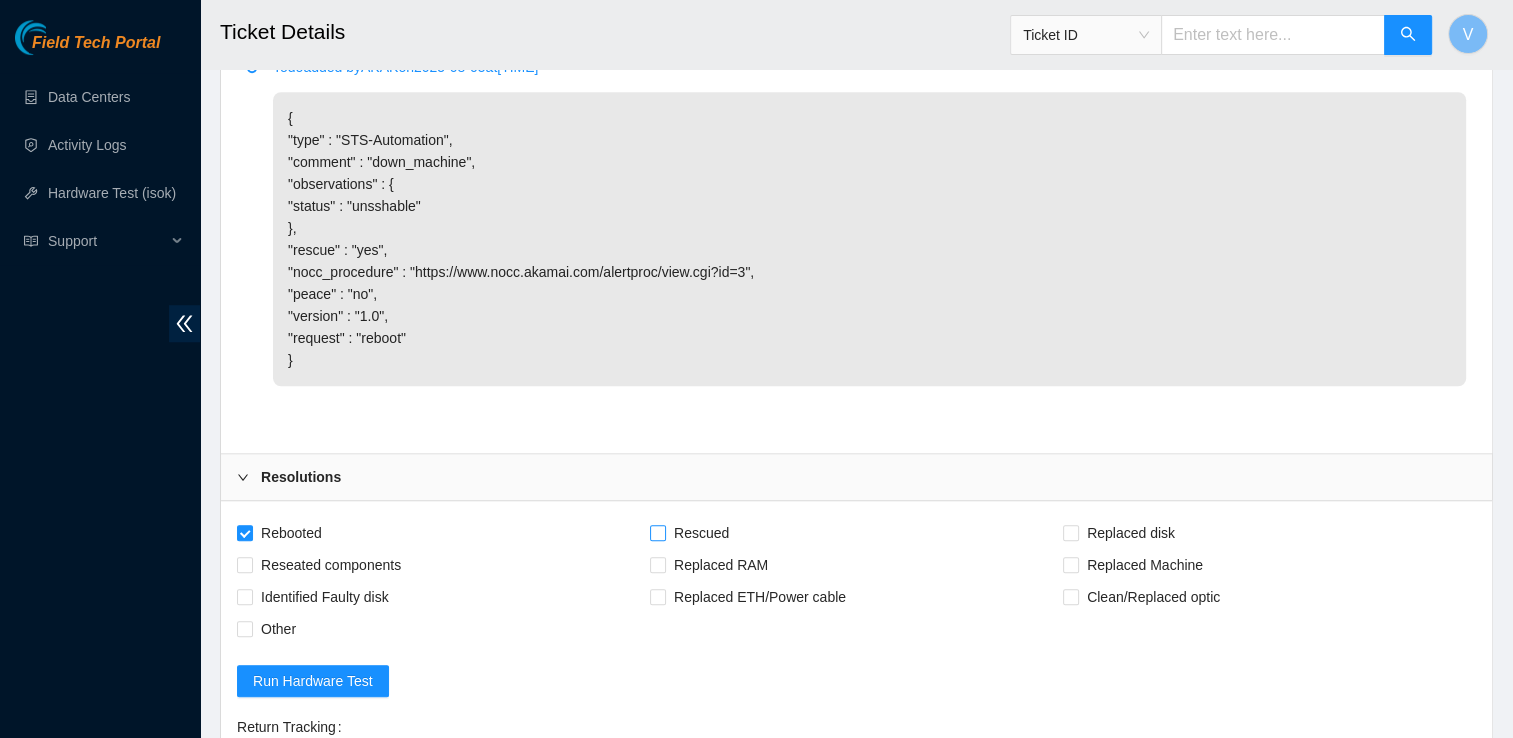 click on "Rescued" at bounding box center [701, 533] 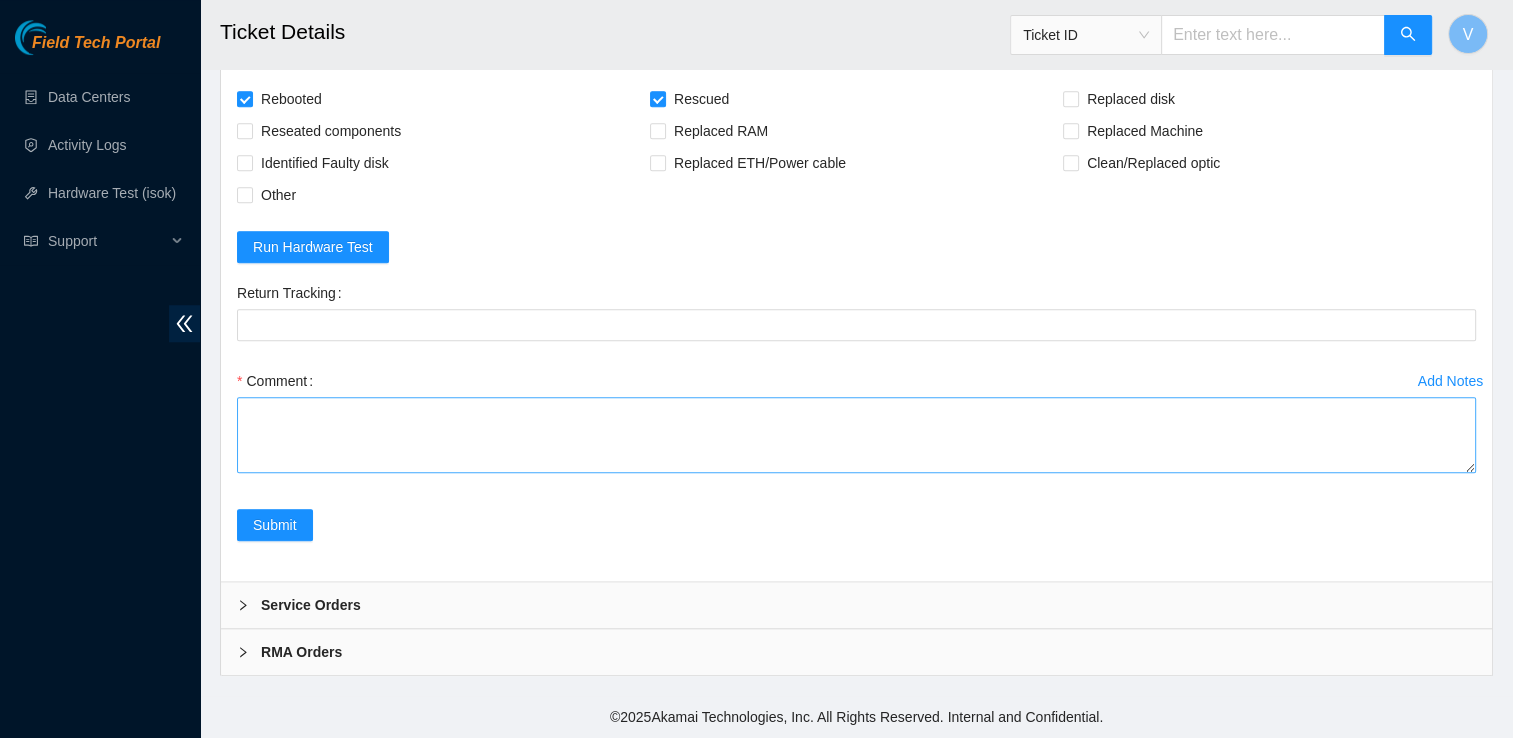 scroll, scrollTop: 1872, scrollLeft: 0, axis: vertical 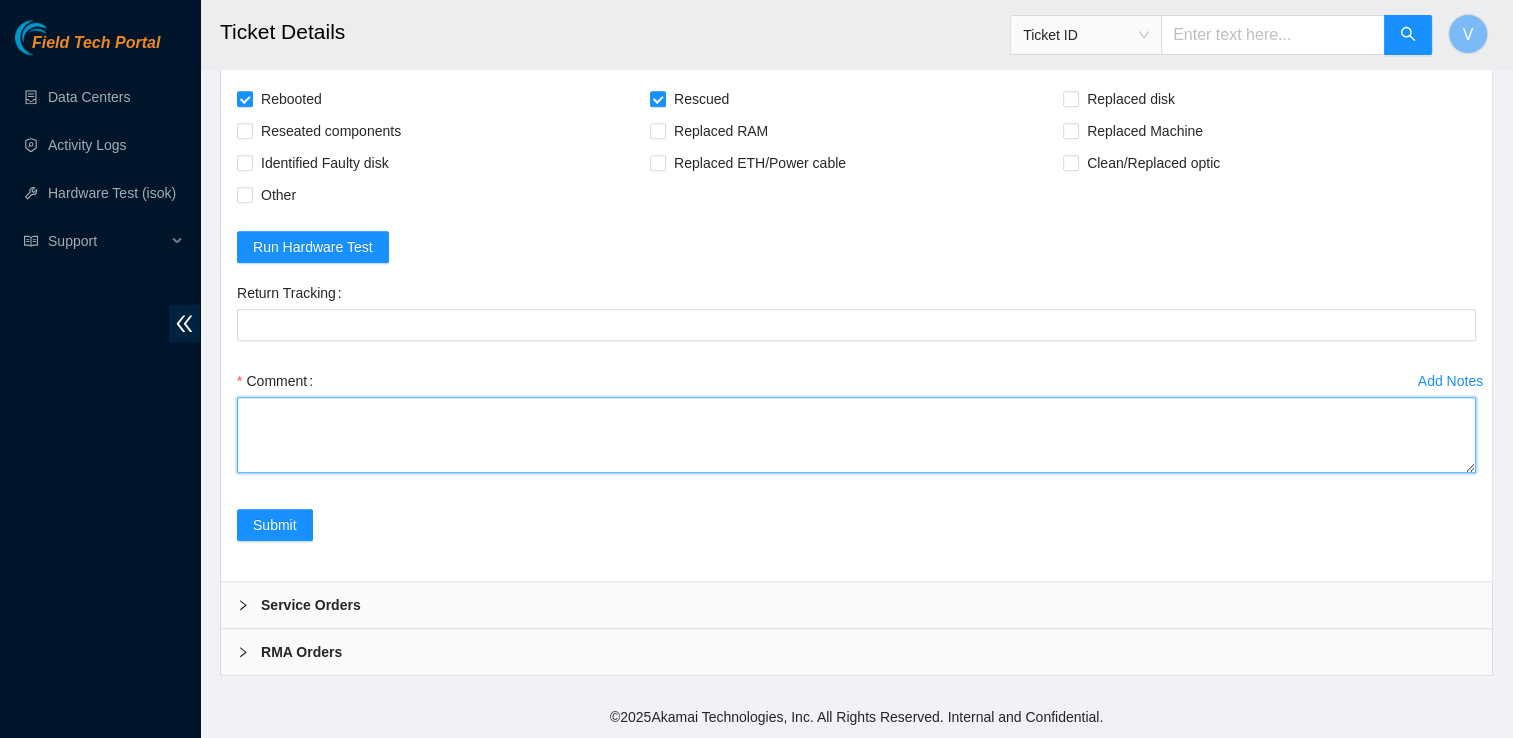 click on "Comment" at bounding box center [856, 435] 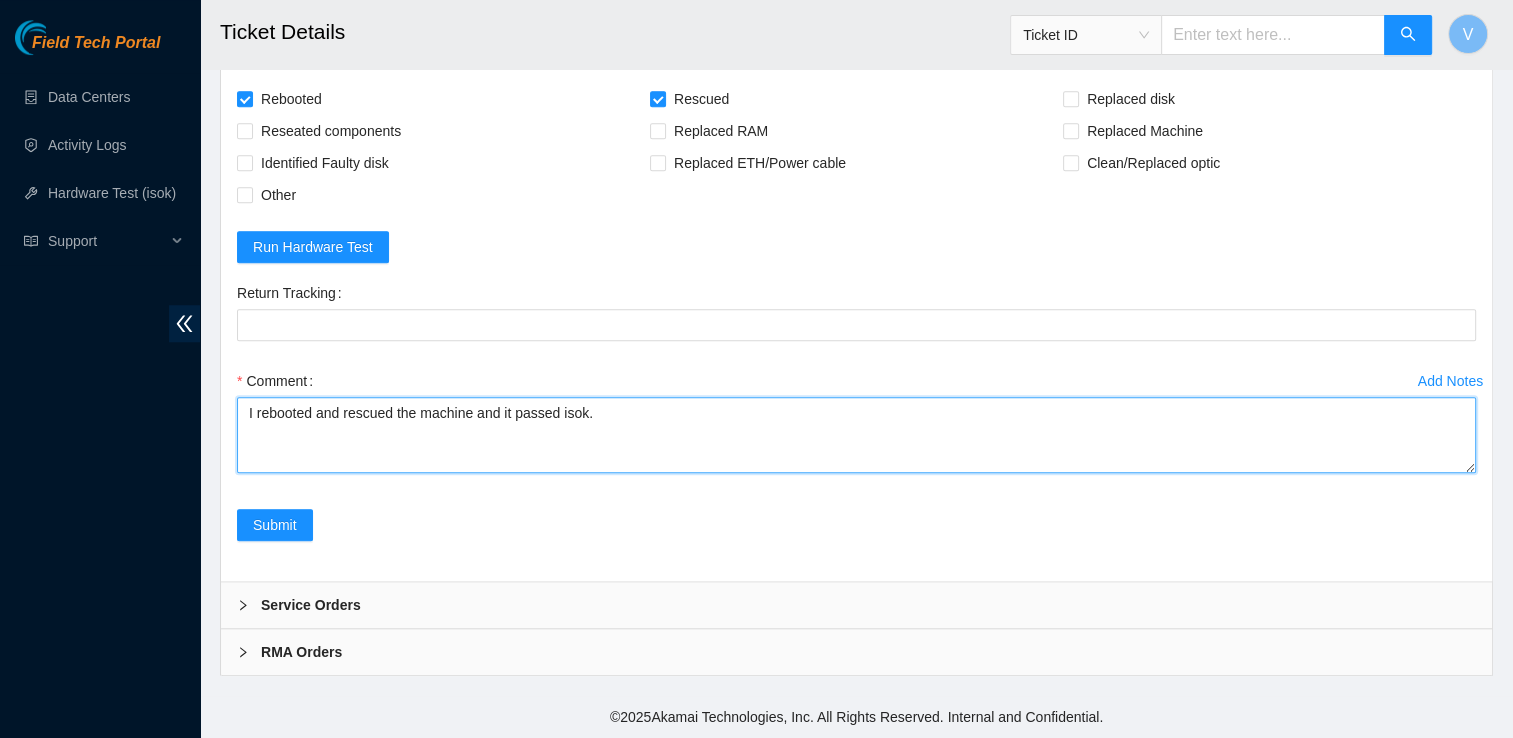 paste on "[IP_ADDRESS] : passed: ok" 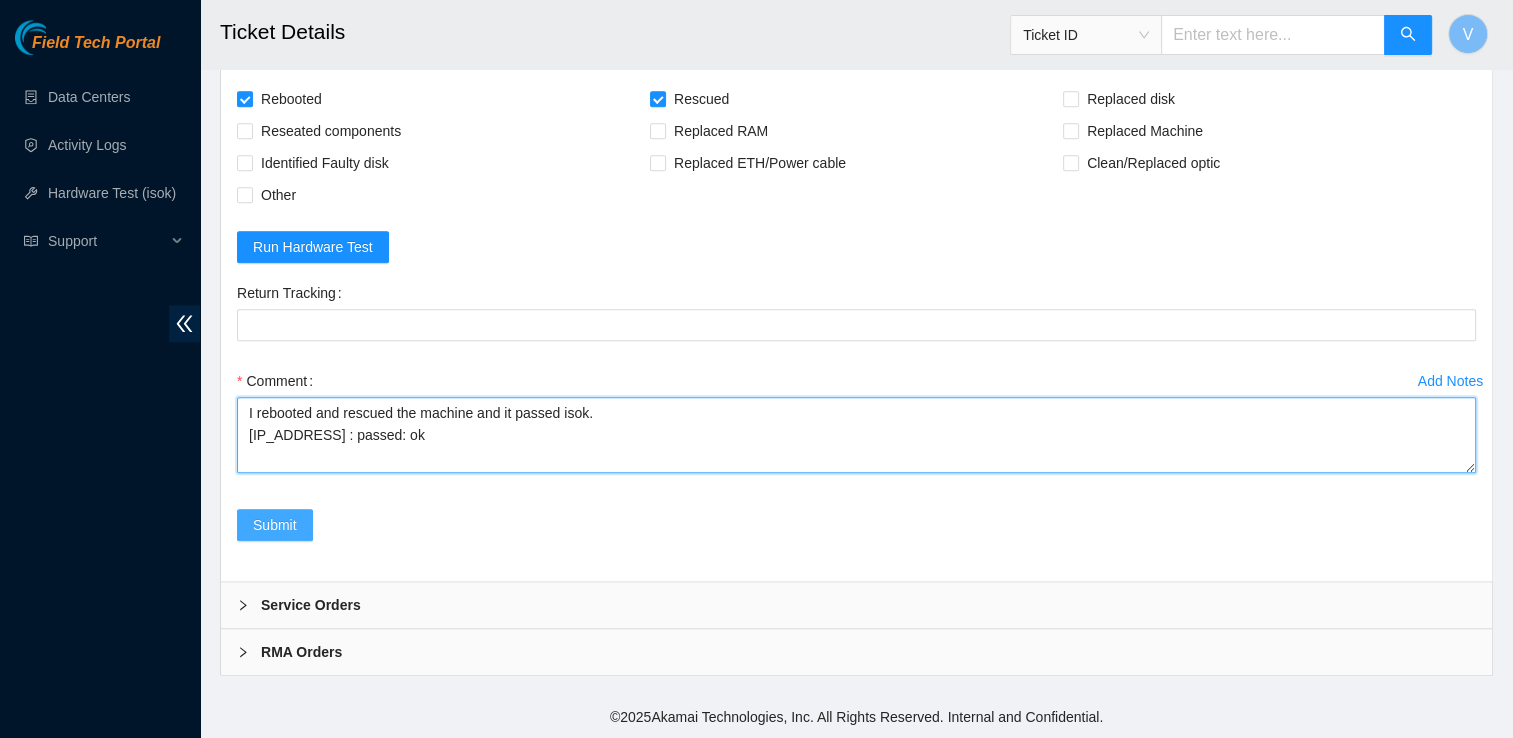 type on "I rebooted and rescued the machine and it passed isok.
[IP_ADDRESS] : passed: ok" 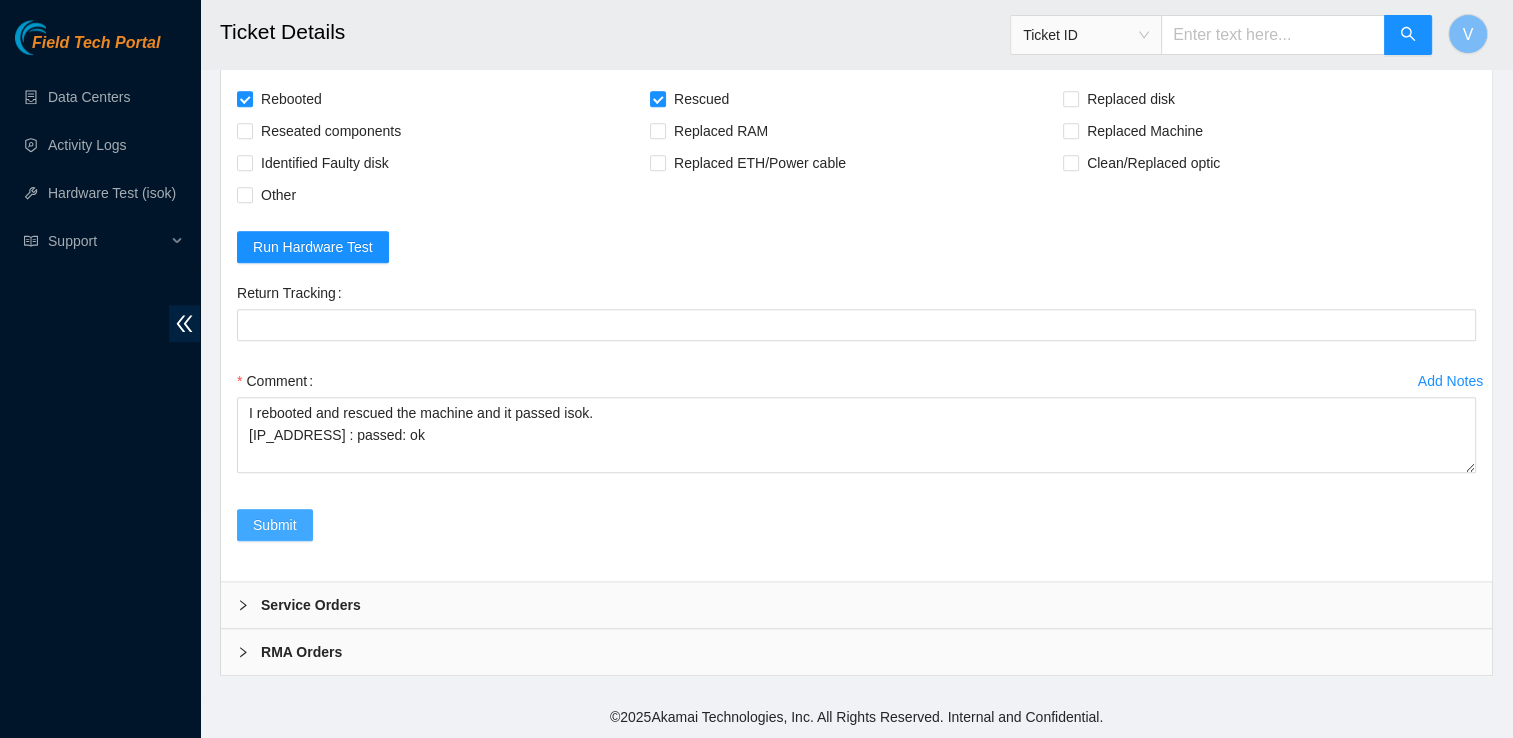 click on "Submit" at bounding box center [275, 525] 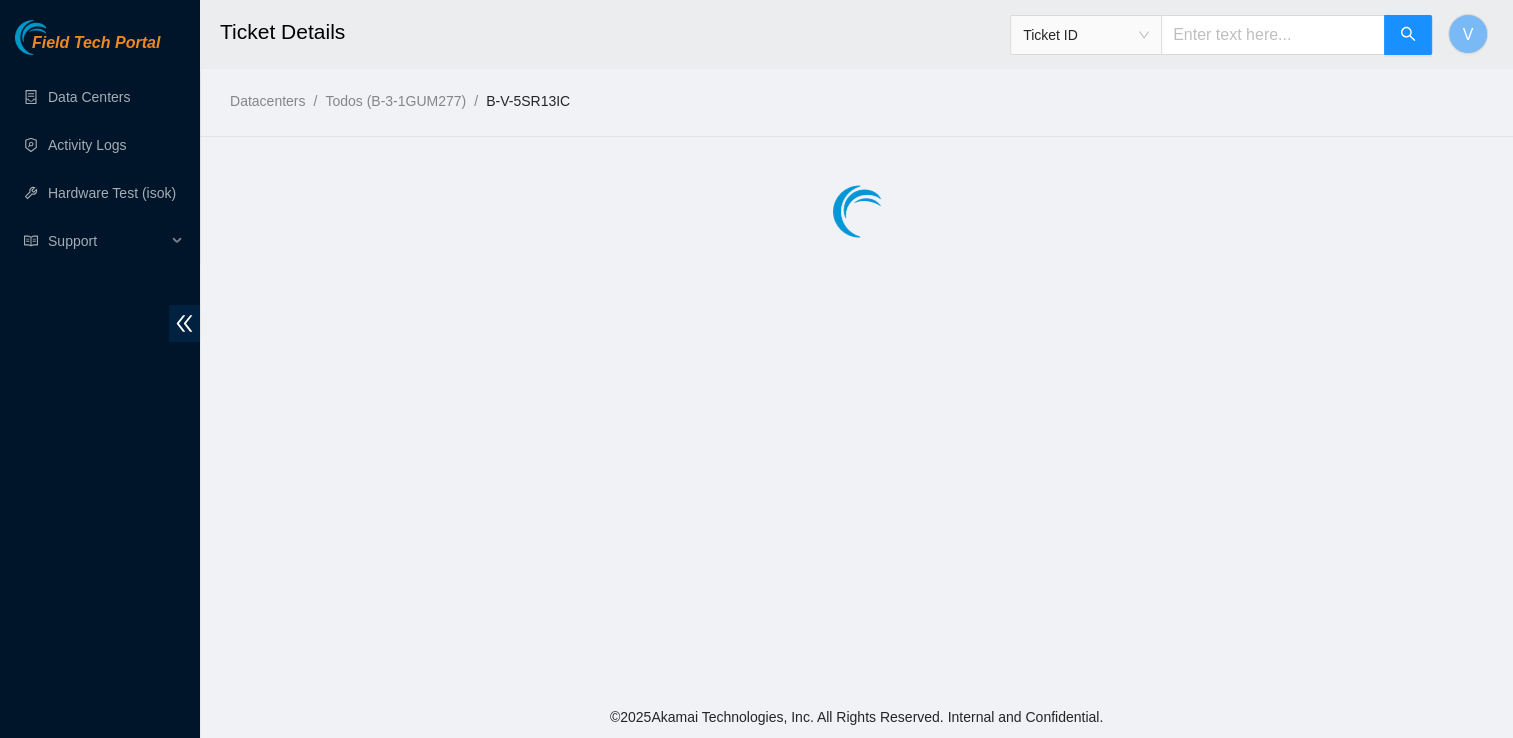 scroll, scrollTop: 0, scrollLeft: 0, axis: both 